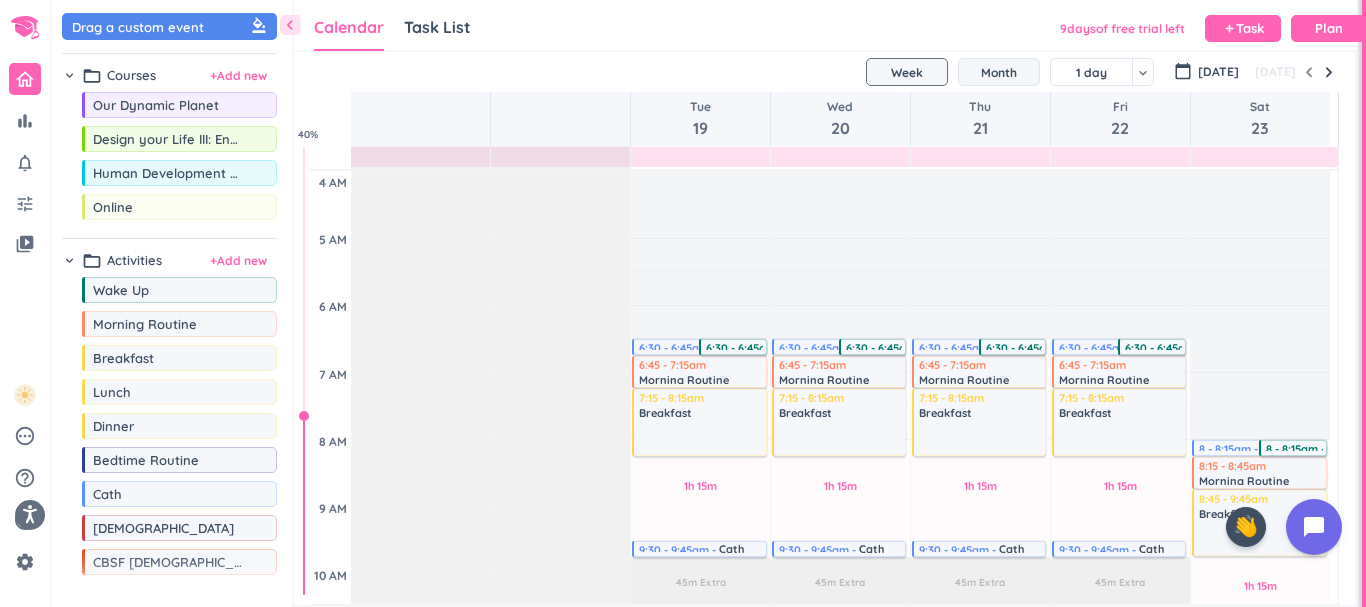 click on "Month" at bounding box center (999, 72) 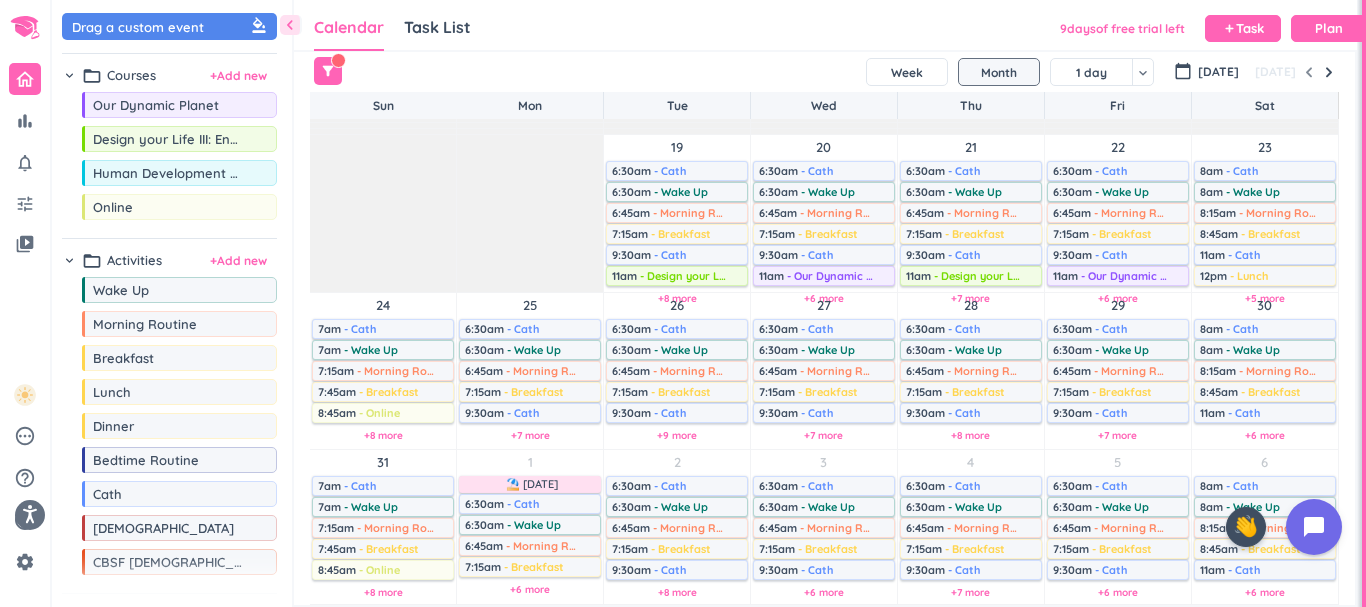 scroll, scrollTop: 0, scrollLeft: 0, axis: both 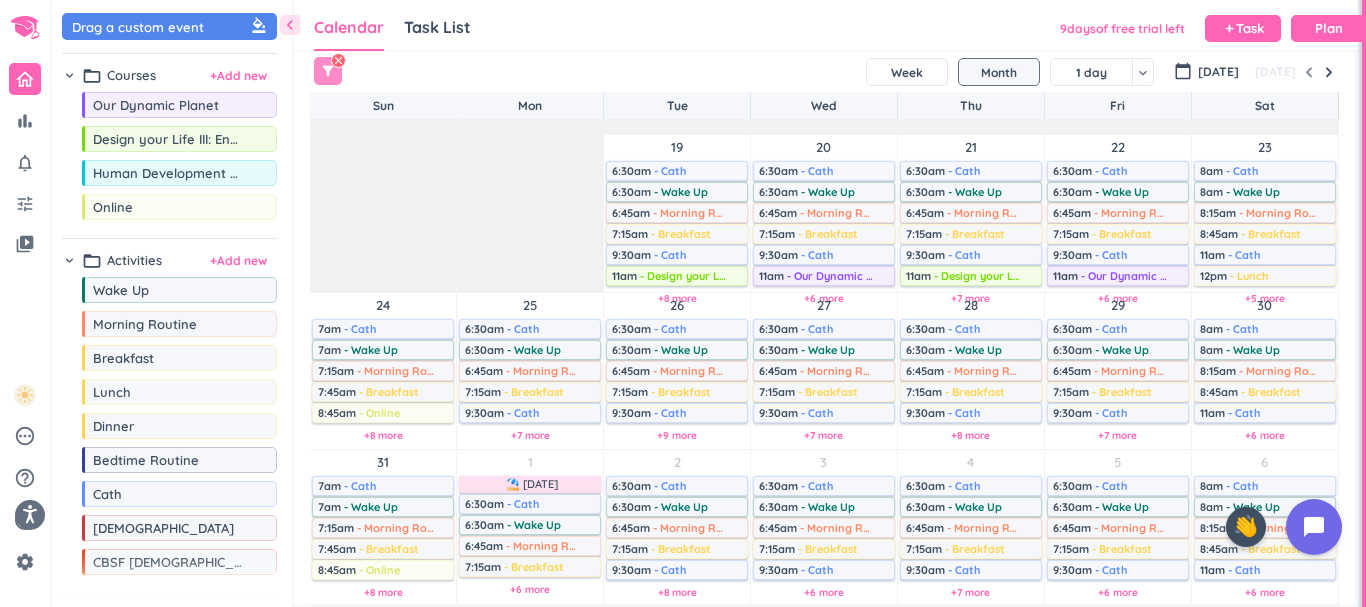 click on "filter_alt" at bounding box center (328, 71) 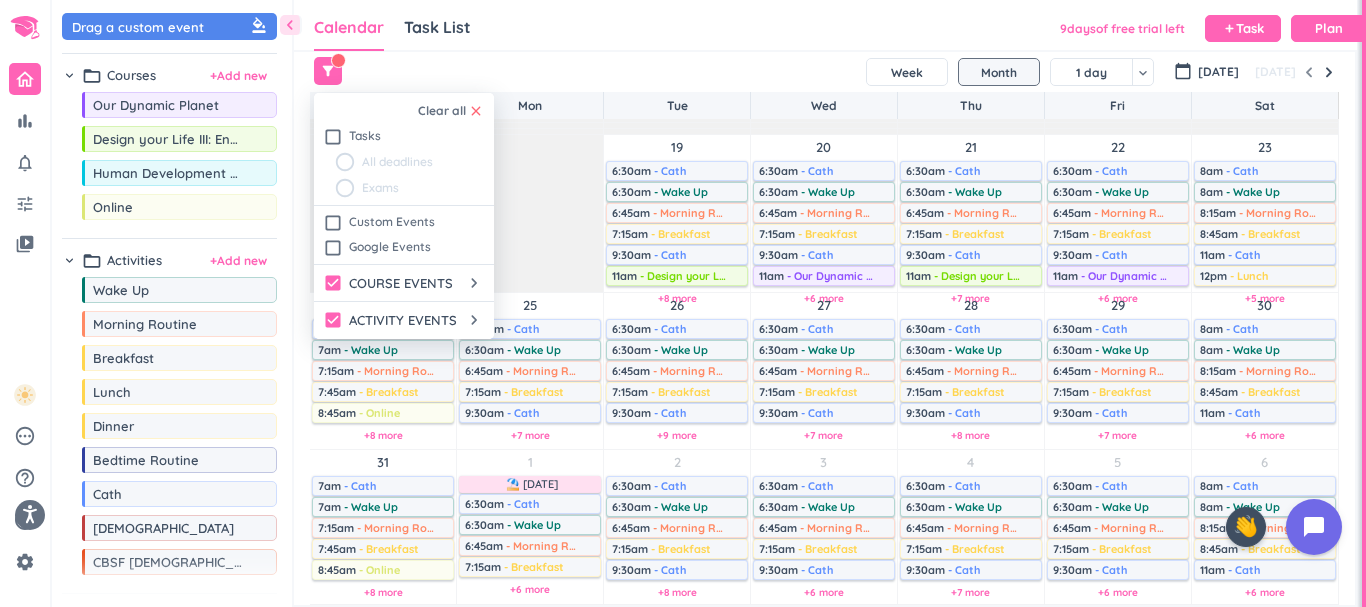 click at bounding box center (683, 303) 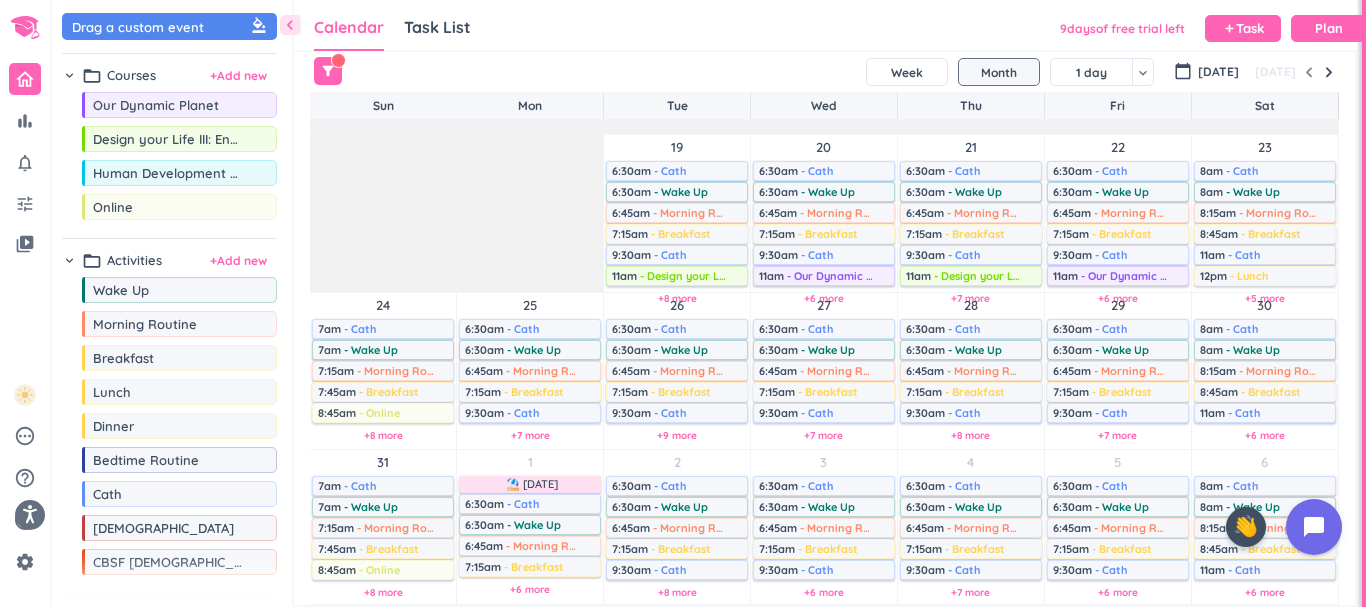 click on "+7 more" at bounding box center (823, 435) 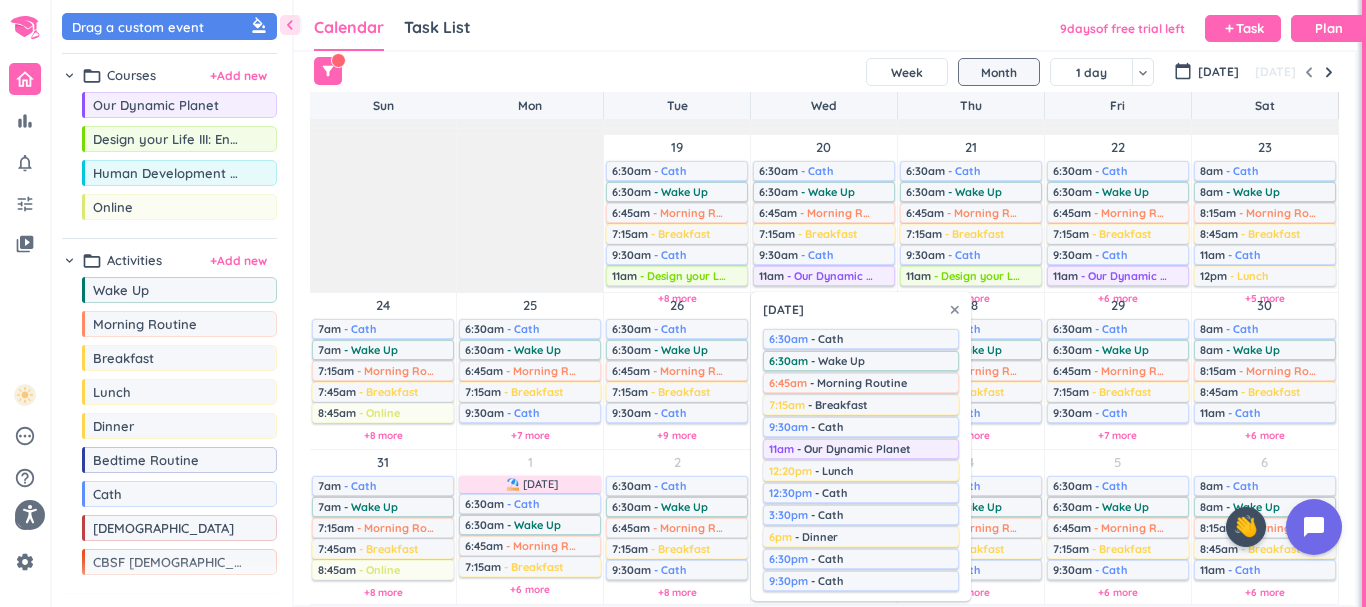 click on "Calendar Task List Calendar keyboard_arrow_down 9  day s  of free trial left add Task Plan" at bounding box center [825, 25] 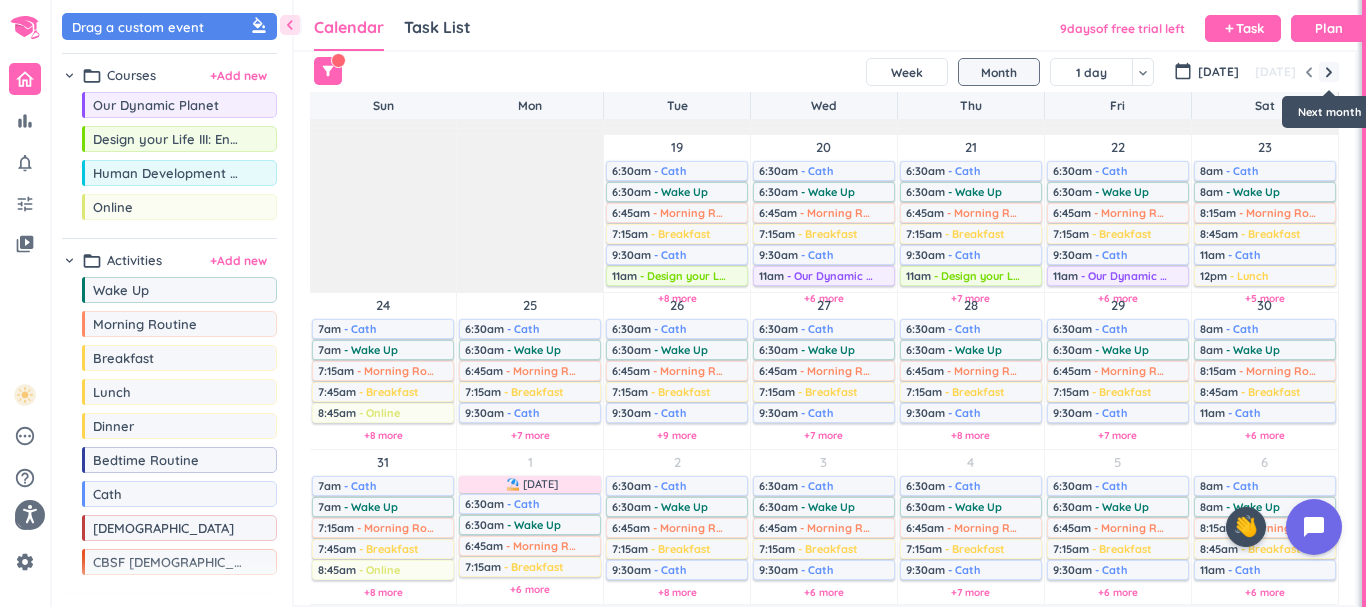 click at bounding box center (1329, 72) 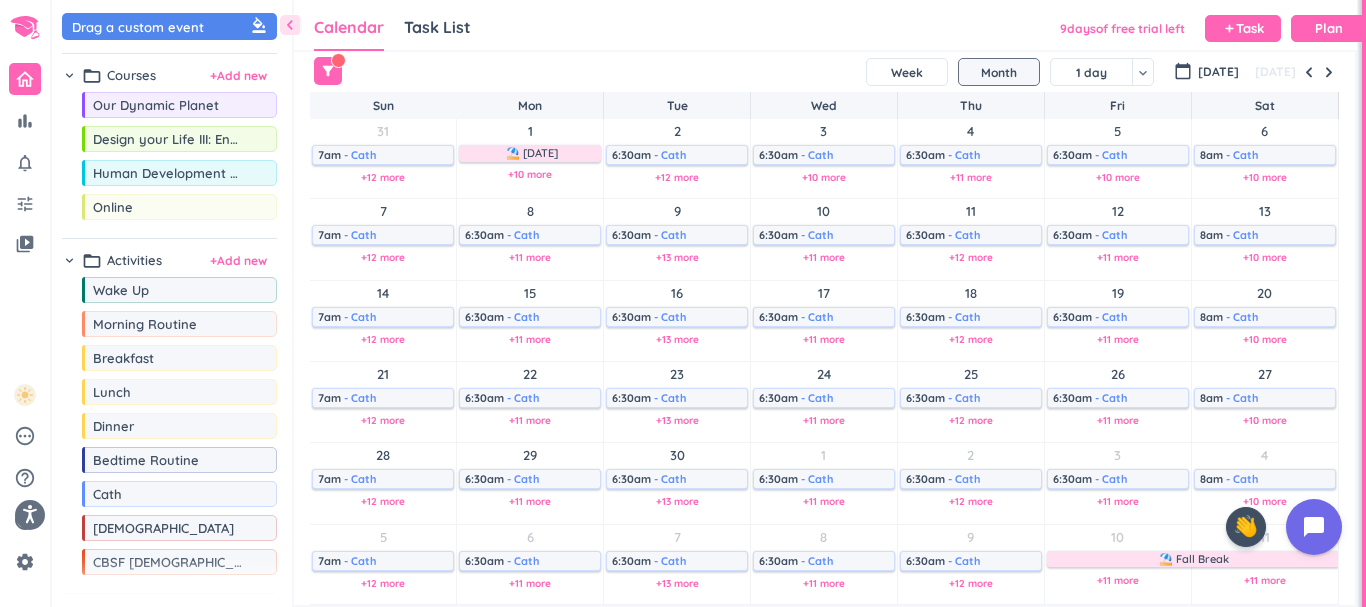 click on "+12 more" at bounding box center [677, 177] 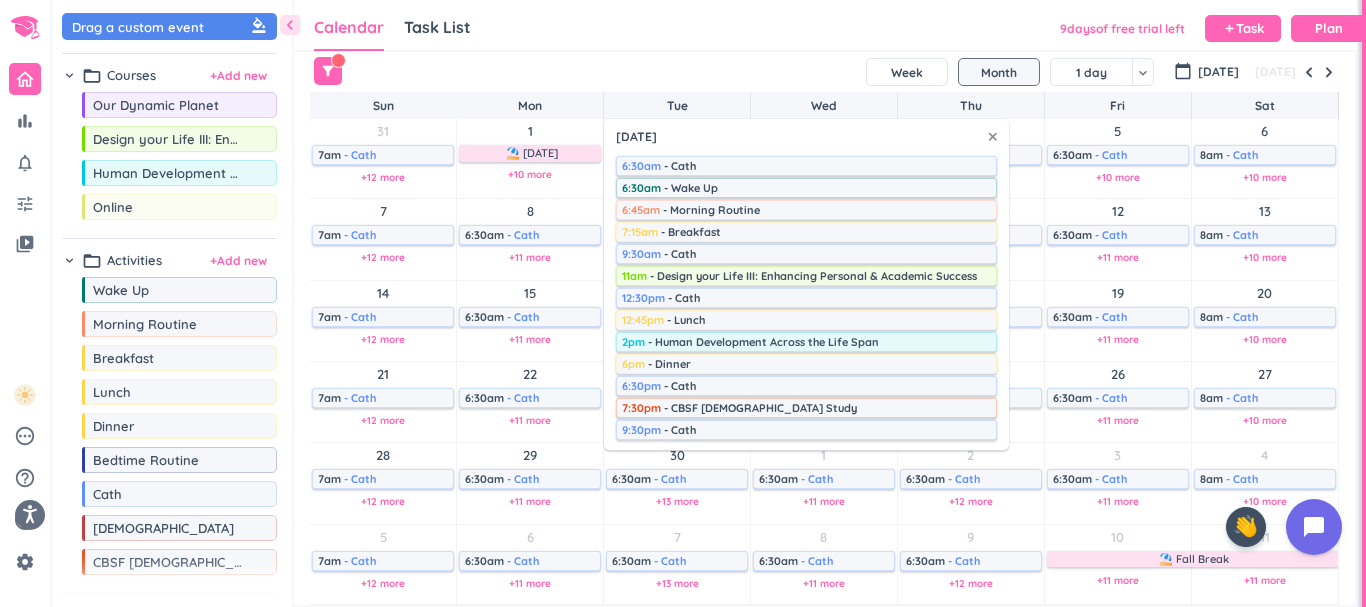 click on "Calendar Task List Calendar keyboard_arrow_down 9  day s  of free trial left add Task Plan" at bounding box center (825, 25) 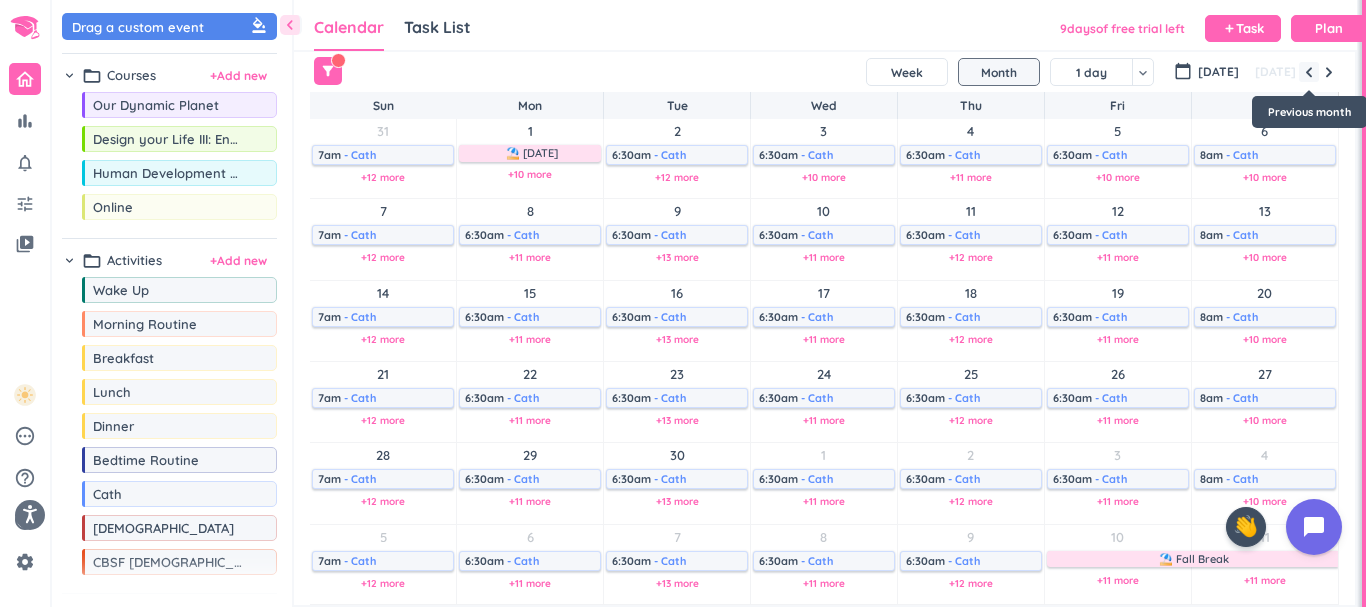 click at bounding box center (1309, 72) 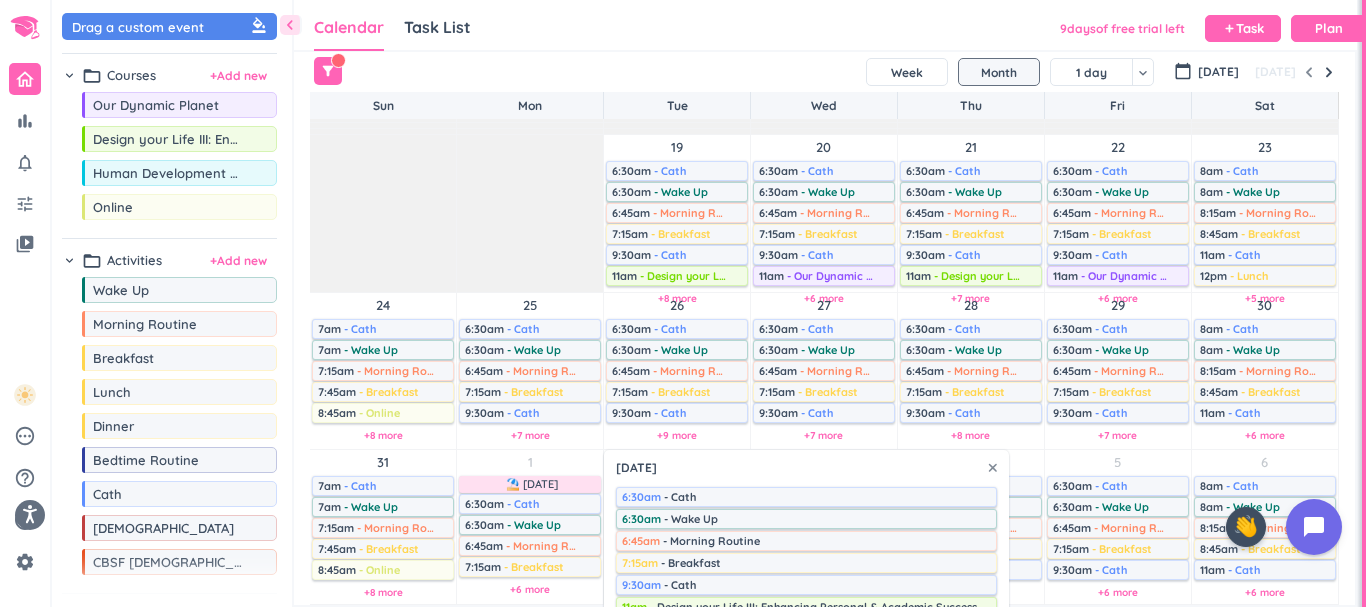 click on "Calendar Task List Calendar keyboard_arrow_down 9  day s  of free trial left add Task Plan" at bounding box center [825, 25] 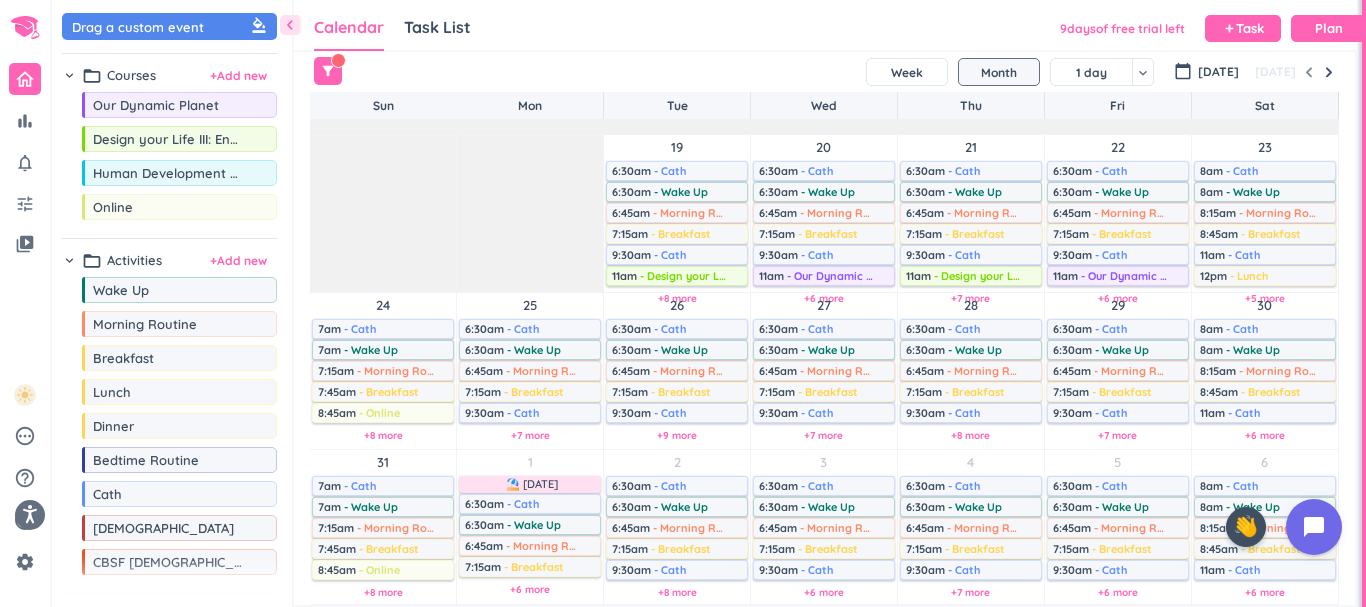 click on "+7 more" at bounding box center (823, 435) 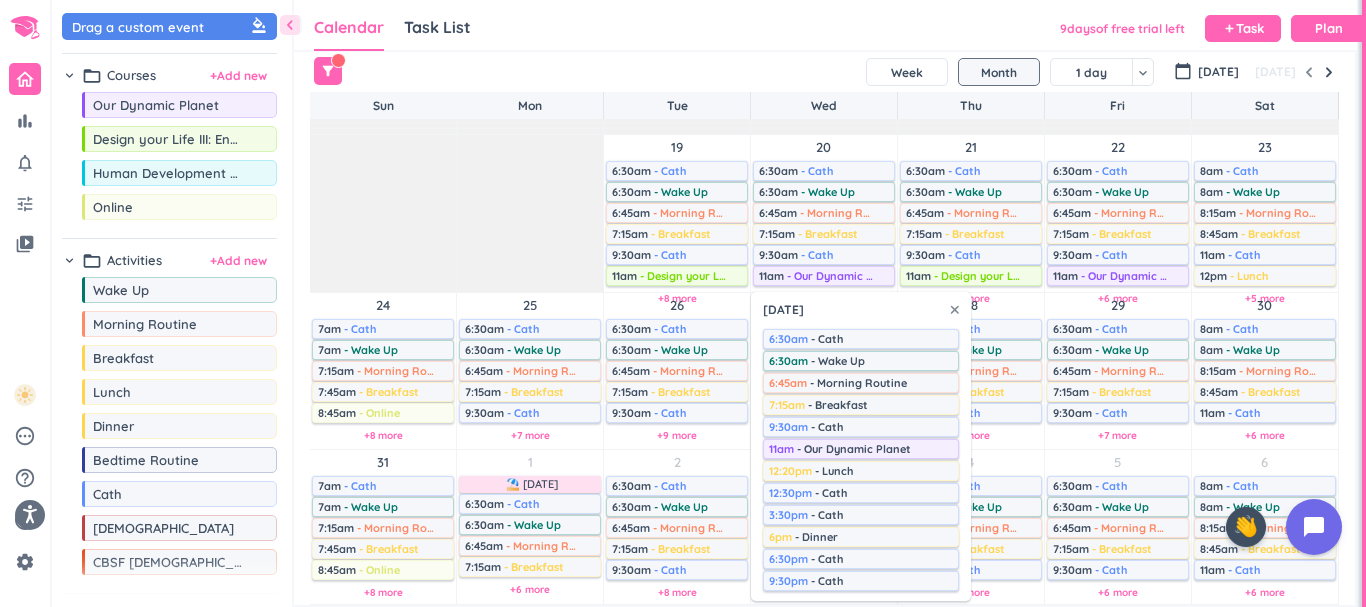 click on "[DATE]" at bounding box center (824, 72) 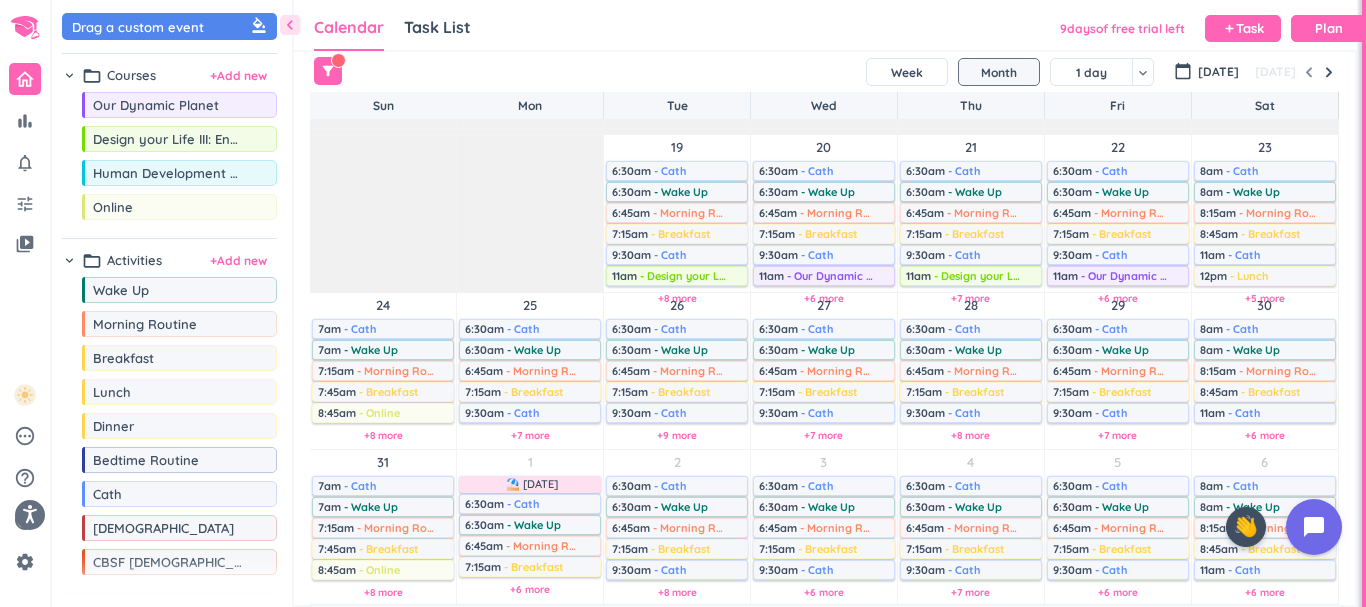 click on "+8 more" at bounding box center (970, 435) 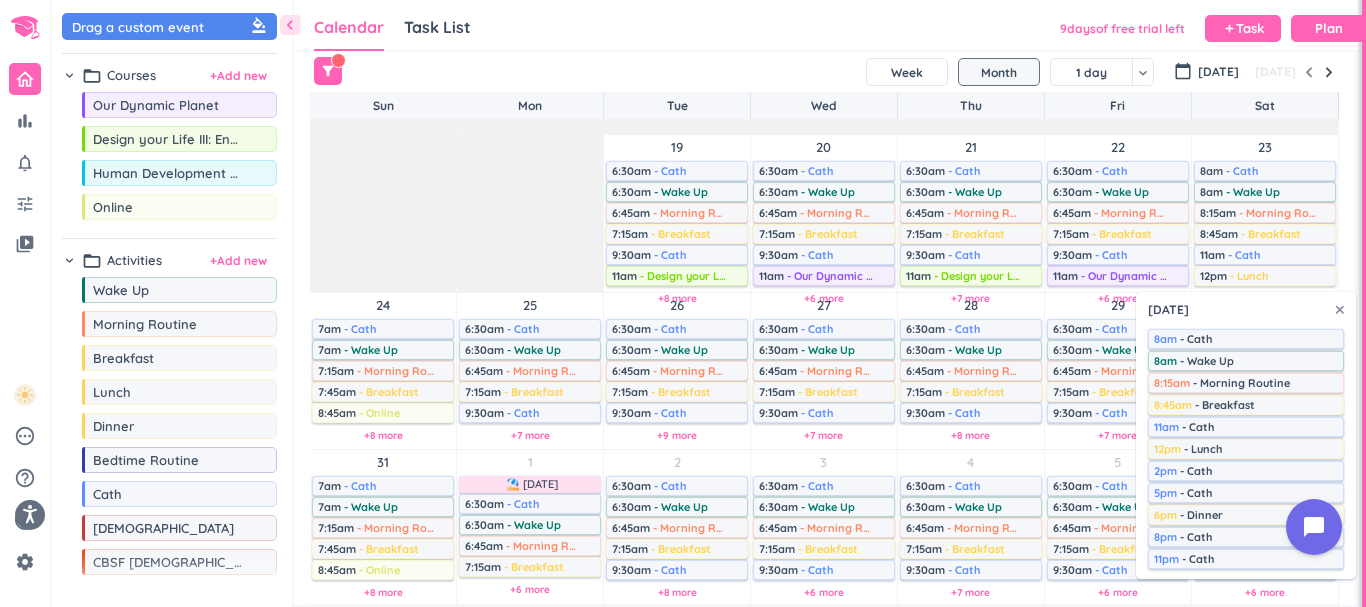click on "Calendar Task List Calendar keyboard_arrow_down 9  day s  of free trial left add Task Plan" at bounding box center (825, 25) 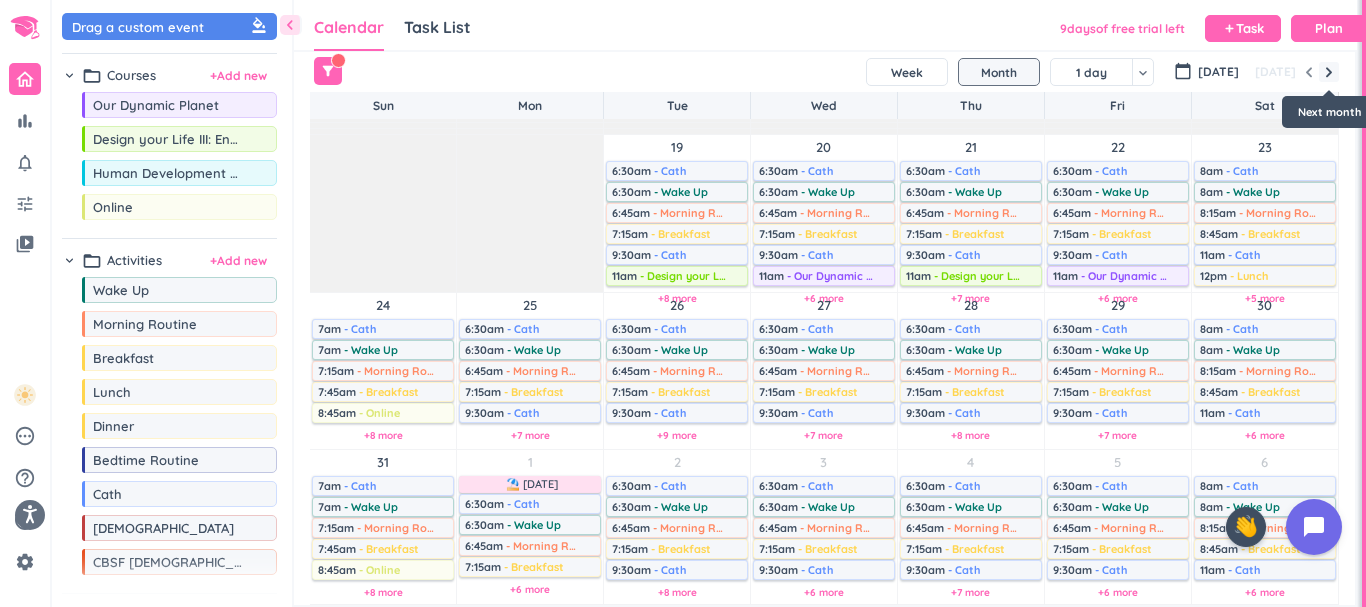 click at bounding box center [1329, 72] 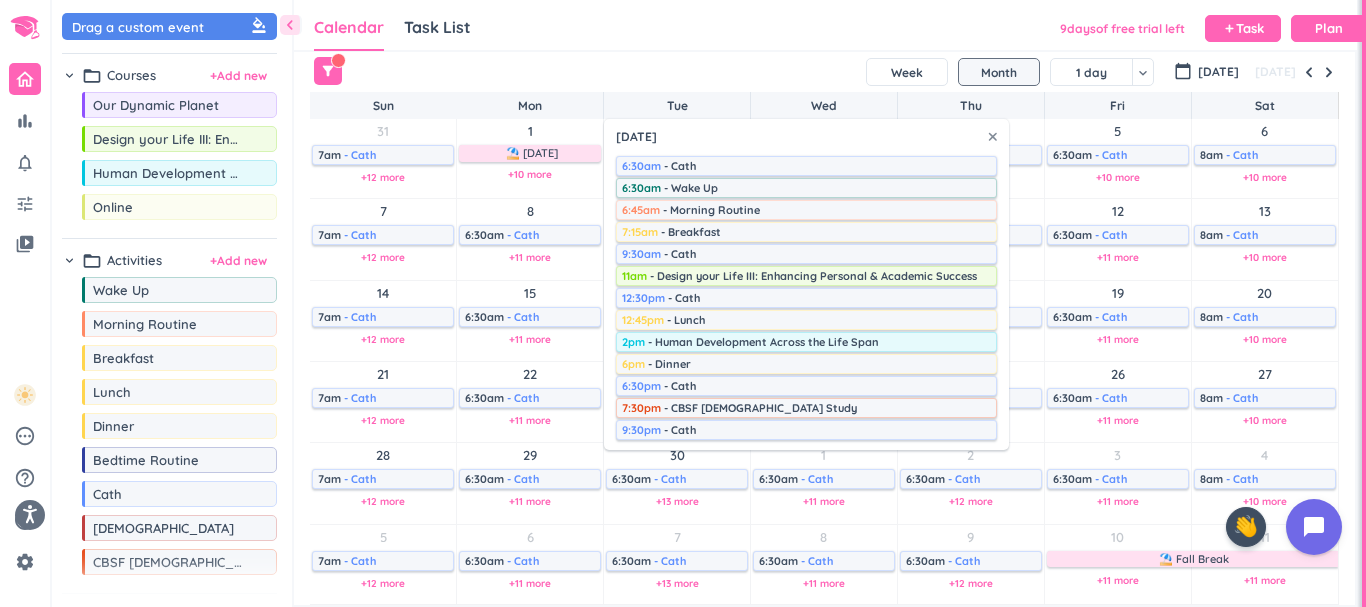 click on "Calendar Task List Calendar keyboard_arrow_down 9  day s  of free trial left add Task Plan" at bounding box center [825, 25] 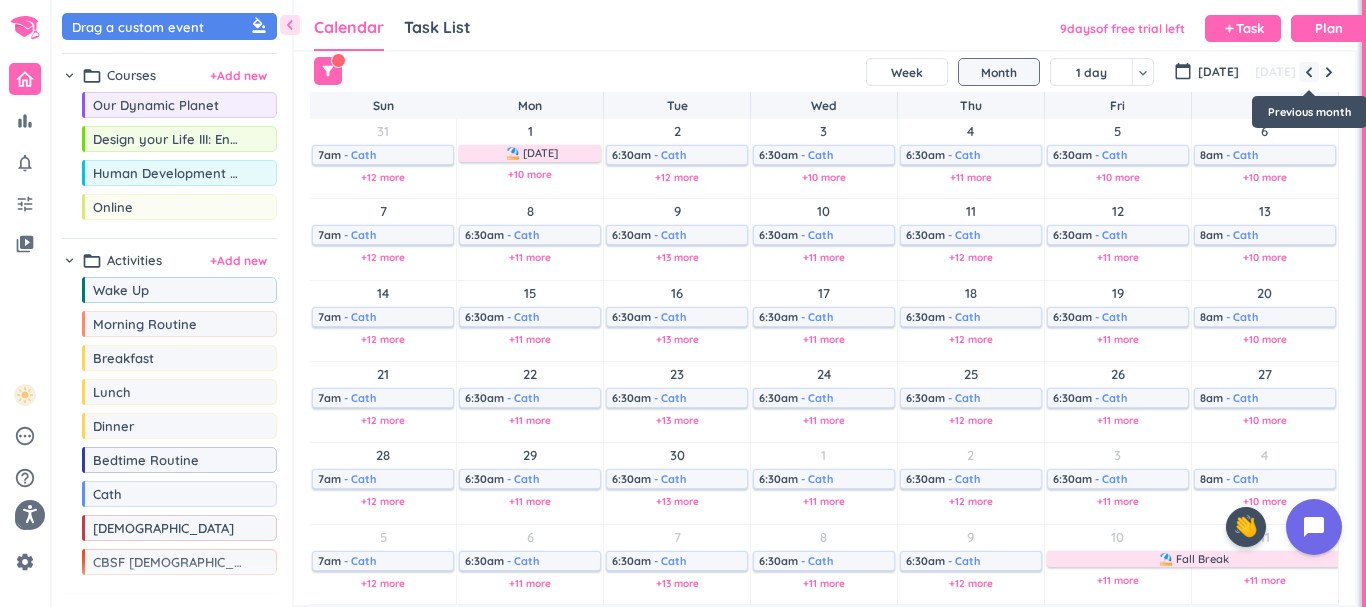 click at bounding box center [1309, 72] 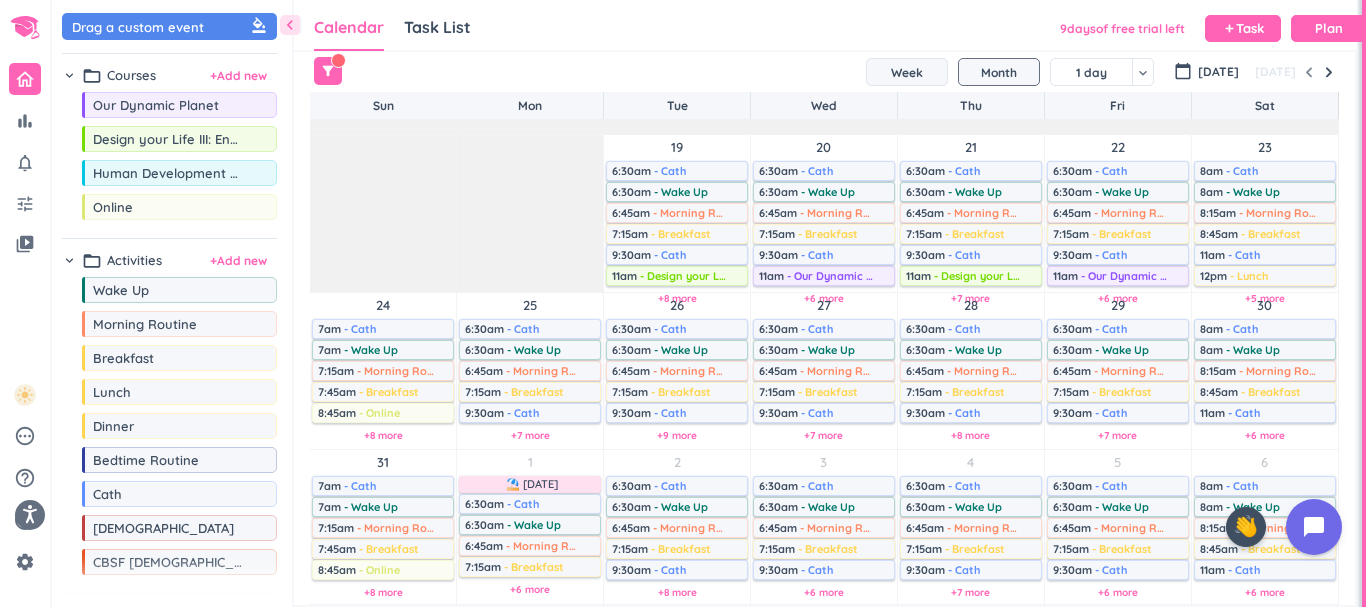 click on "Week" at bounding box center [907, 72] 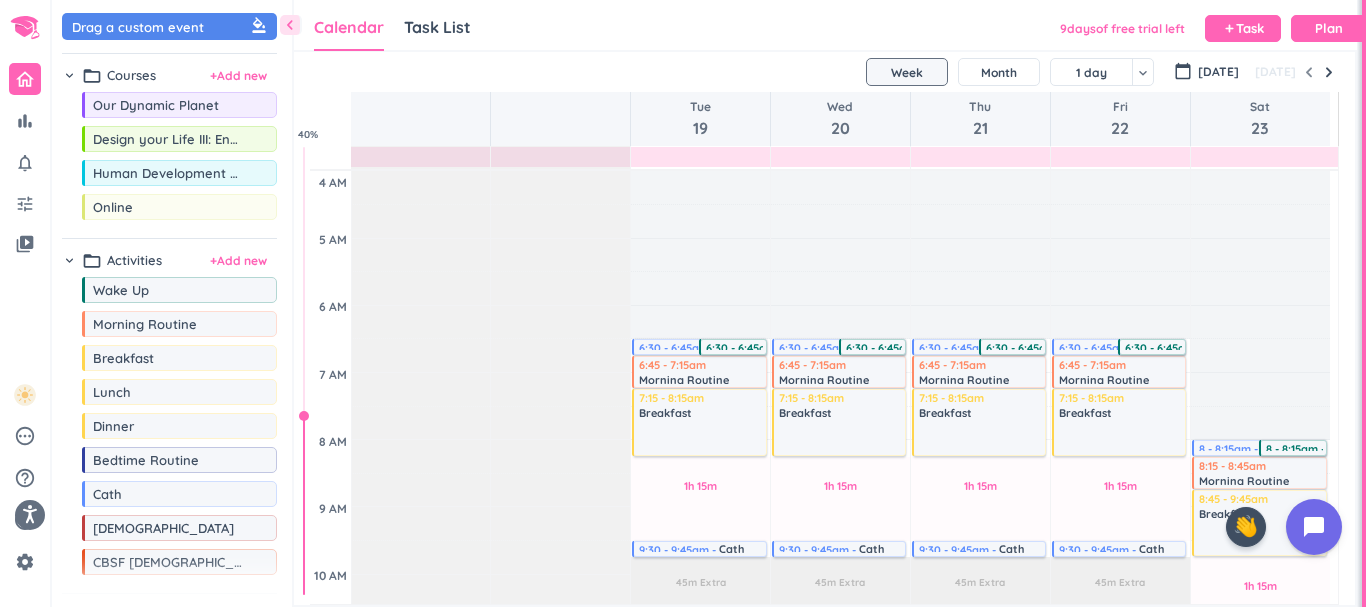 scroll, scrollTop: 121, scrollLeft: 0, axis: vertical 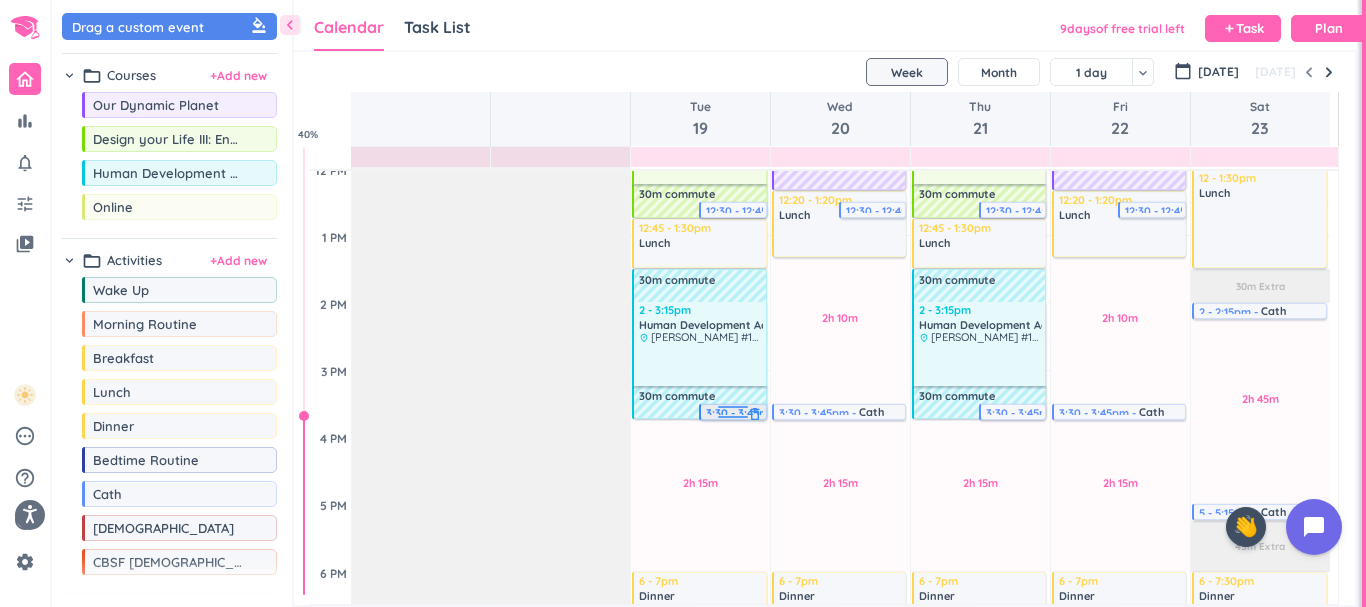 click at bounding box center (733, 420) 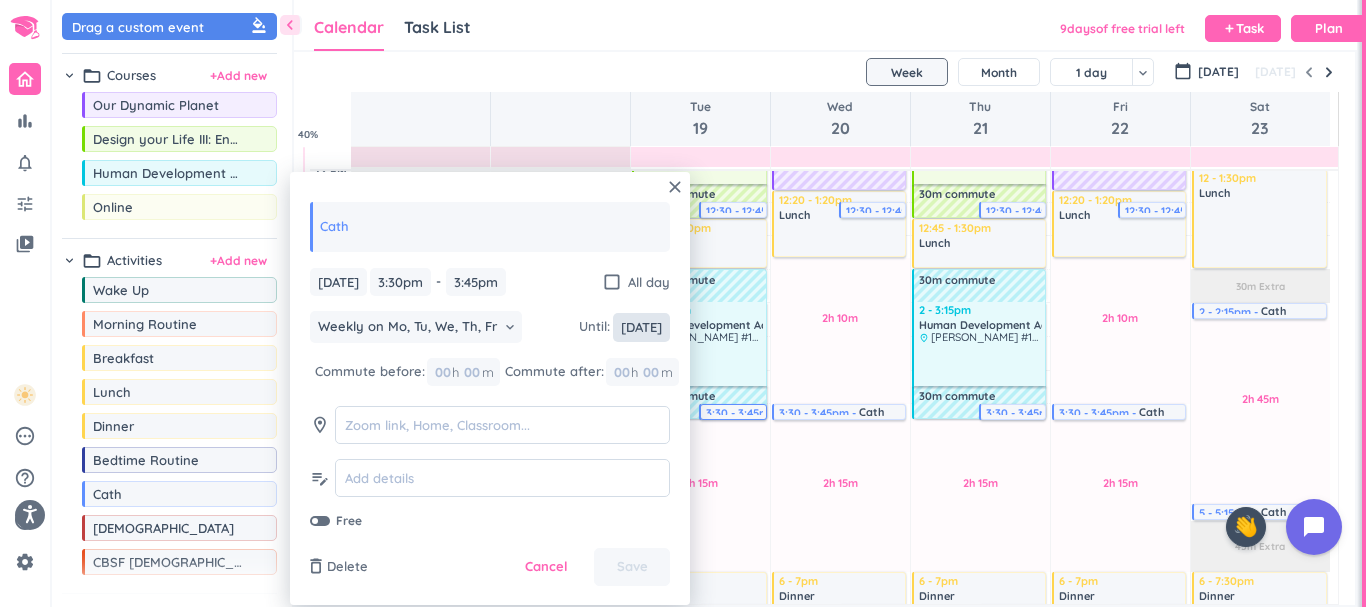 click on "[DATE]" at bounding box center [641, 327] 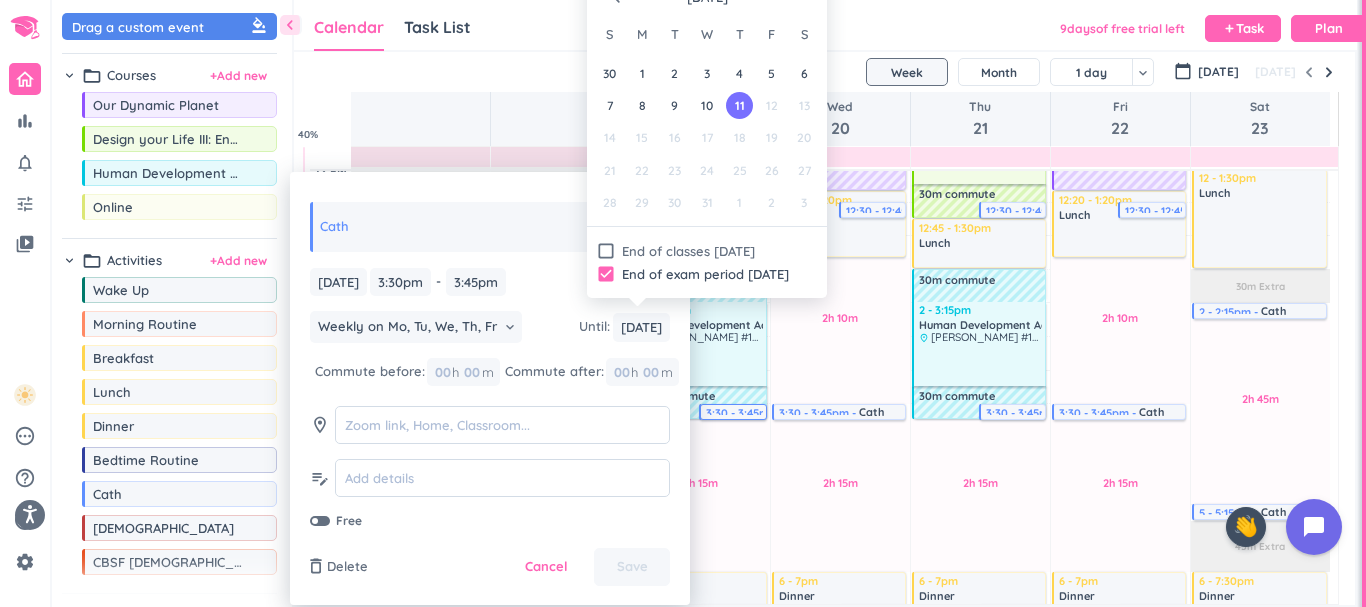 click on "11" at bounding box center [739, 105] 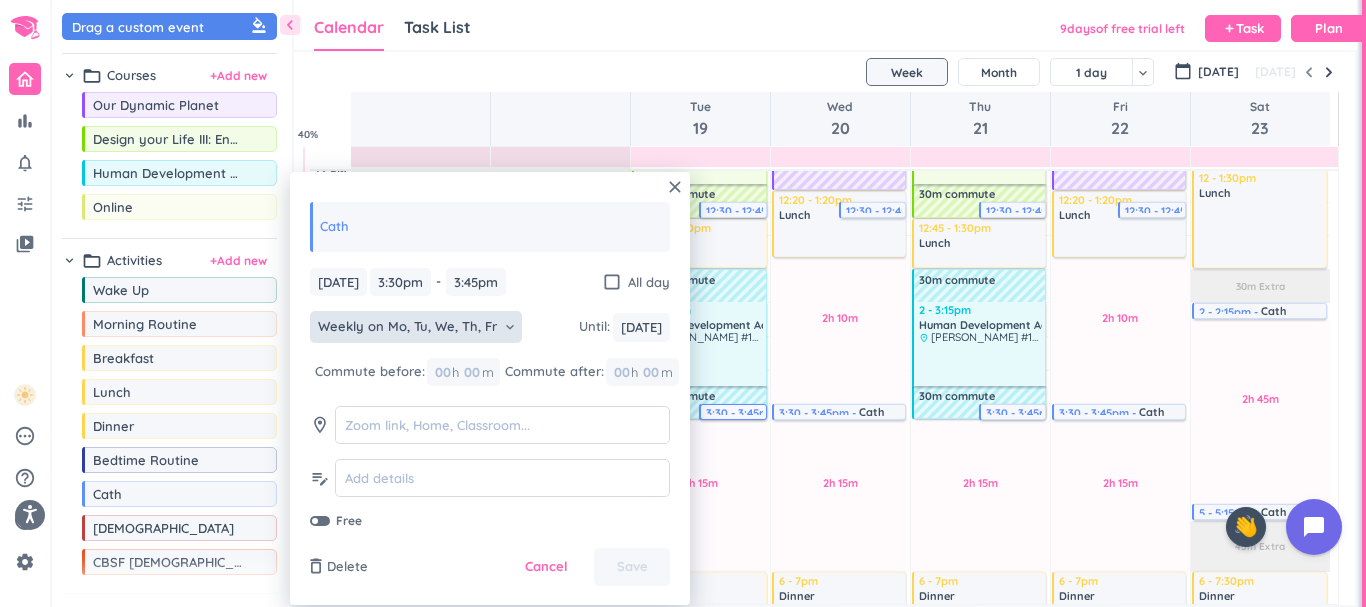 click on "Weekly on Mo, Tu, We, Th, Fr keyboard_arrow_down" at bounding box center [416, 327] 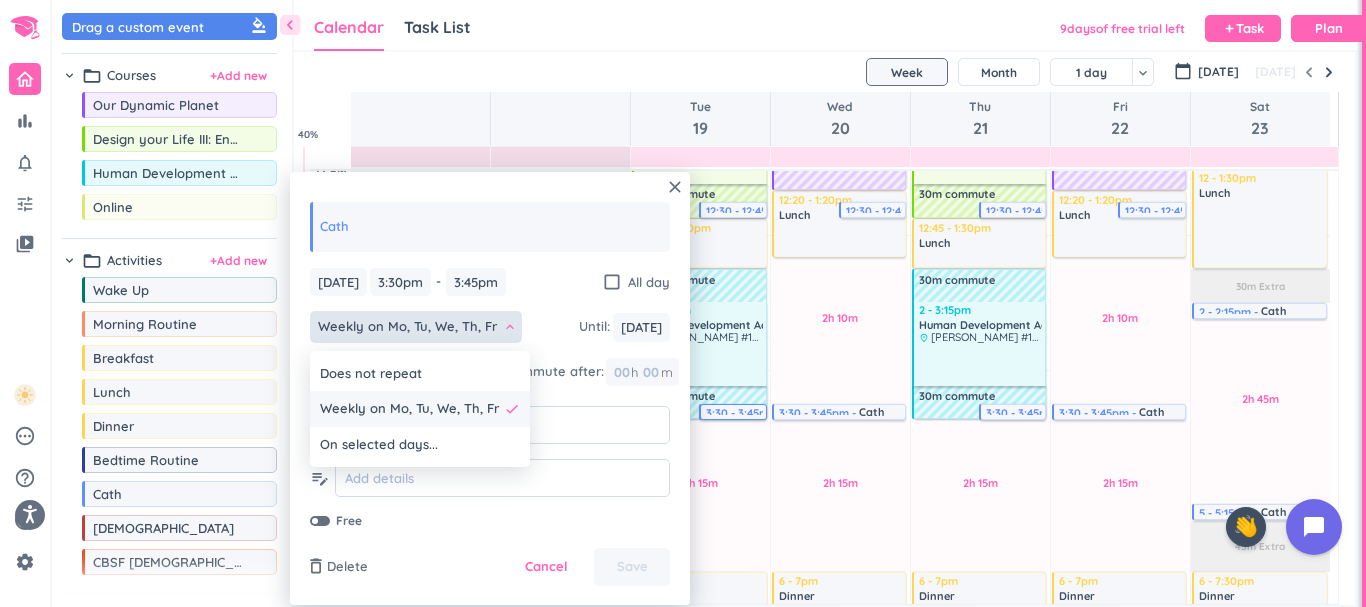 click on "done" at bounding box center (512, 409) 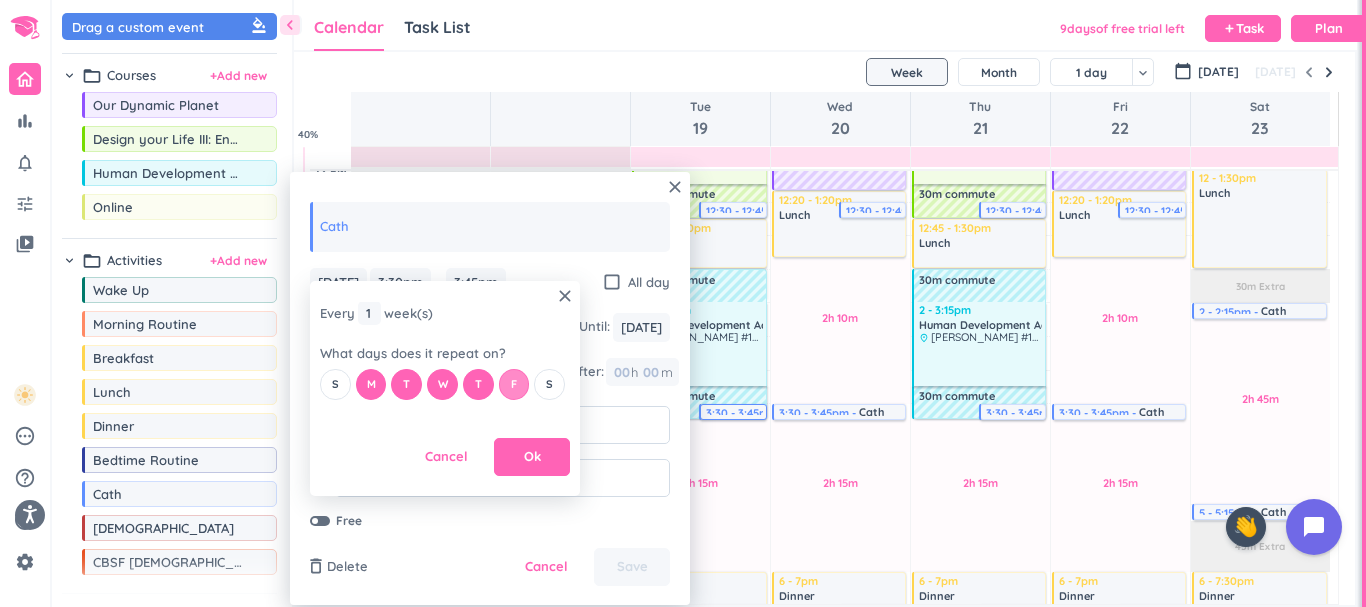 click on "F" at bounding box center [514, 384] 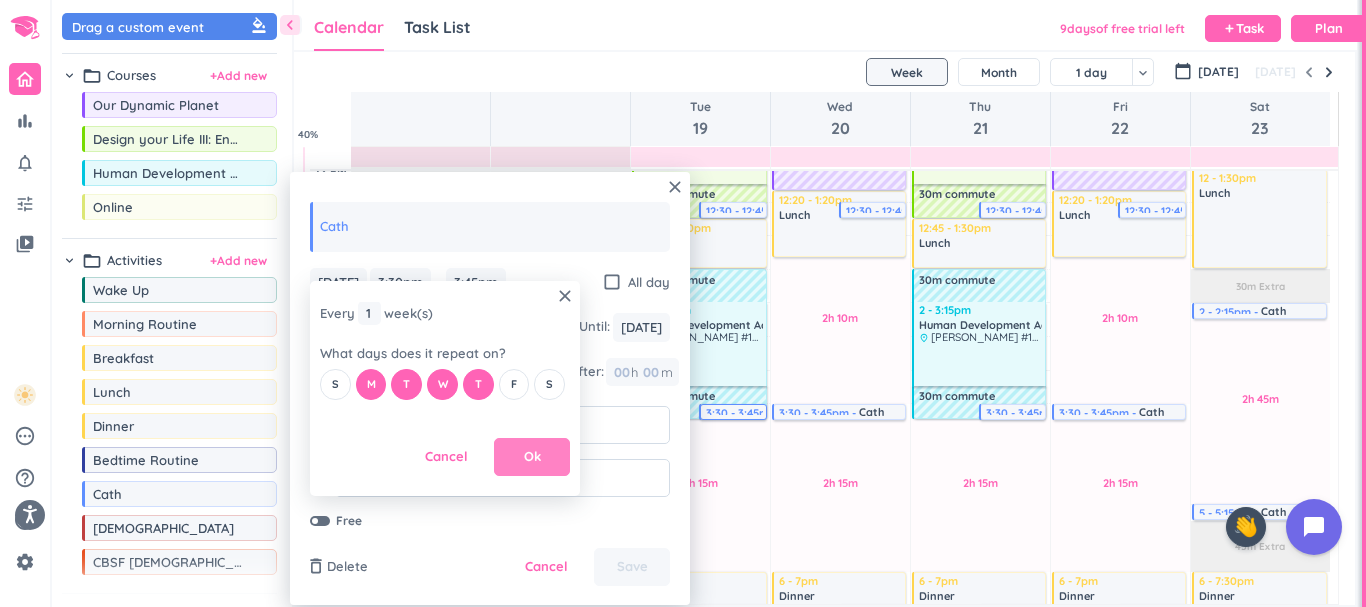 click on "Ok" at bounding box center [532, 457] 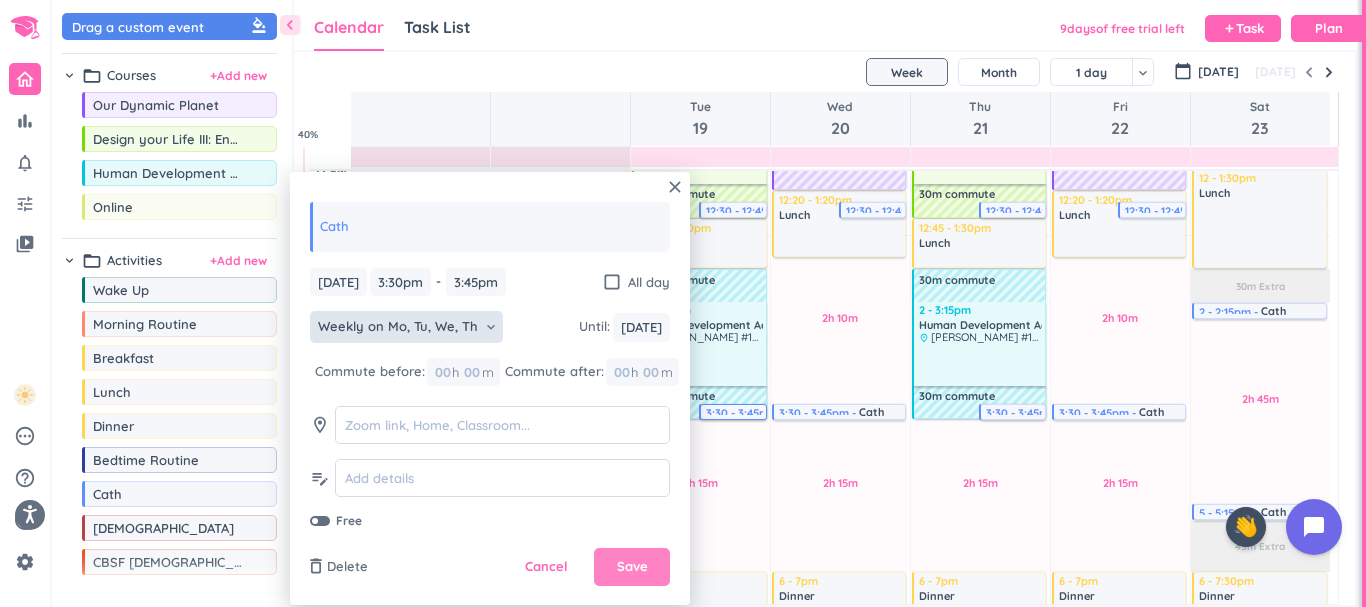 click on "Save" at bounding box center (632, 567) 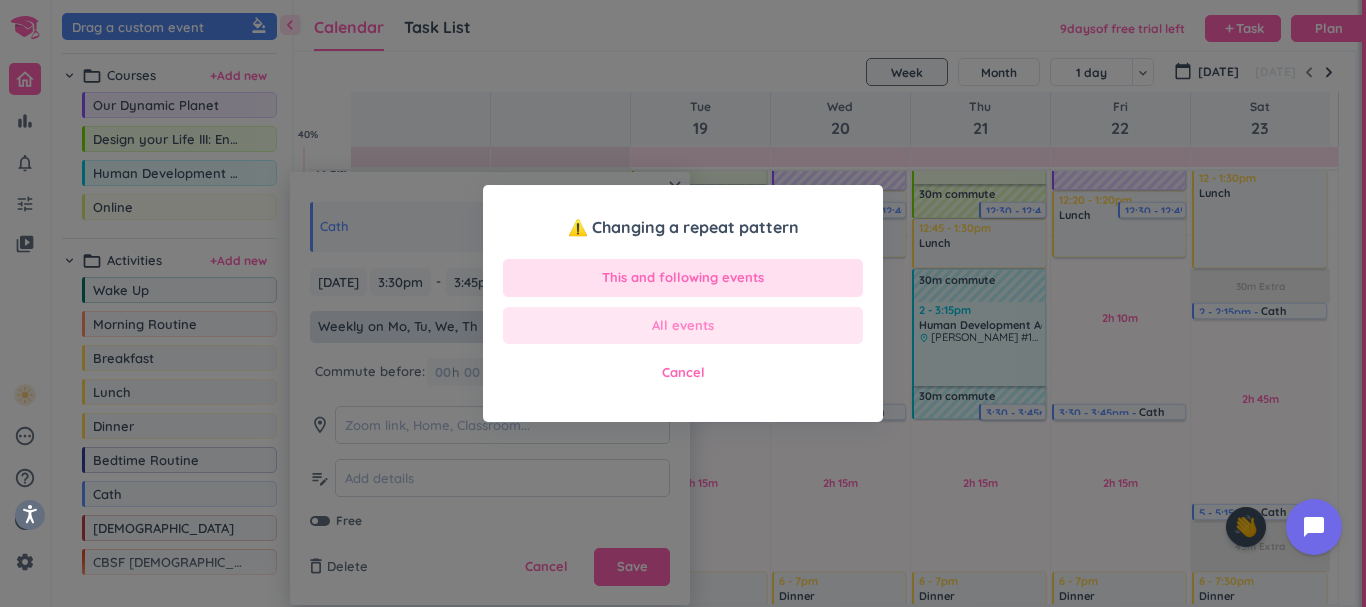 click on "All events" at bounding box center [683, 326] 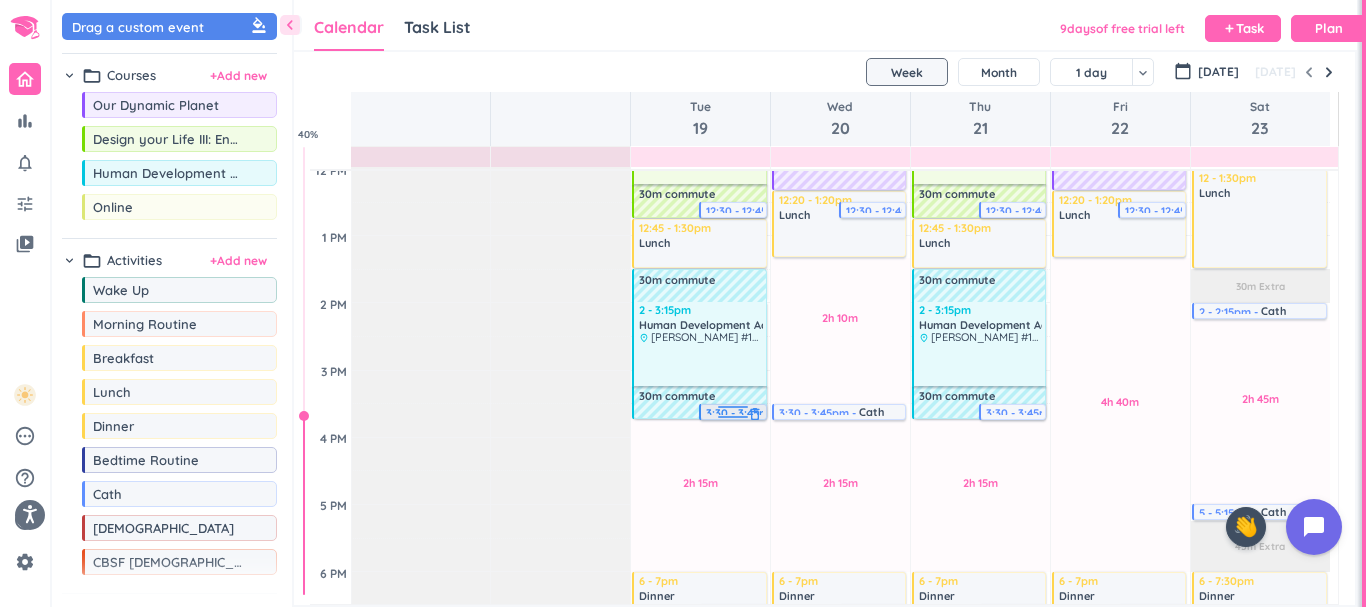 click at bounding box center (733, 410) 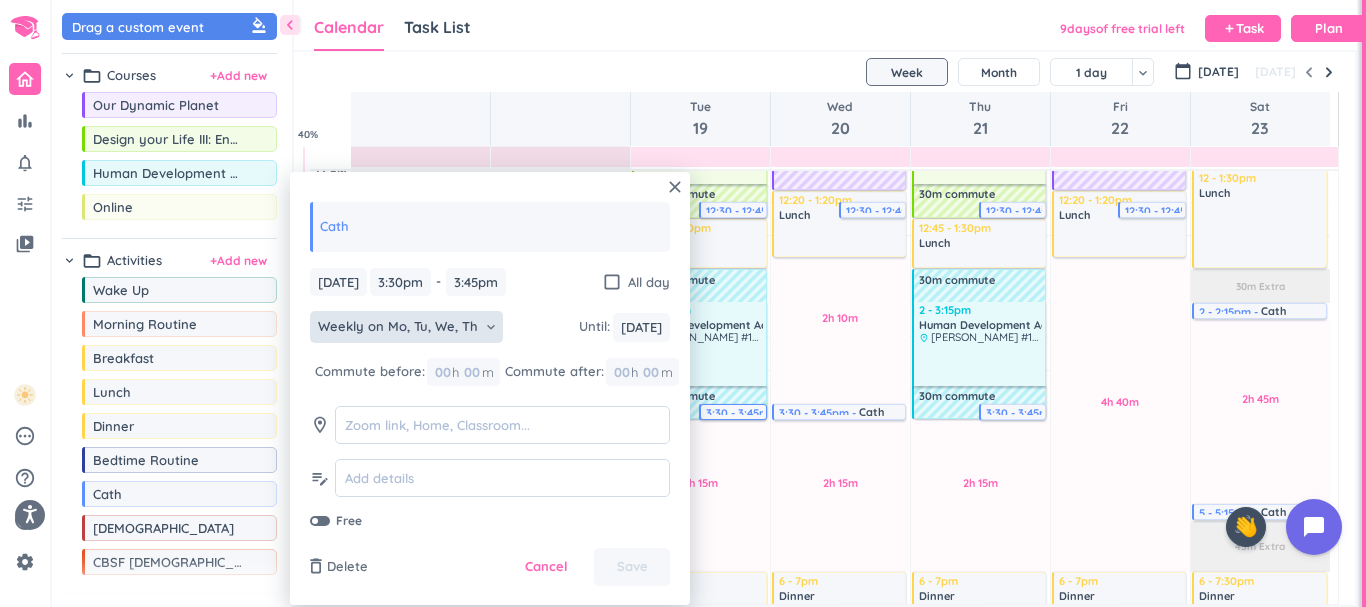 click on "keyboard_arrow_down" at bounding box center (491, 327) 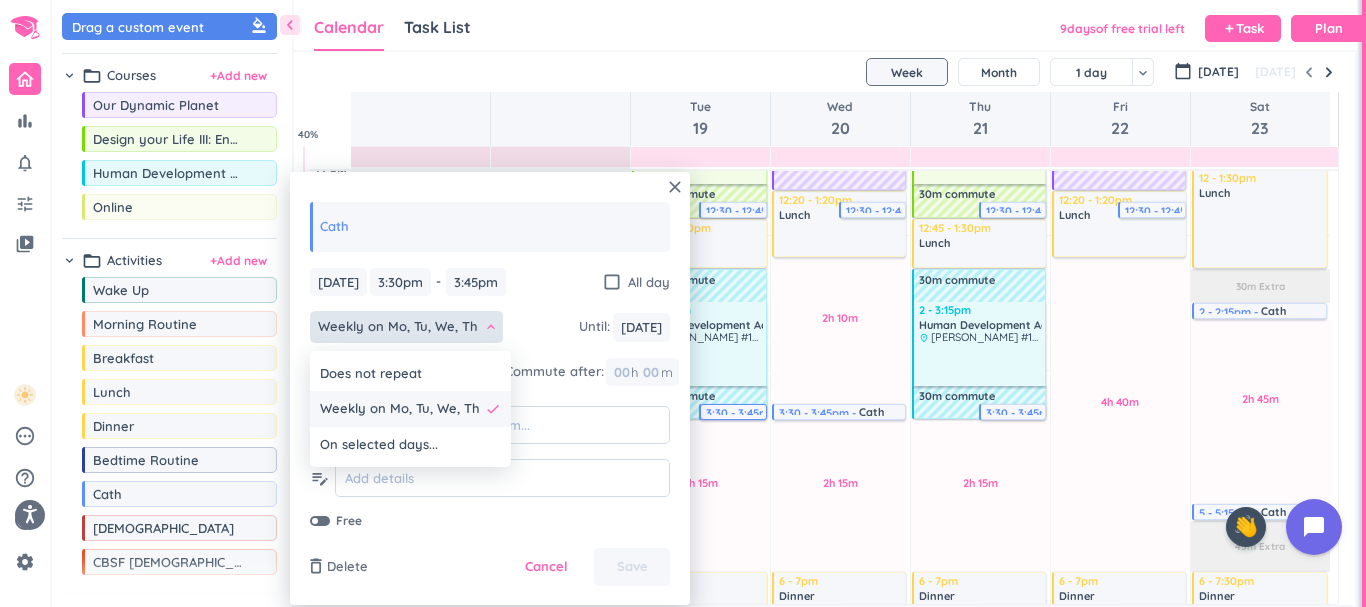click on "Weekly on Mo, Tu, We, Th done" at bounding box center [410, 409] 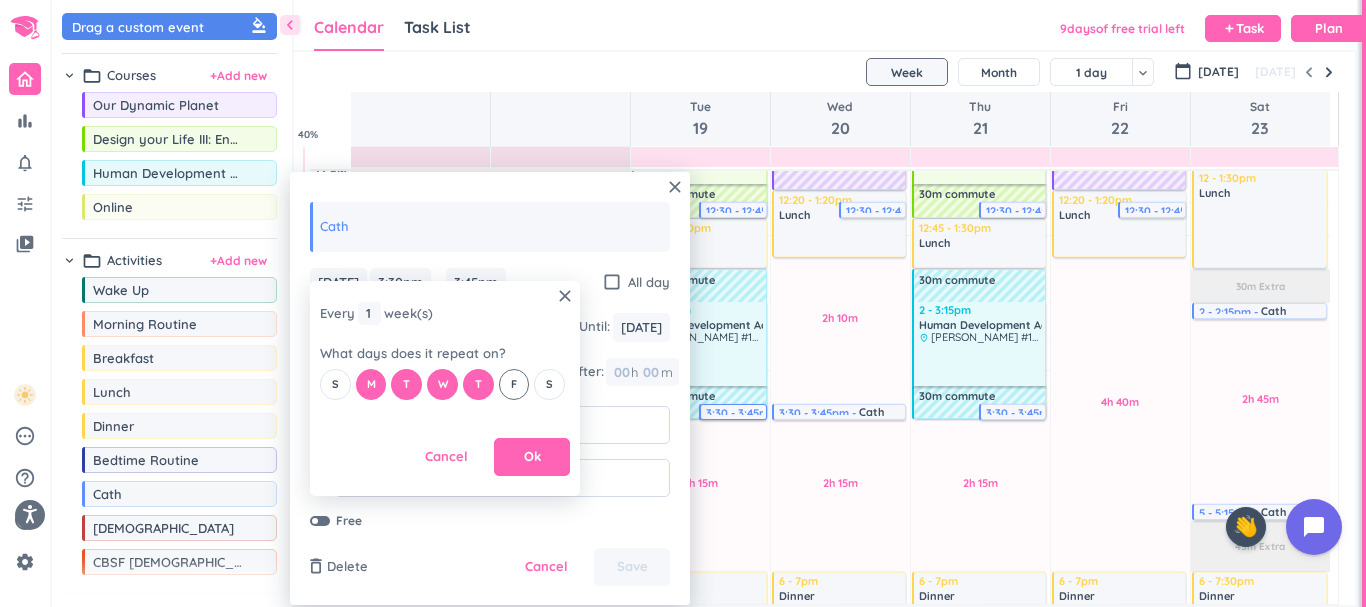 click on "F" at bounding box center (514, 384) 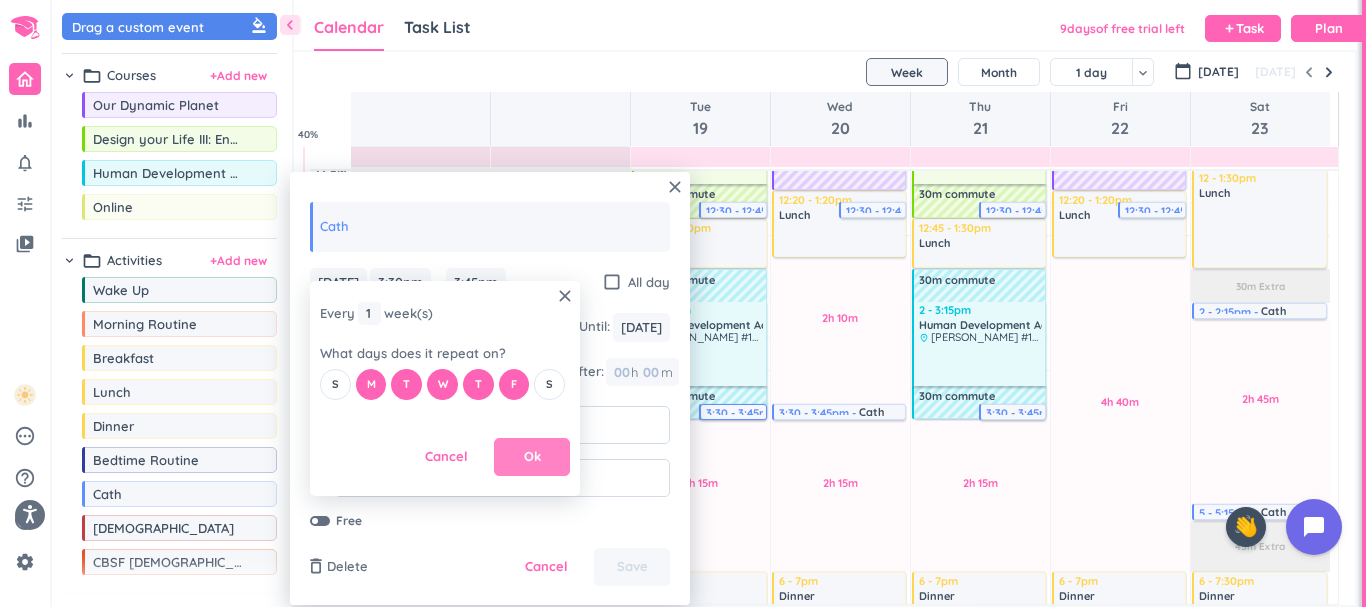 click on "Ok" at bounding box center [532, 457] 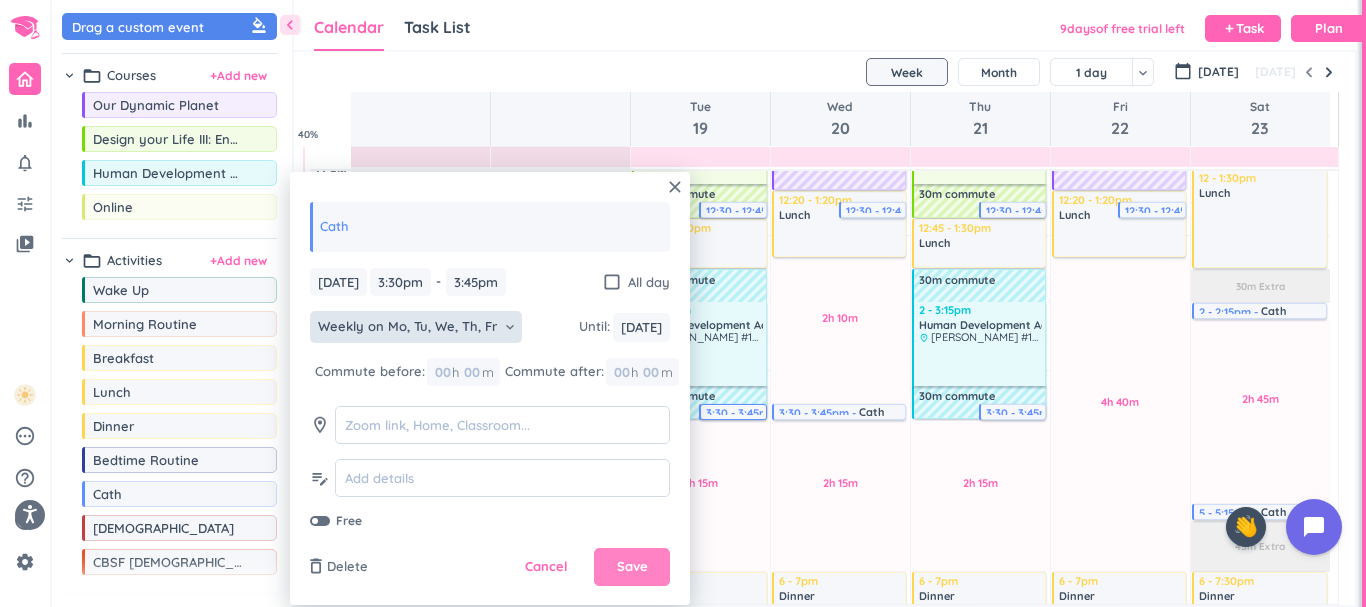click on "Save" at bounding box center (632, 567) 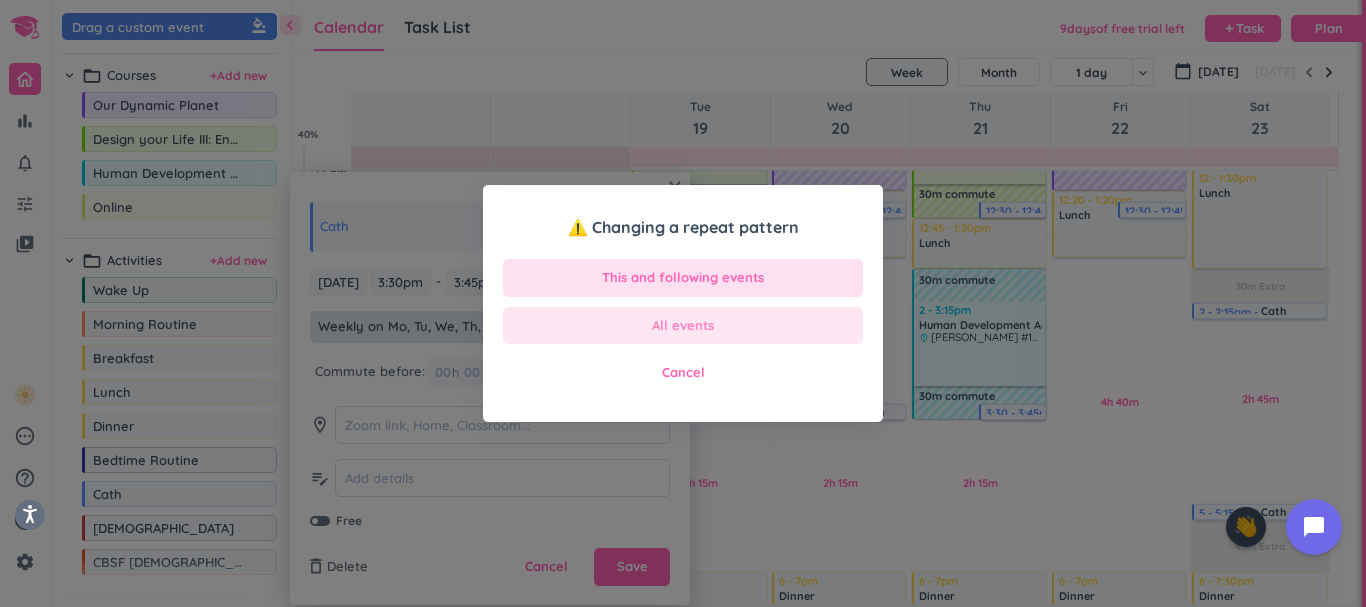 click on "All events" at bounding box center [683, 326] 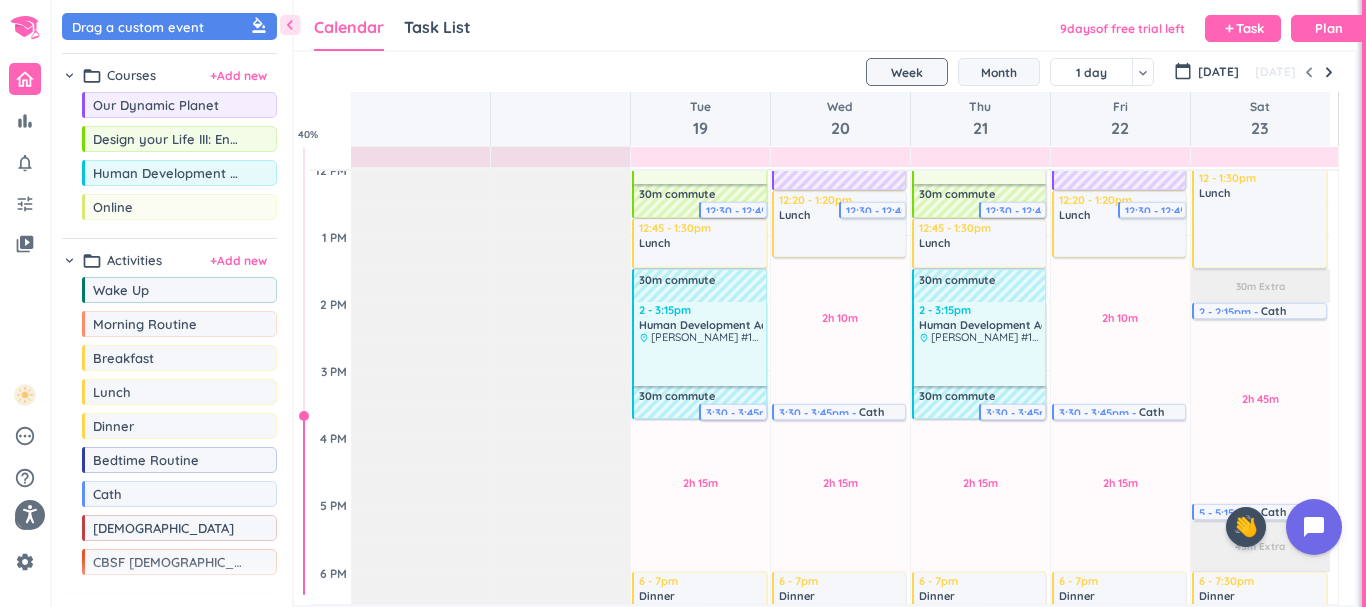 click on "Month" at bounding box center (999, 72) 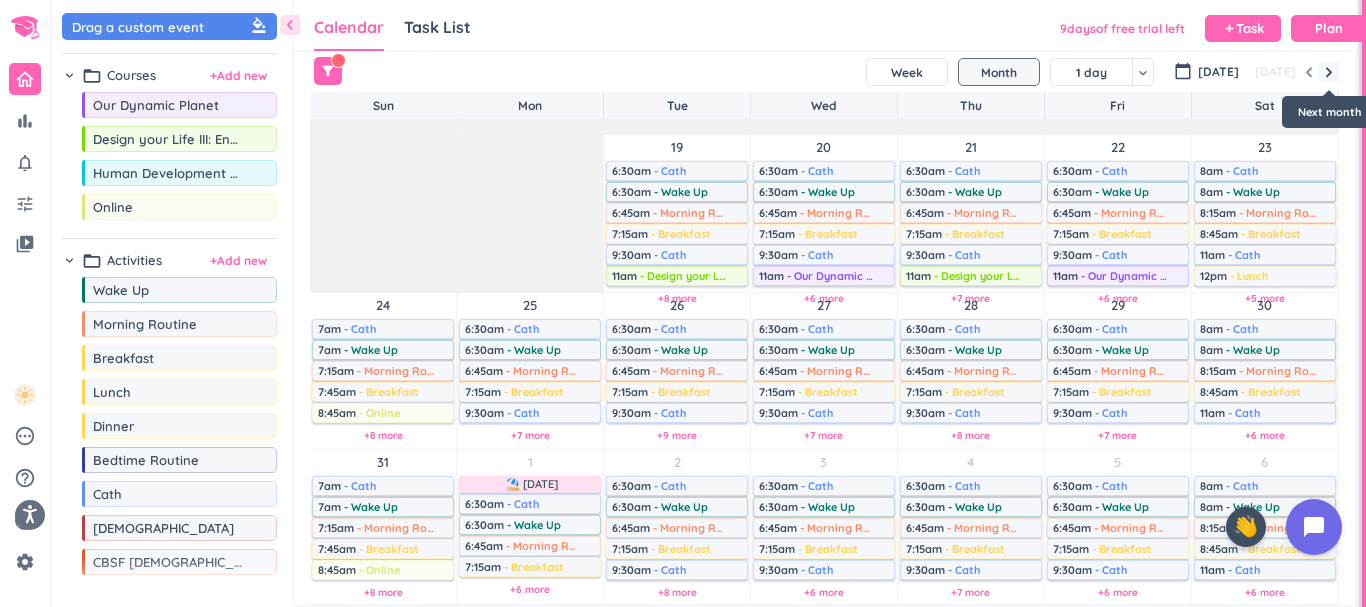 click at bounding box center (1329, 72) 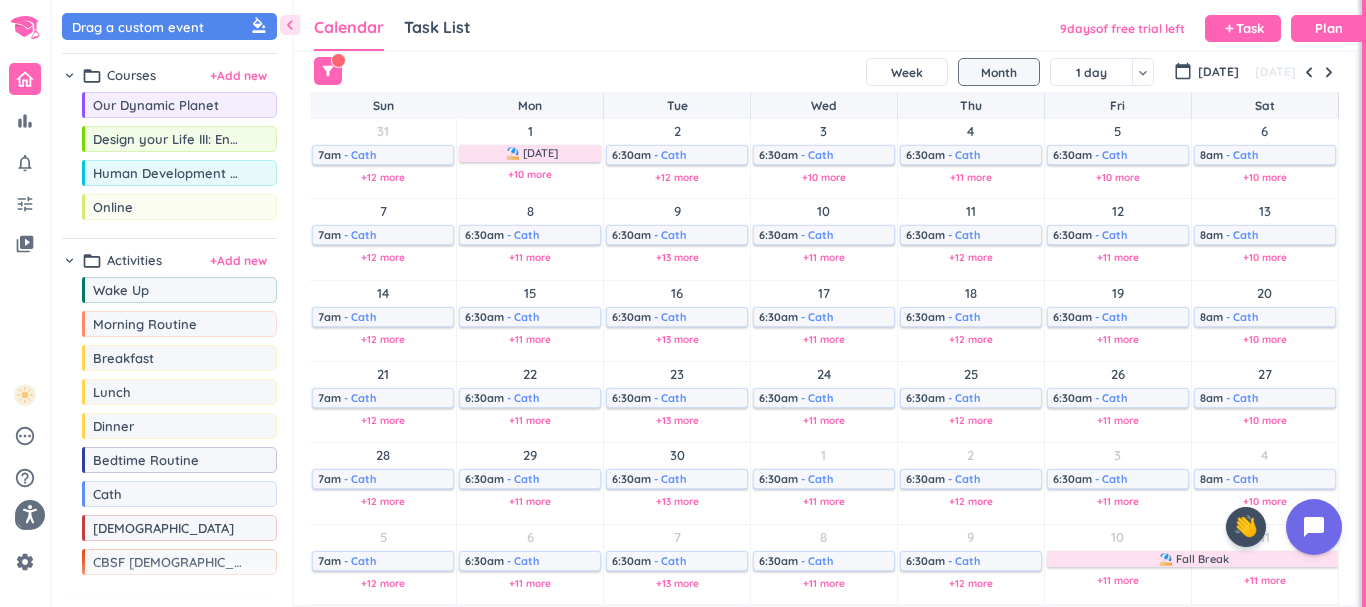 click on "+12 more" at bounding box center [677, 177] 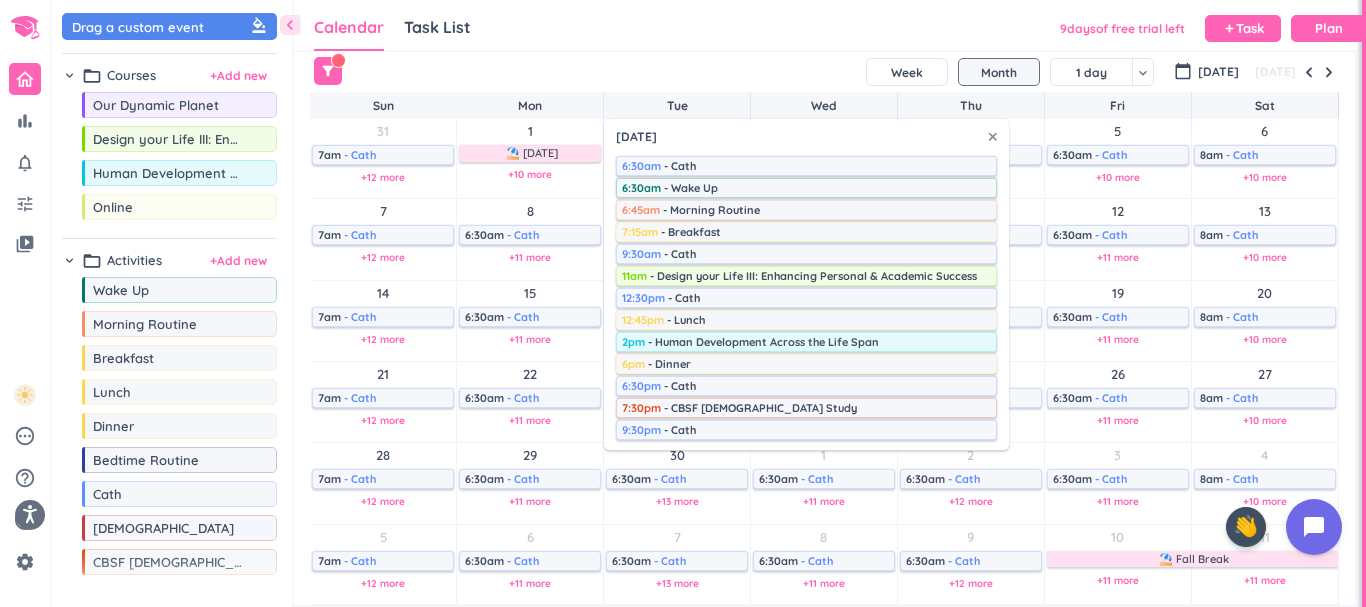 click on "Calendar Task List Calendar keyboard_arrow_down 9  day s  of free trial left add Task Plan" at bounding box center (825, 25) 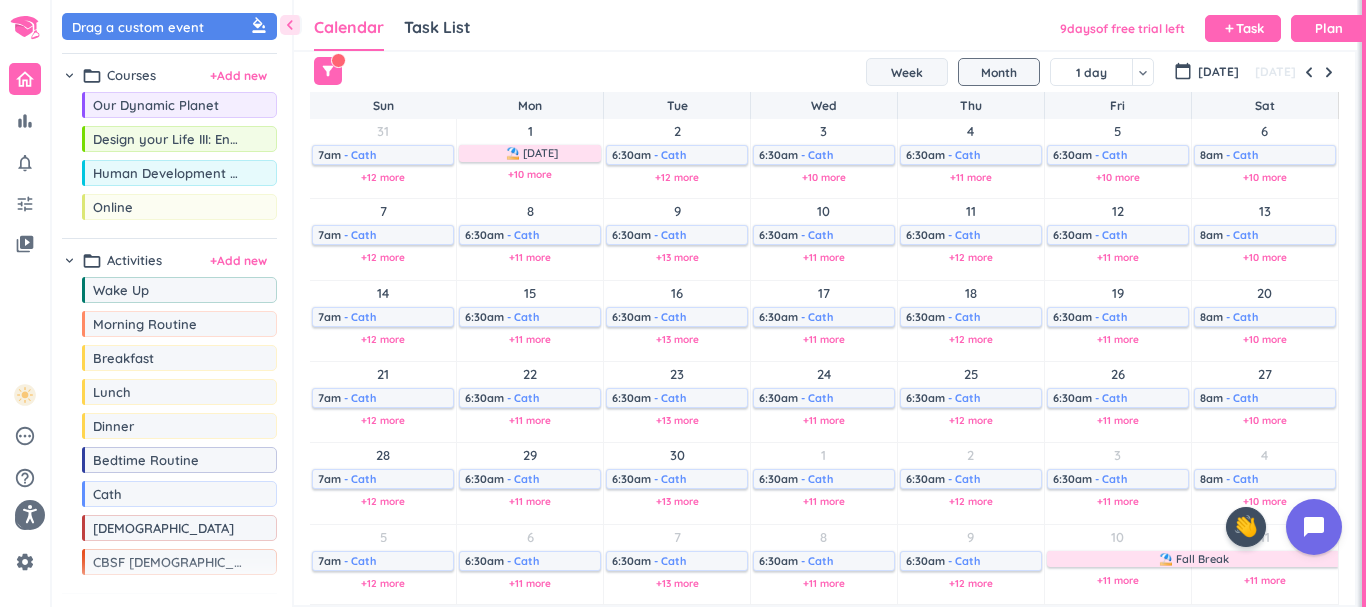 click on "Week" at bounding box center [907, 72] 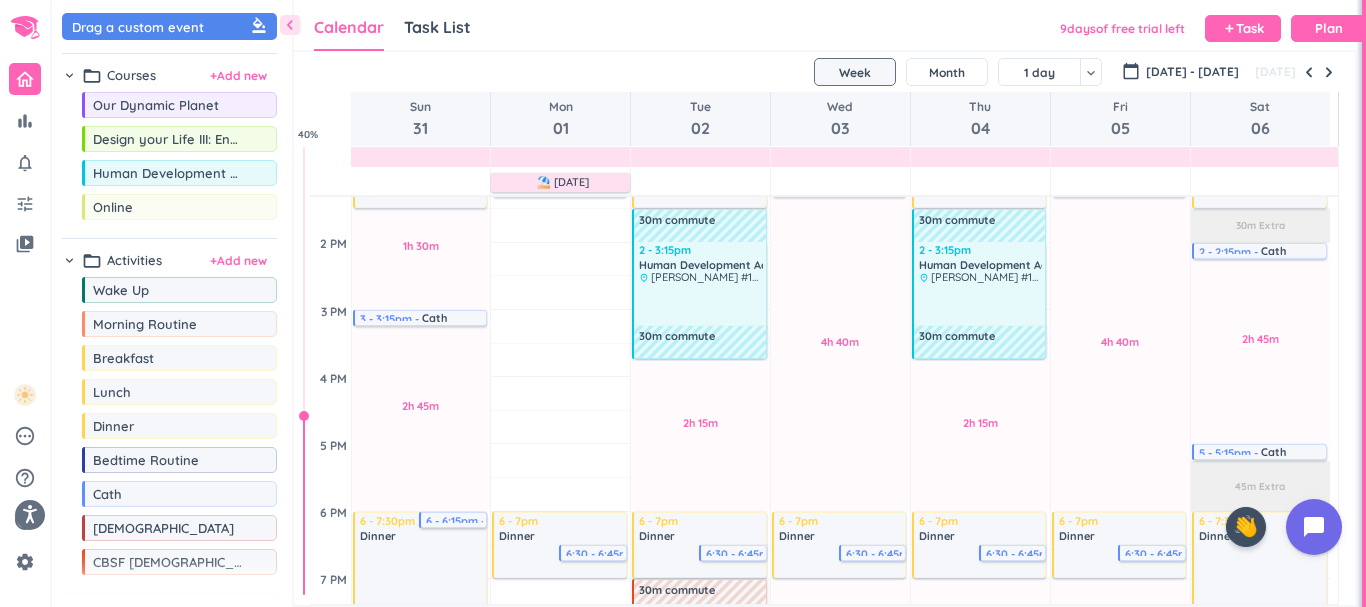scroll, scrollTop: 614, scrollLeft: 0, axis: vertical 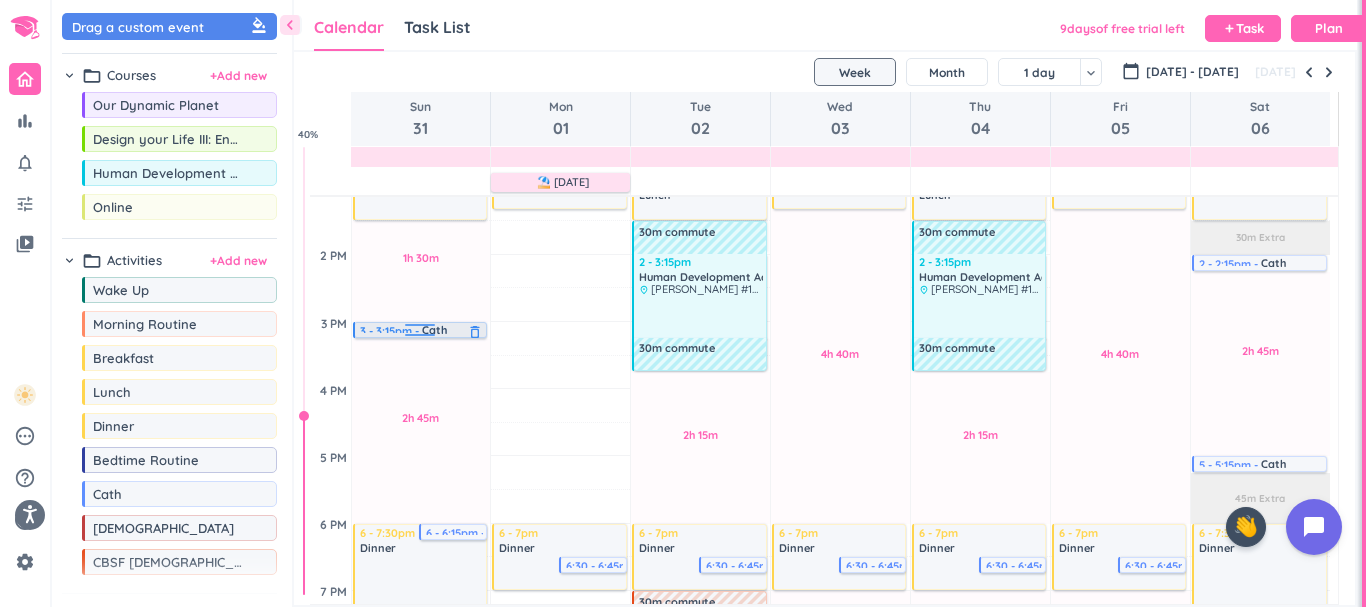 click at bounding box center [420, 328] 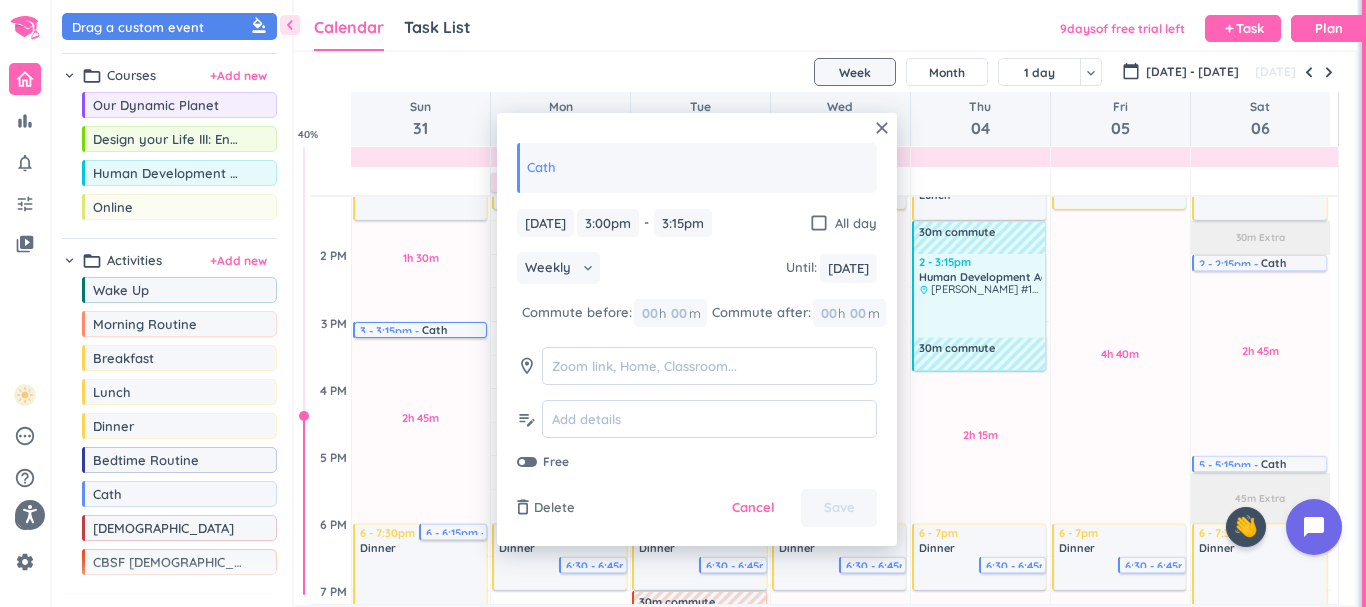 click on "close" at bounding box center [882, 128] 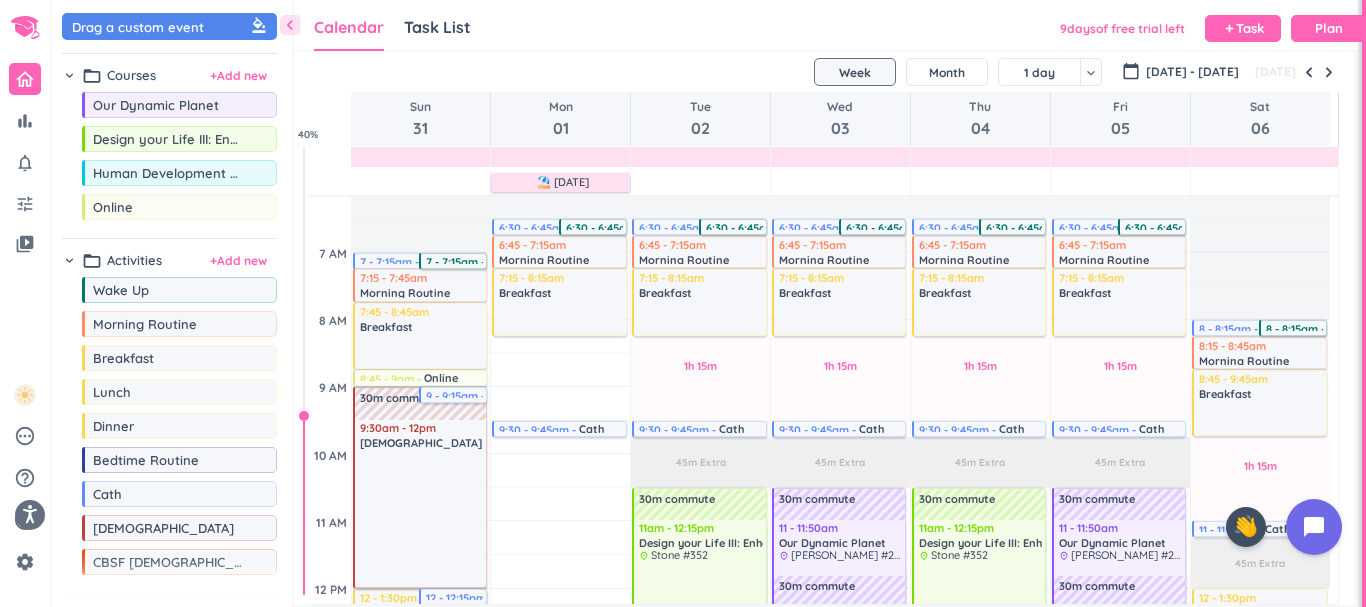 scroll, scrollTop: 0, scrollLeft: 0, axis: both 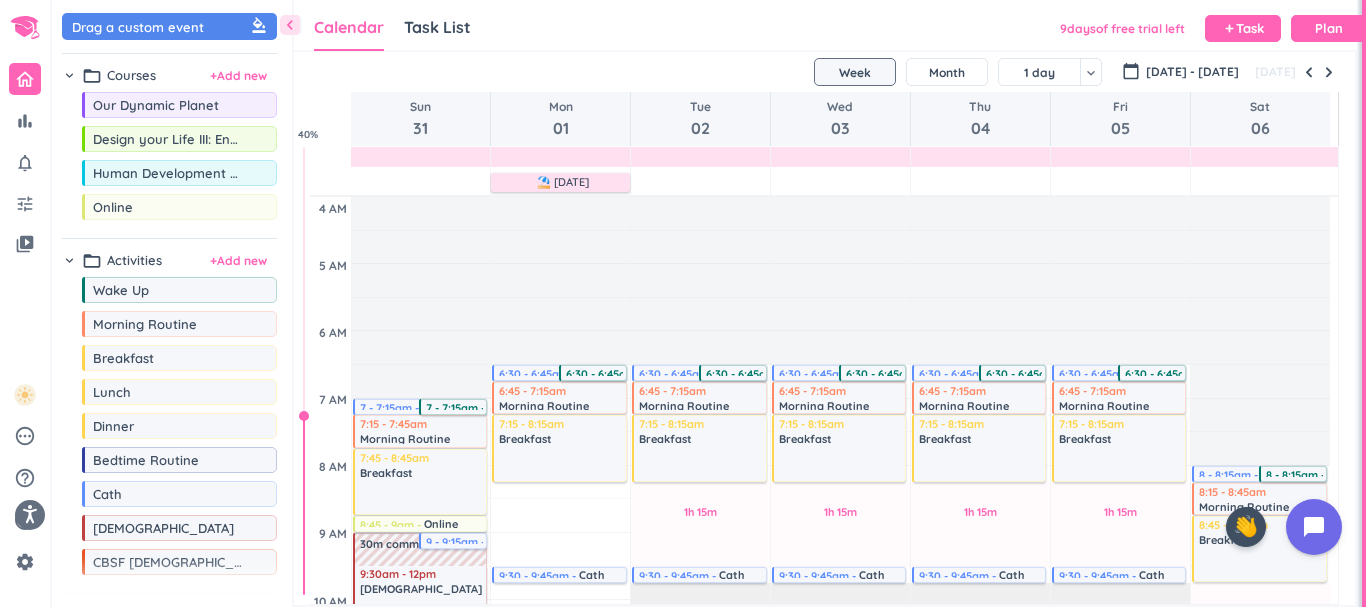 click at bounding box center [1309, 72] 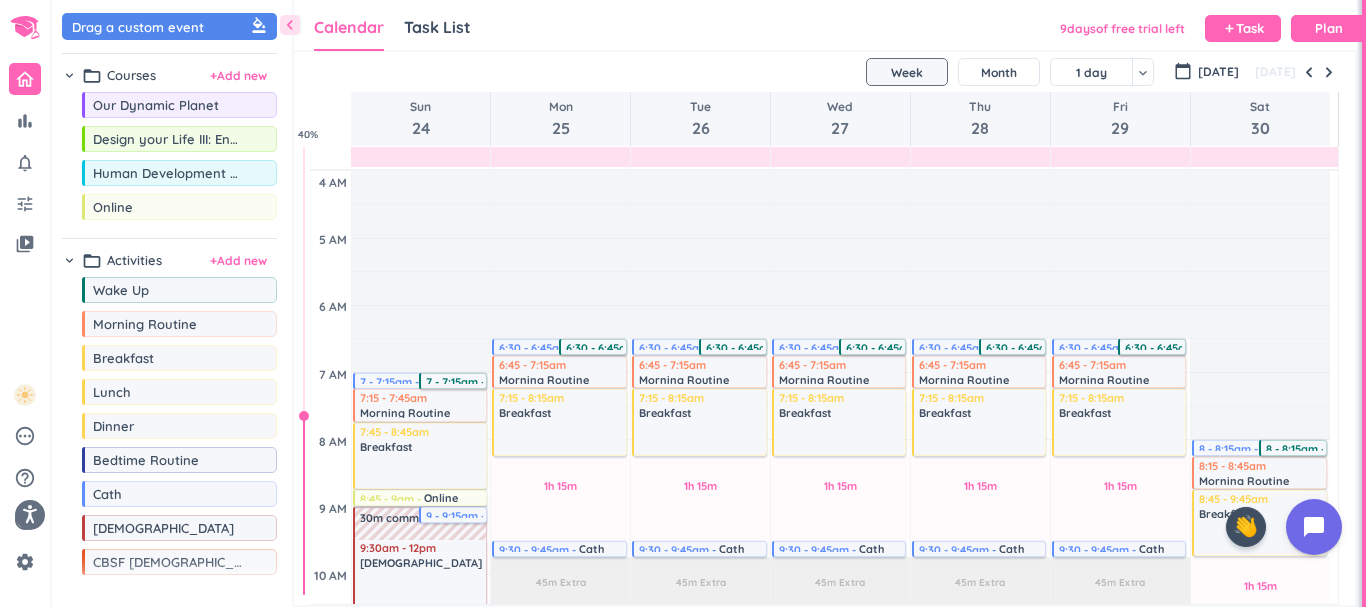 scroll, scrollTop: 169, scrollLeft: 0, axis: vertical 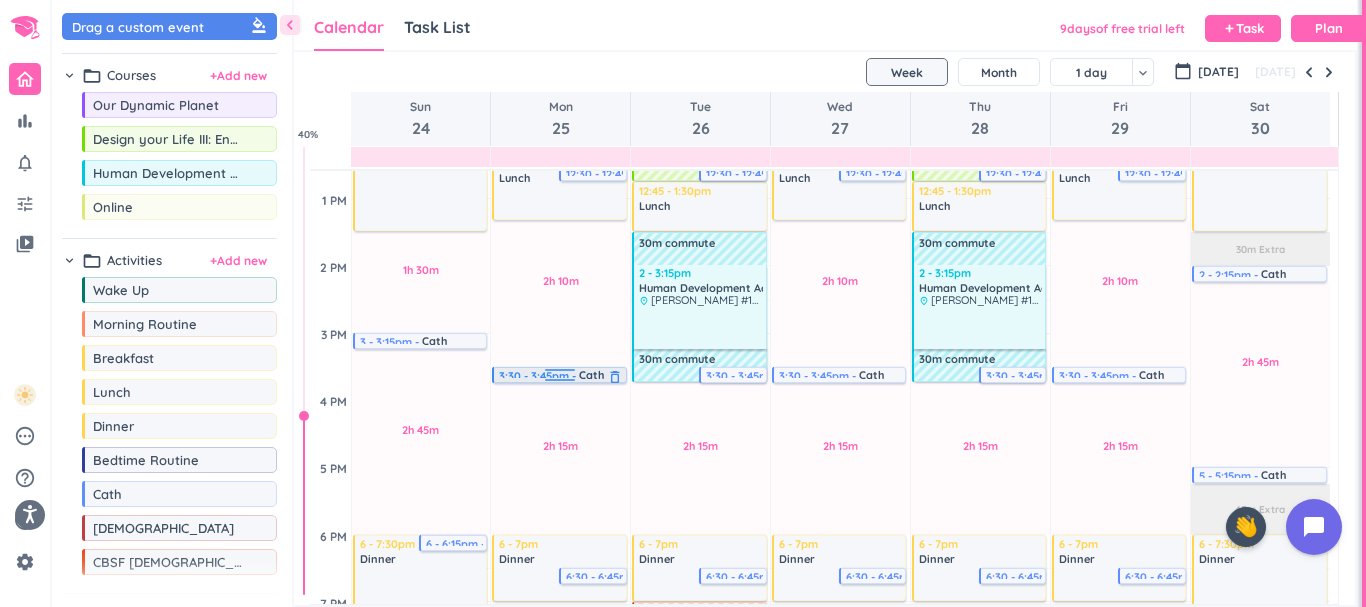 click at bounding box center [559, 373] 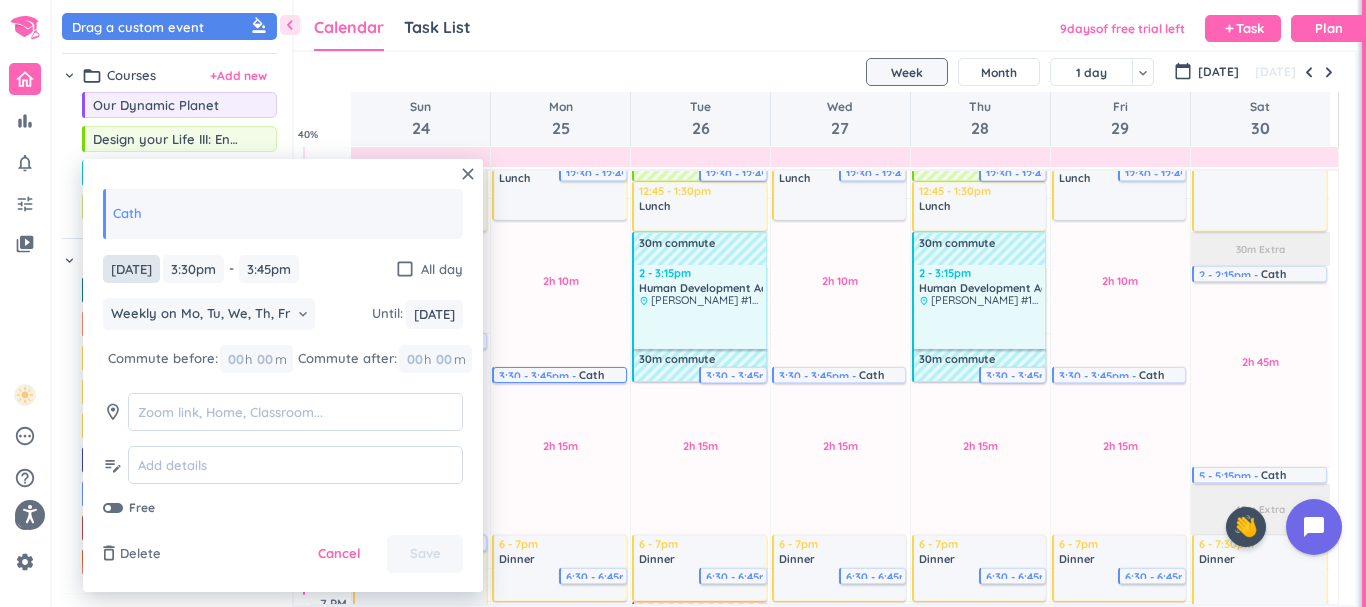 click on "[DATE]" at bounding box center [131, 269] 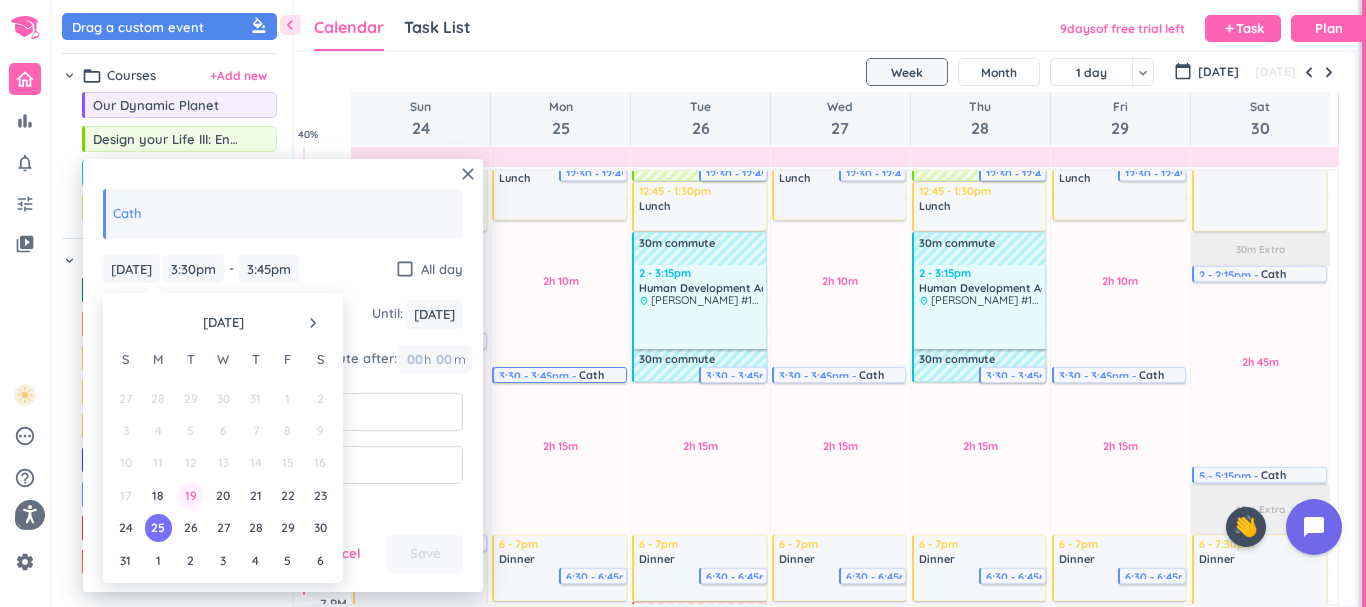 click on "19" at bounding box center (190, 495) 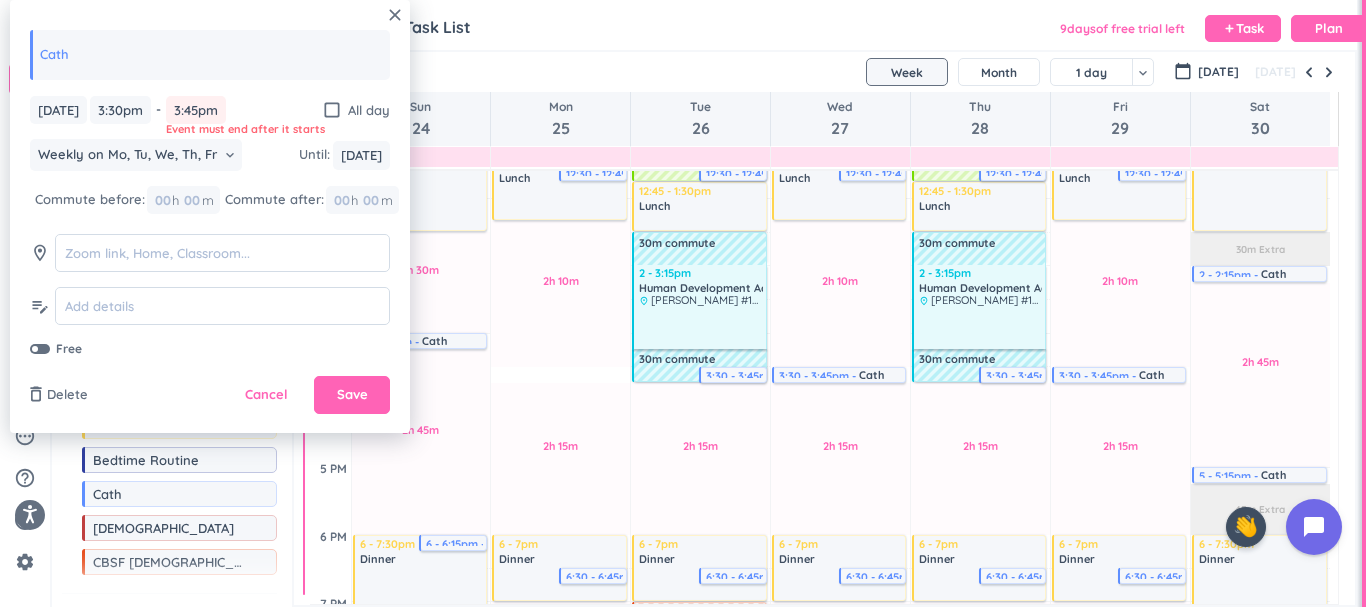 click on "3:45pm" at bounding box center (196, 110) 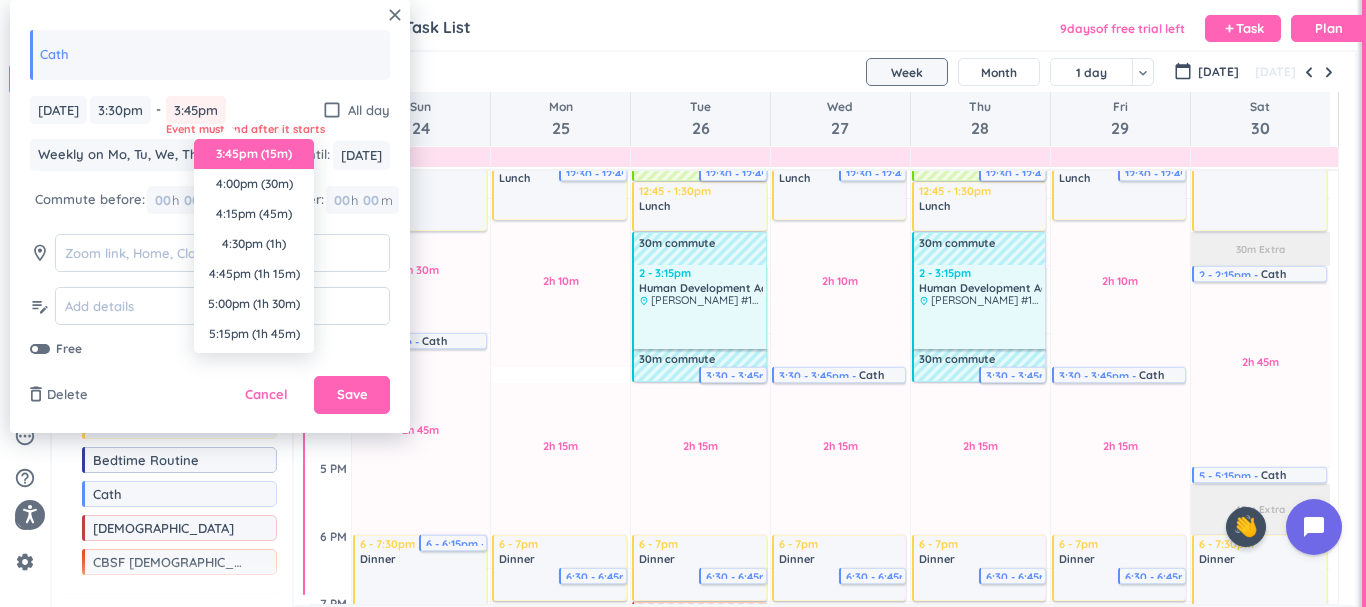 click on "3:45pm (15m)" at bounding box center (254, 154) 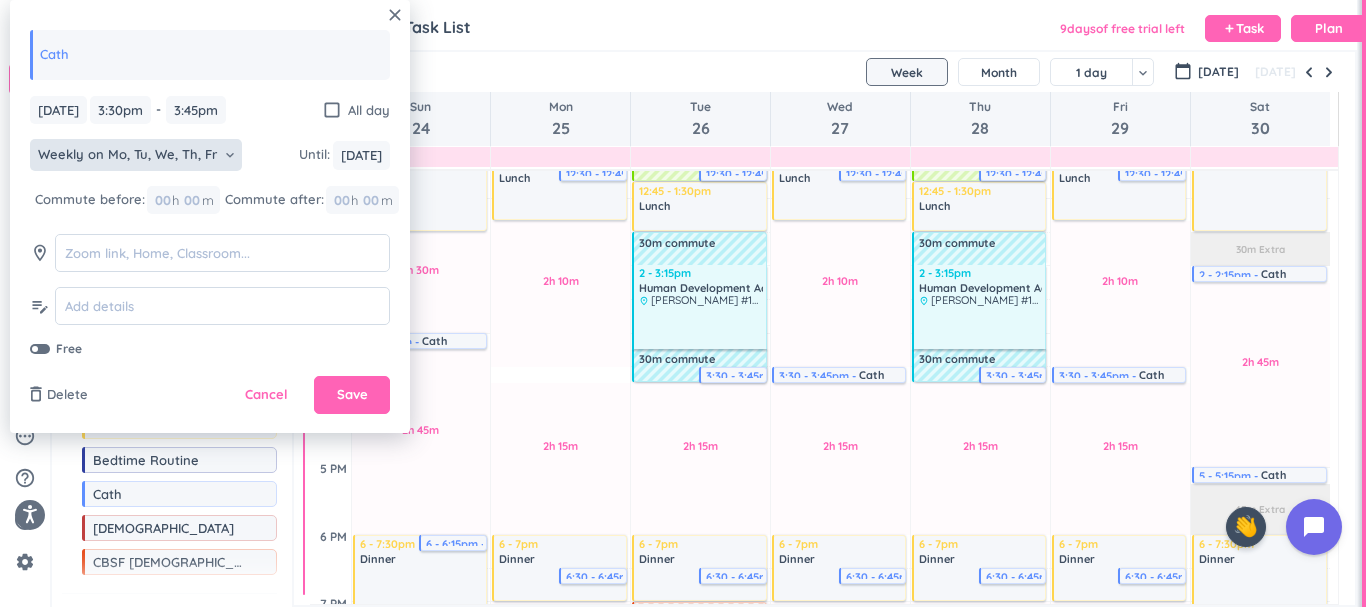 click on "keyboard_arrow_down" at bounding box center (230, 155) 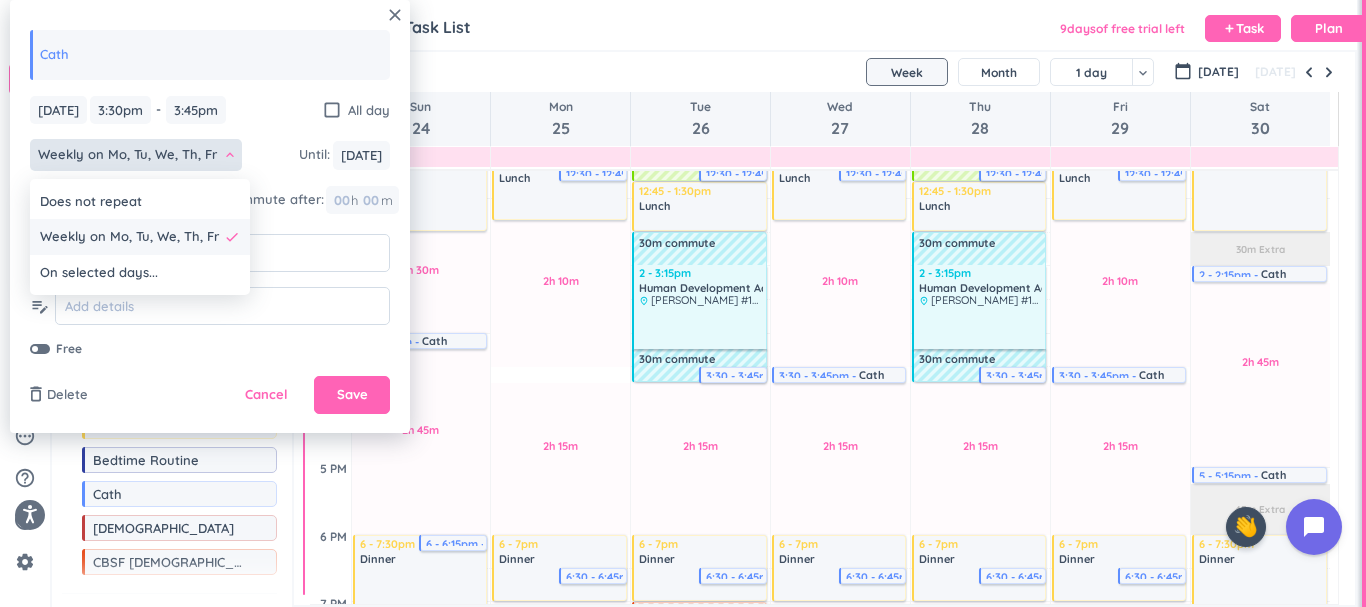 click on "Weekly on Mo, Tu, We, Th, Fr done" at bounding box center (140, 237) 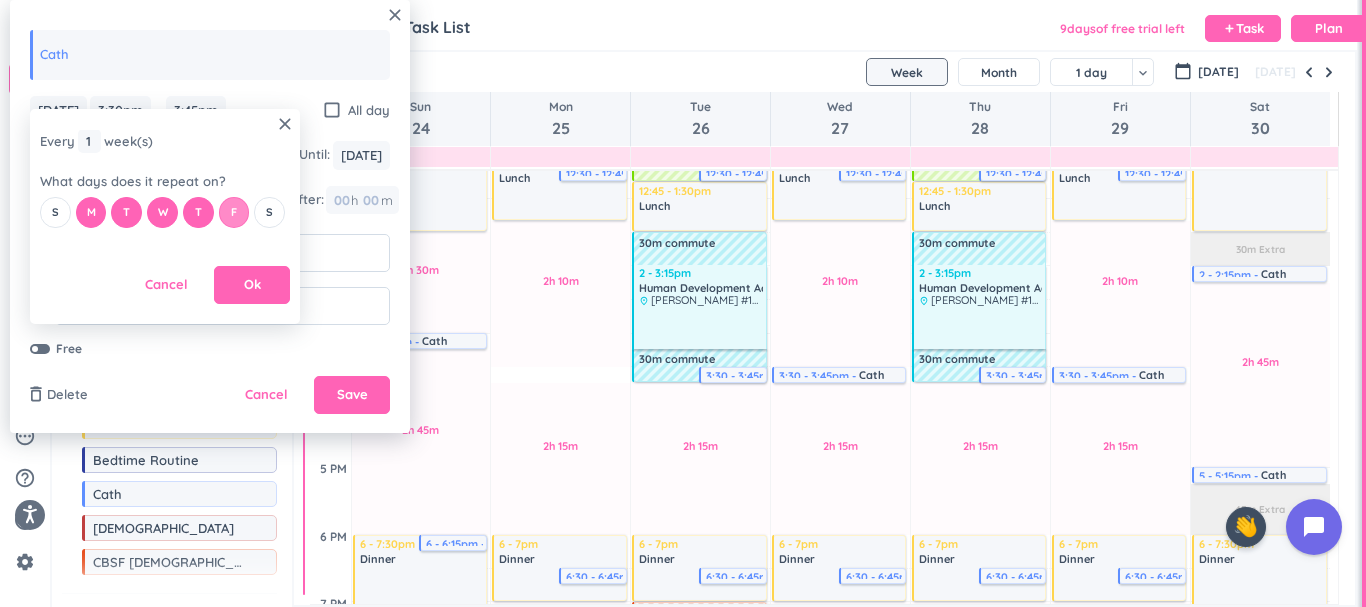 click on "F" at bounding box center (234, 212) 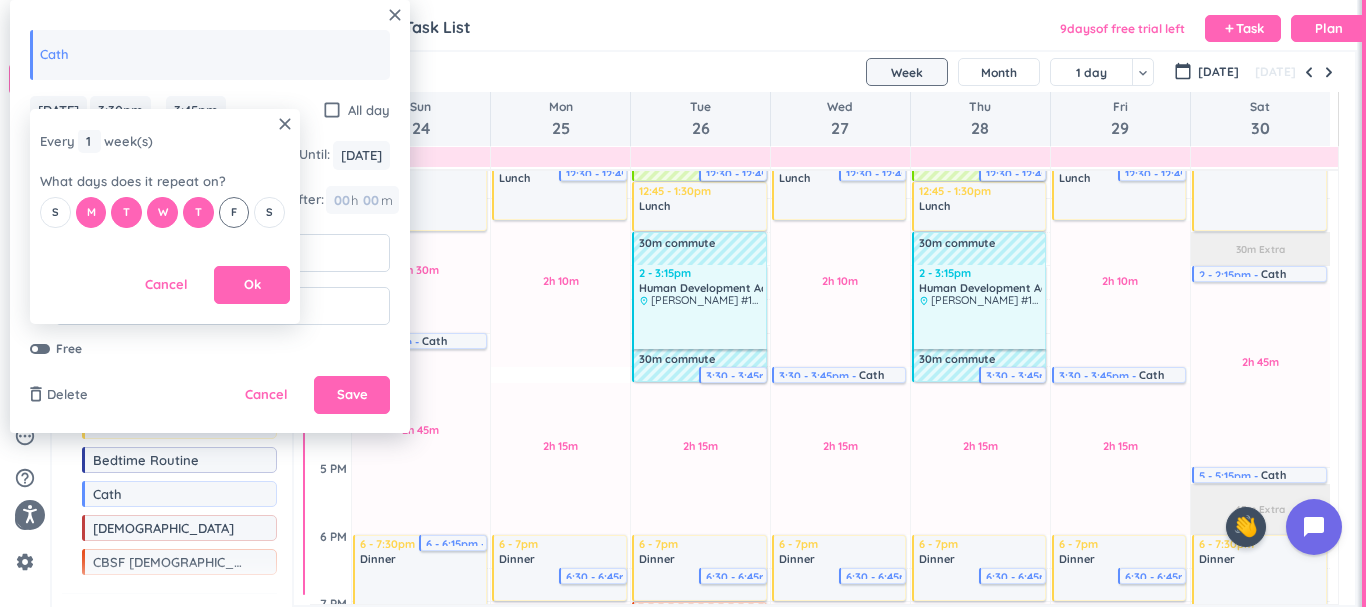 click on "F" at bounding box center [234, 212] 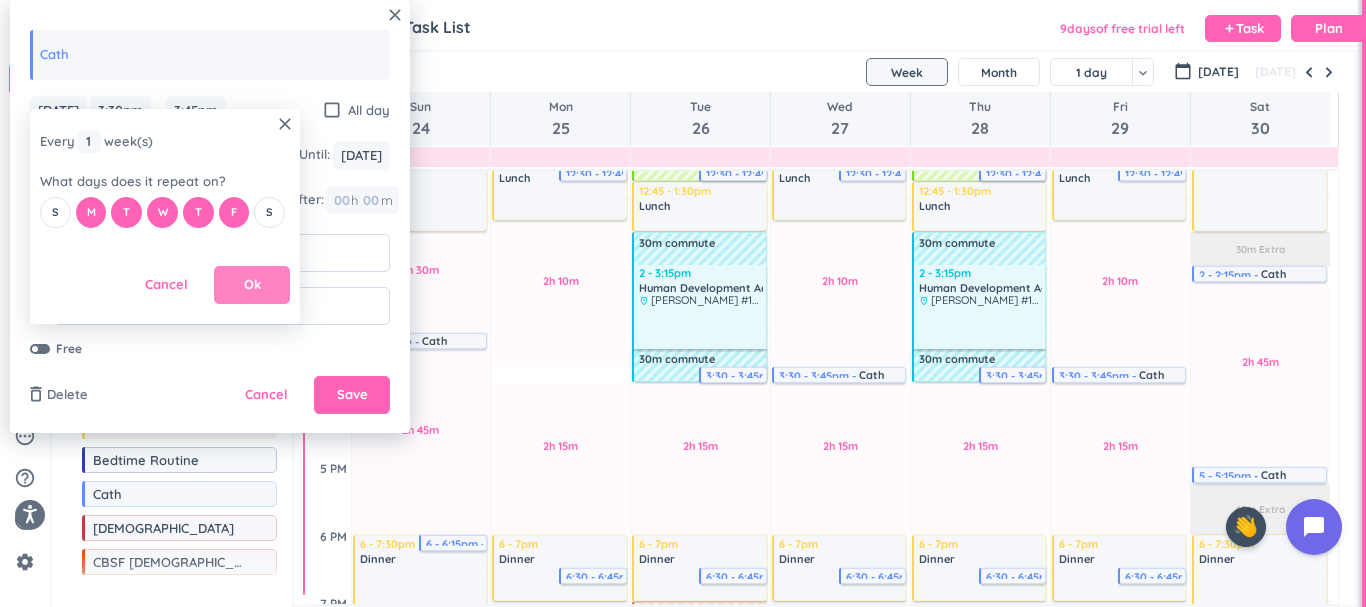 click on "Ok" at bounding box center (252, 285) 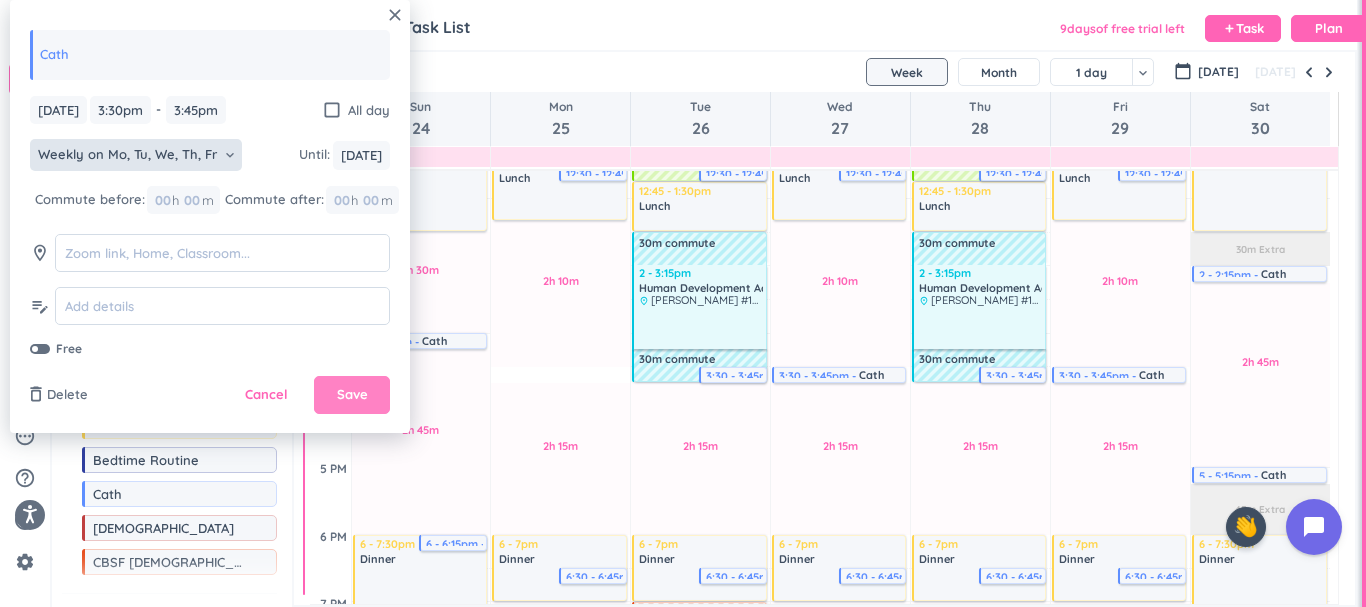 click on "Save" at bounding box center [352, 395] 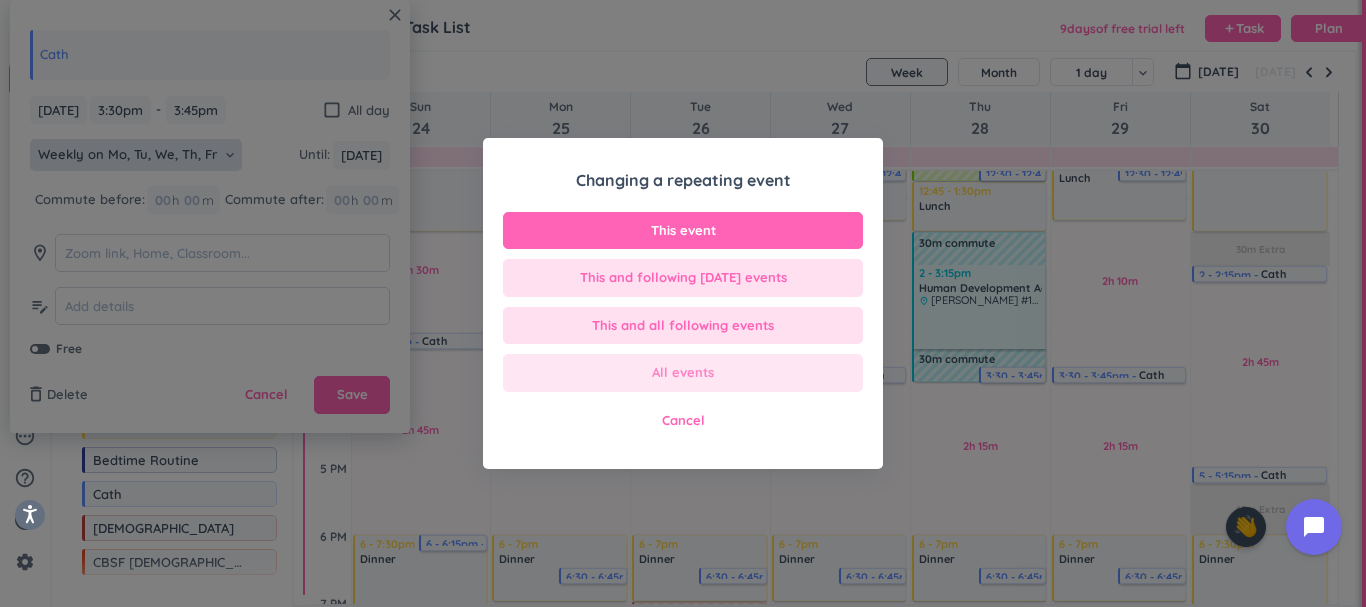 click on "All events" at bounding box center [683, 373] 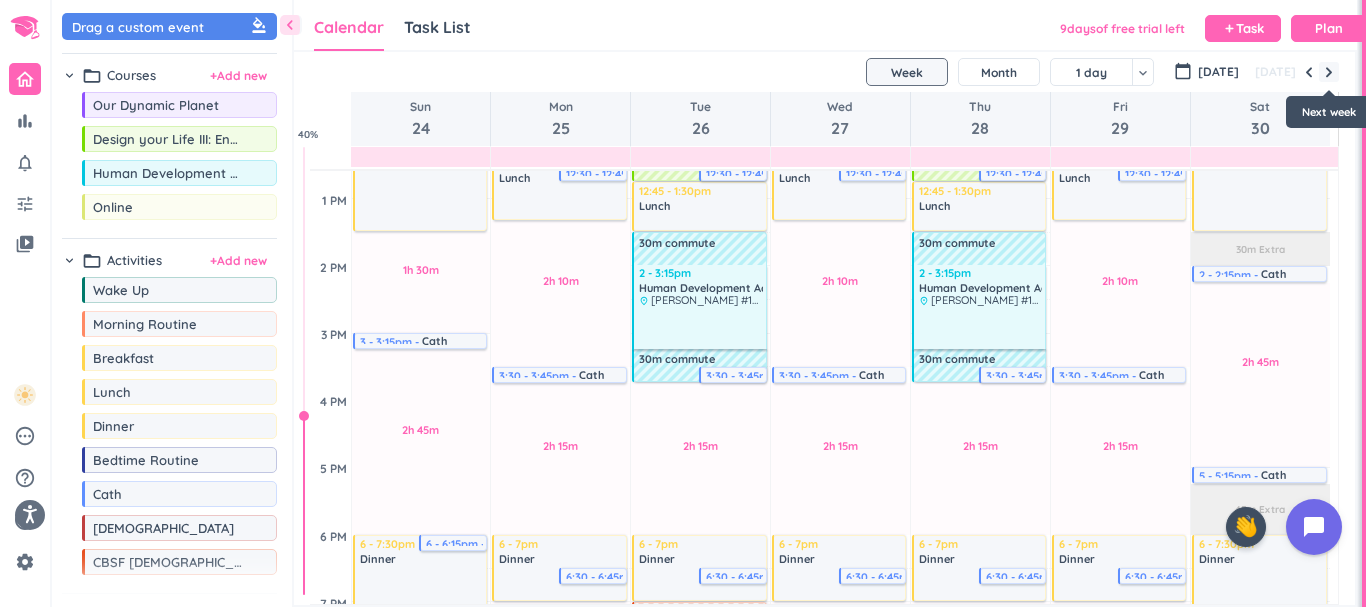 click at bounding box center [1329, 72] 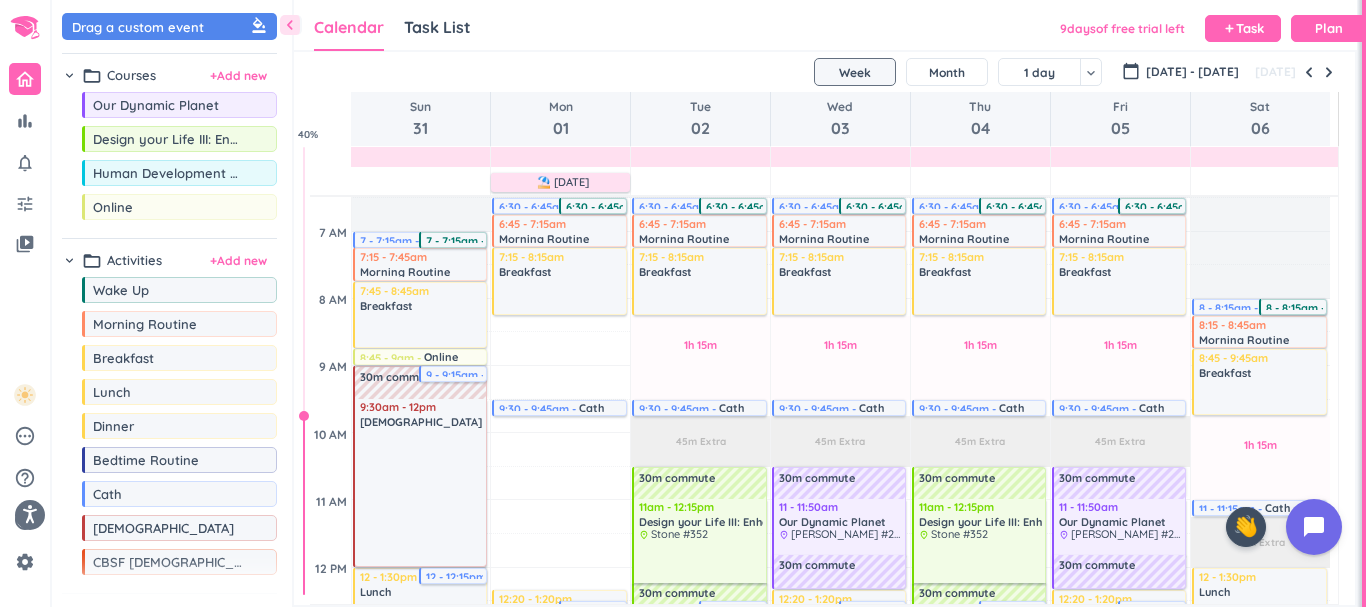 scroll, scrollTop: 0, scrollLeft: 0, axis: both 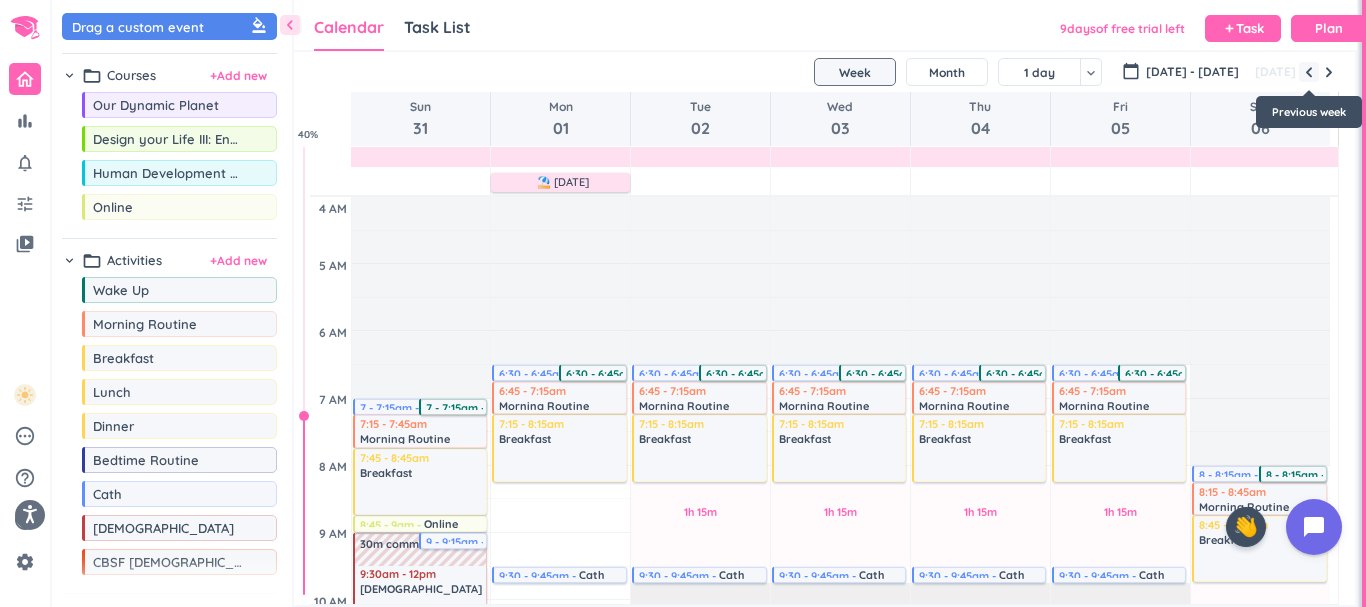 click on "[DATE]" at bounding box center [1295, 72] 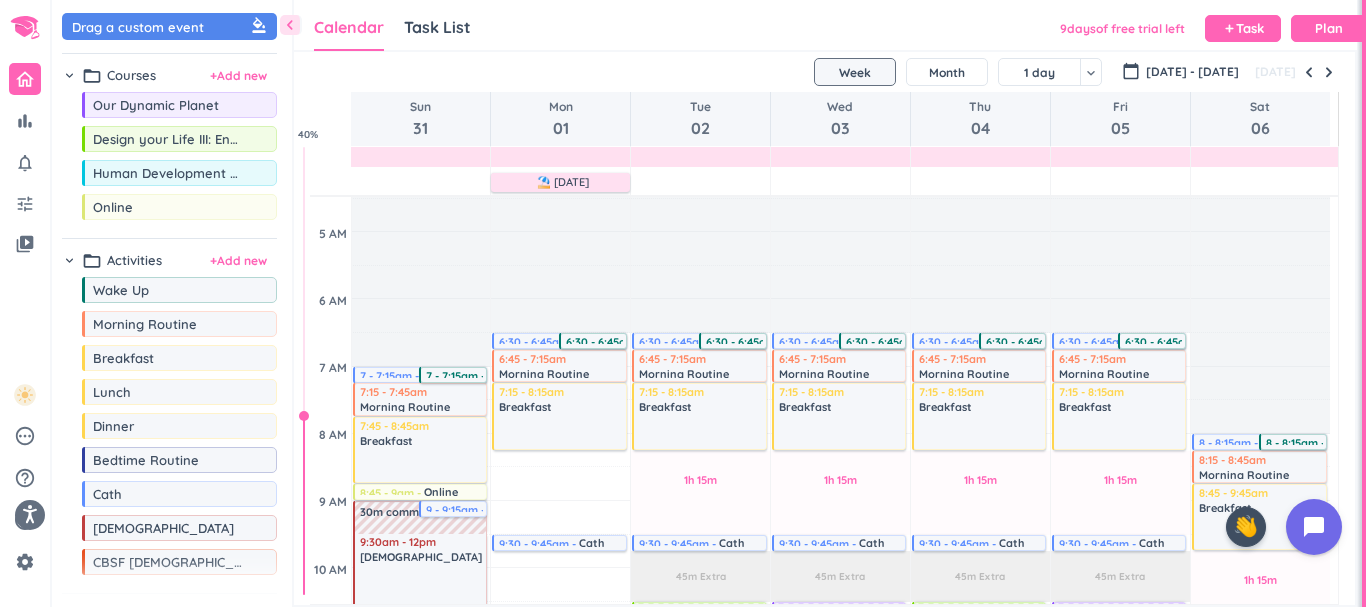 scroll, scrollTop: 39, scrollLeft: 0, axis: vertical 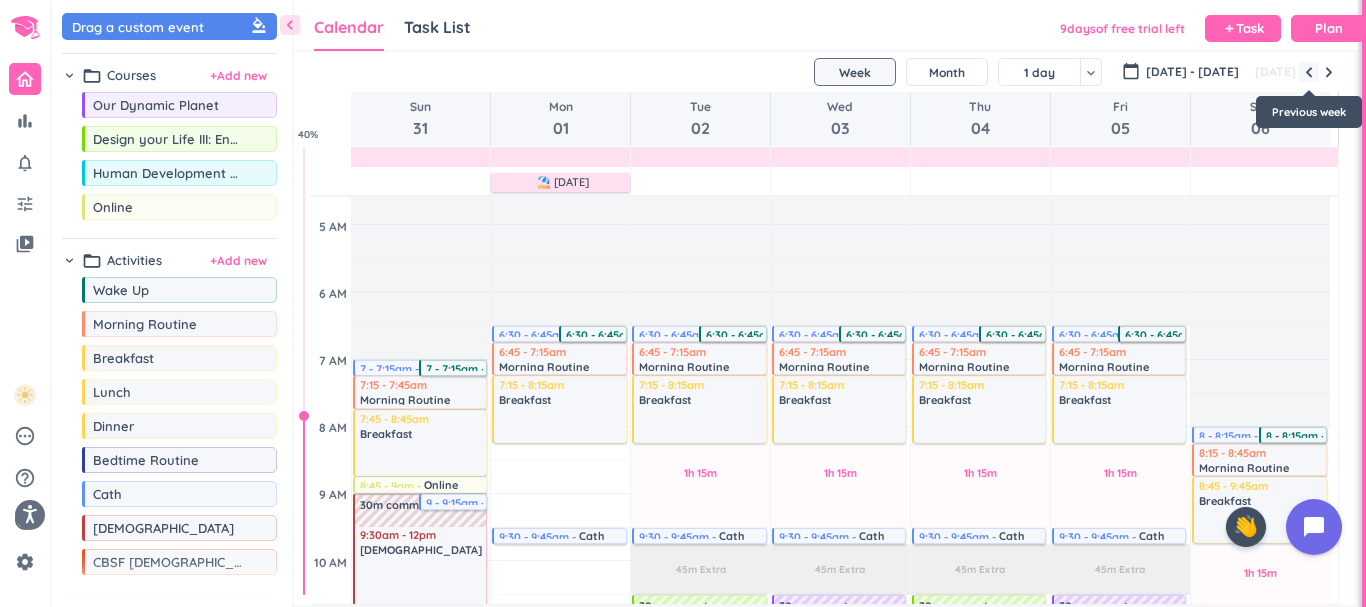 click at bounding box center (1309, 72) 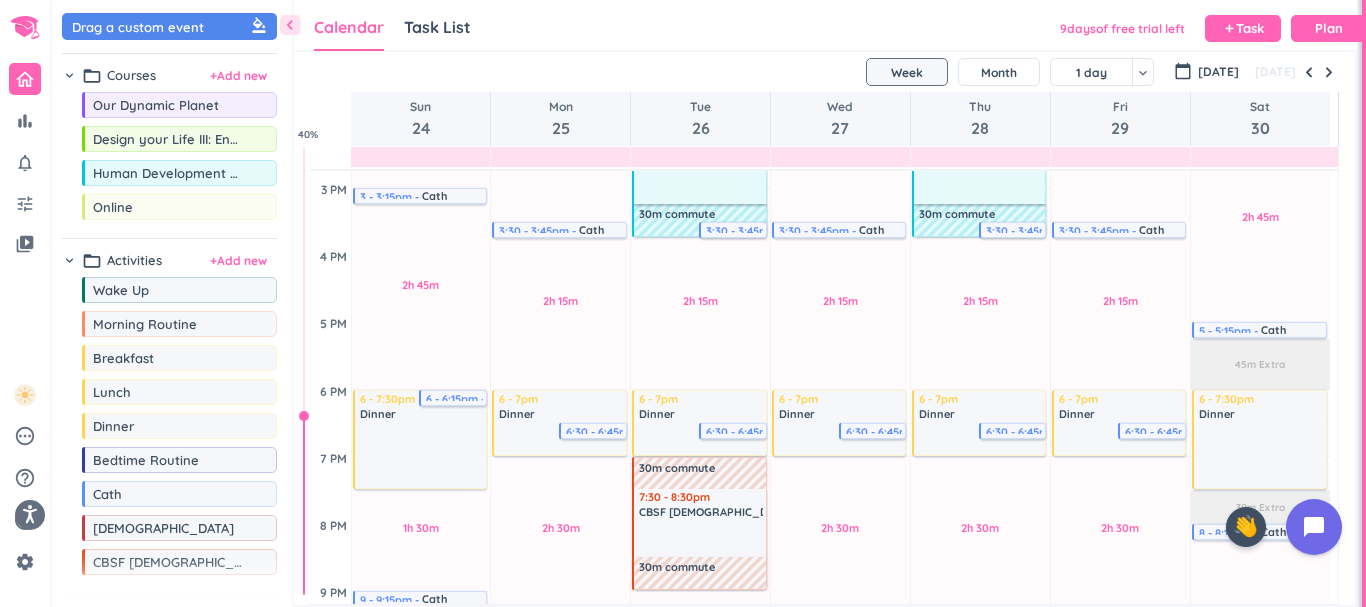 scroll, scrollTop: 715, scrollLeft: 0, axis: vertical 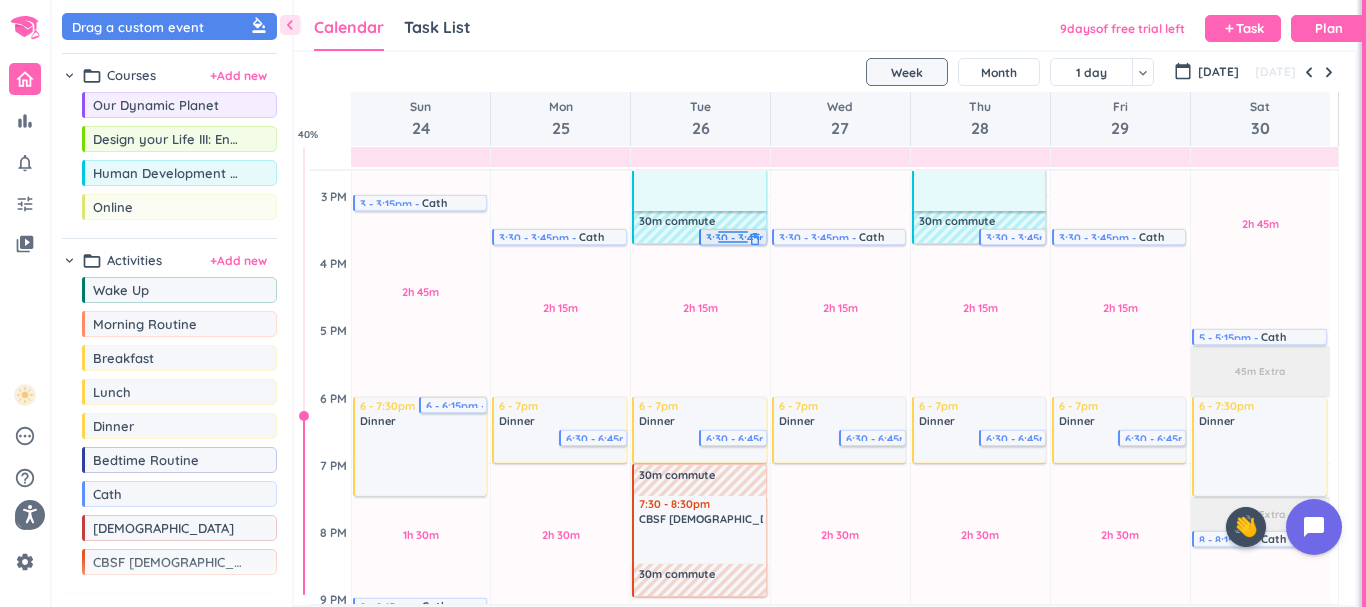 click at bounding box center [733, 235] 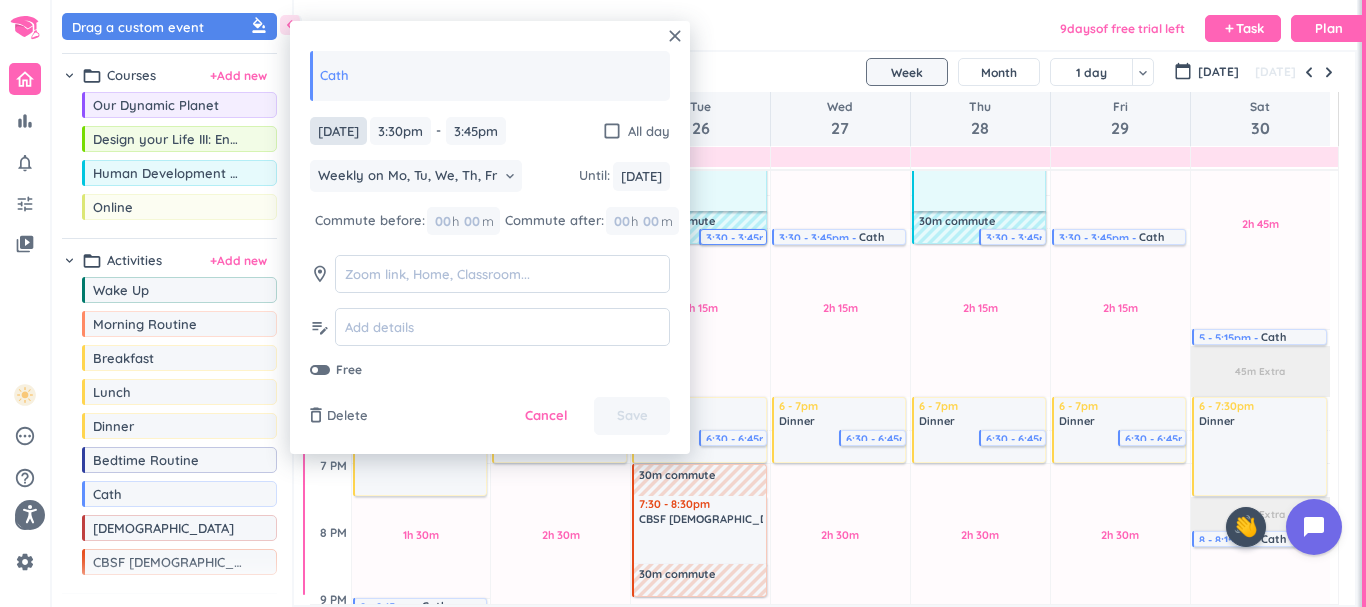 click on "[DATE]" at bounding box center (338, 131) 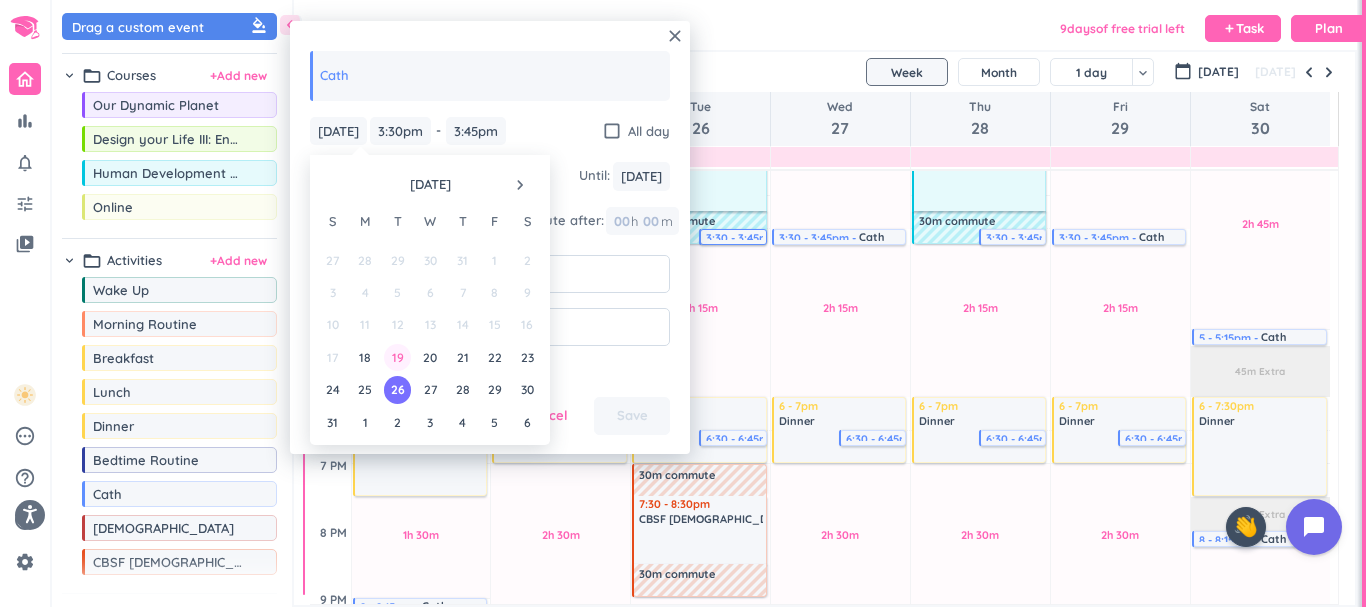 click on "19" at bounding box center (397, 357) 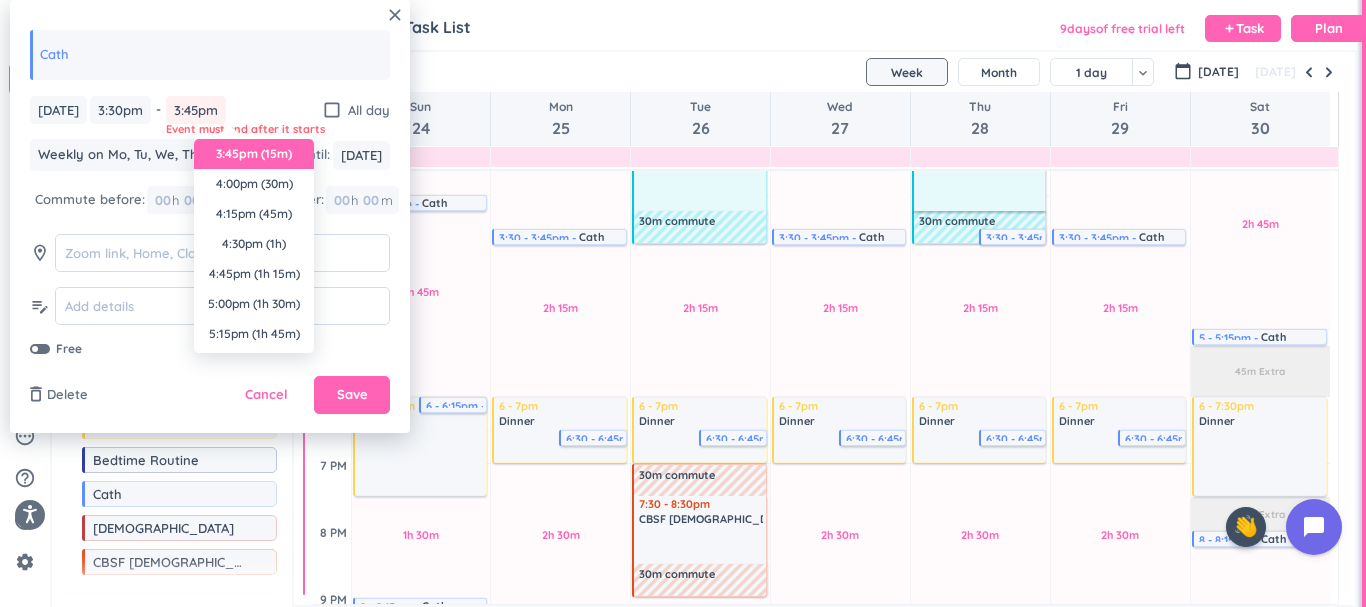 click on "3:45pm" at bounding box center [196, 110] 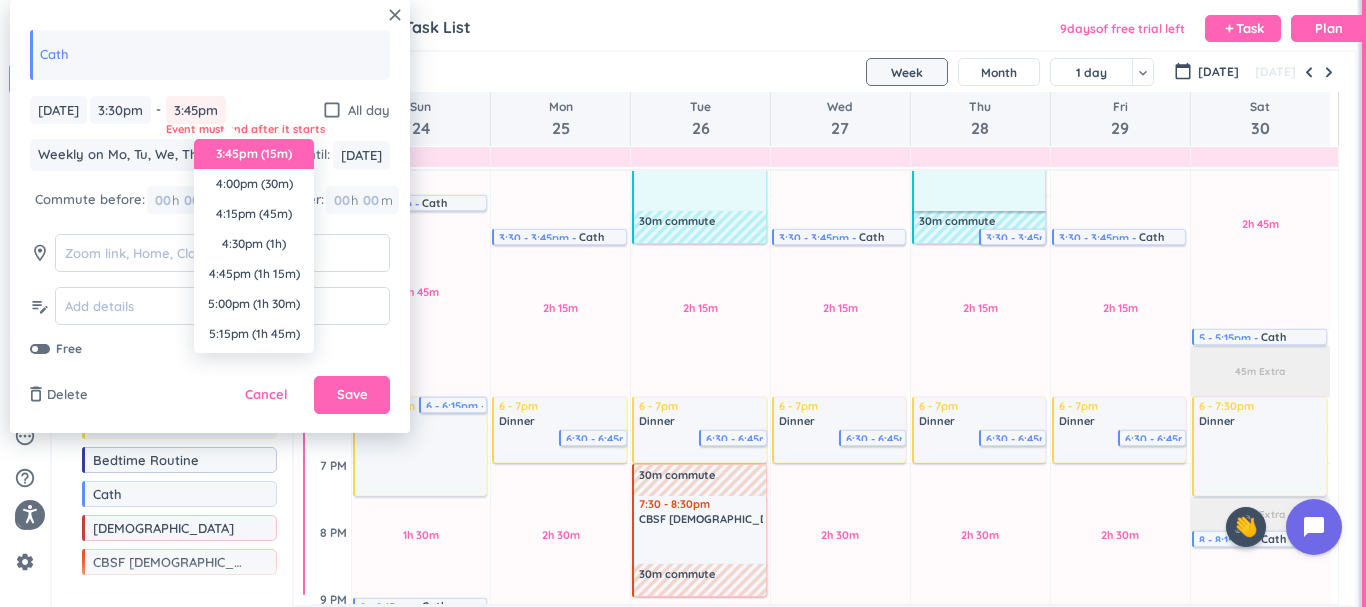 click on "3:45pm (15m)" at bounding box center (254, 154) 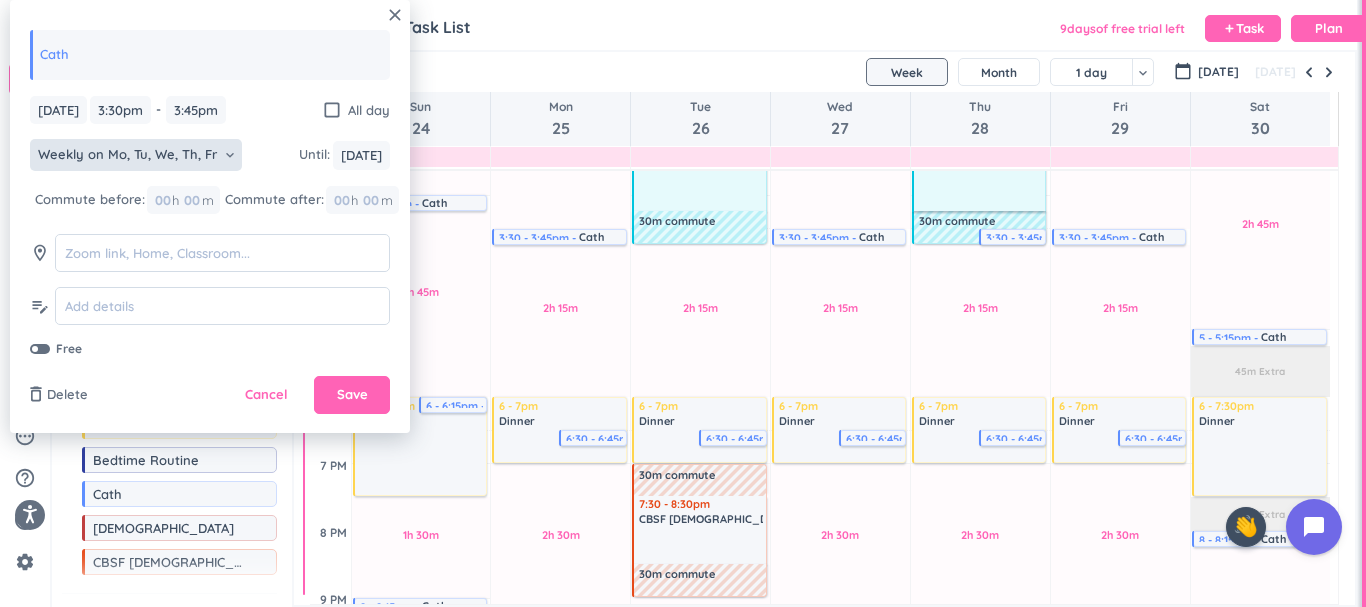 click on "Weekly on Mo, Tu, We, Th, Fr" at bounding box center (127, 155) 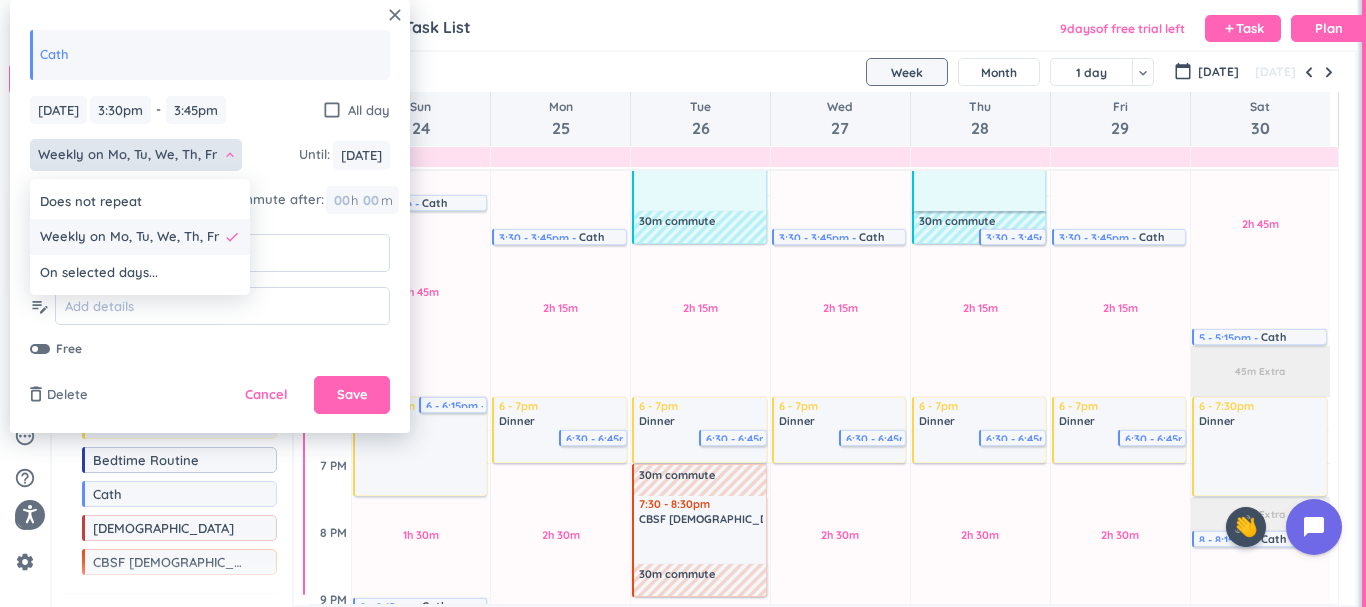 click on "Weekly on Mo, Tu, We, Th, Fr" at bounding box center (129, 237) 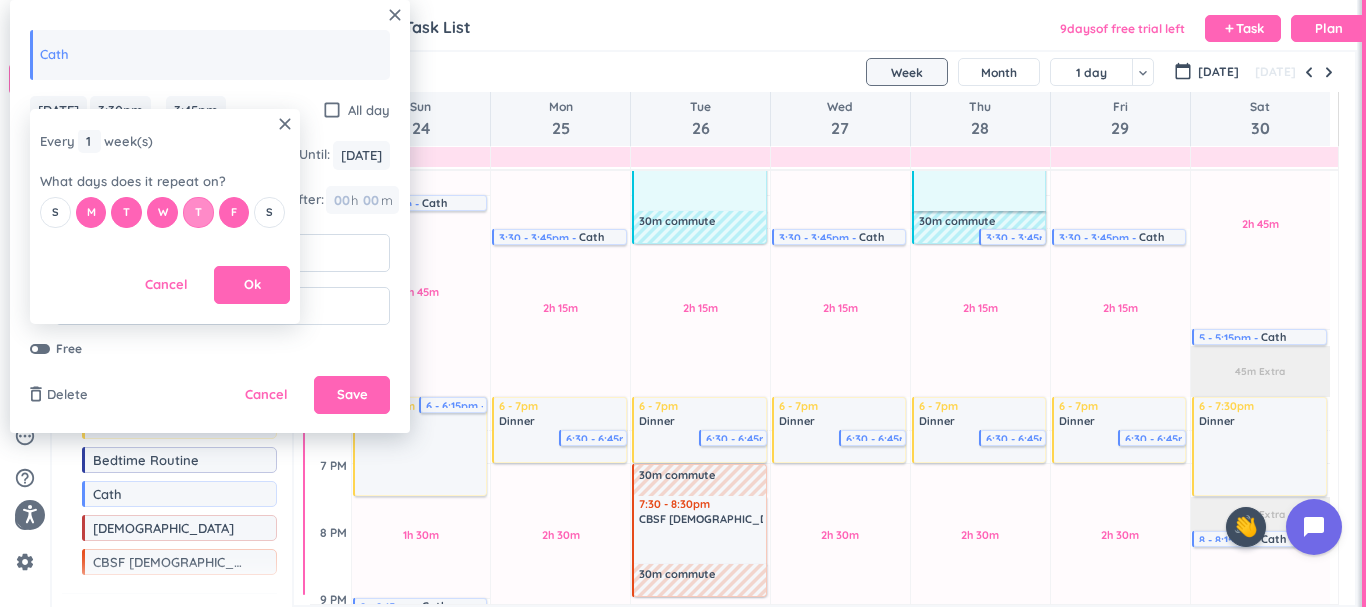 click on "T" at bounding box center [198, 212] 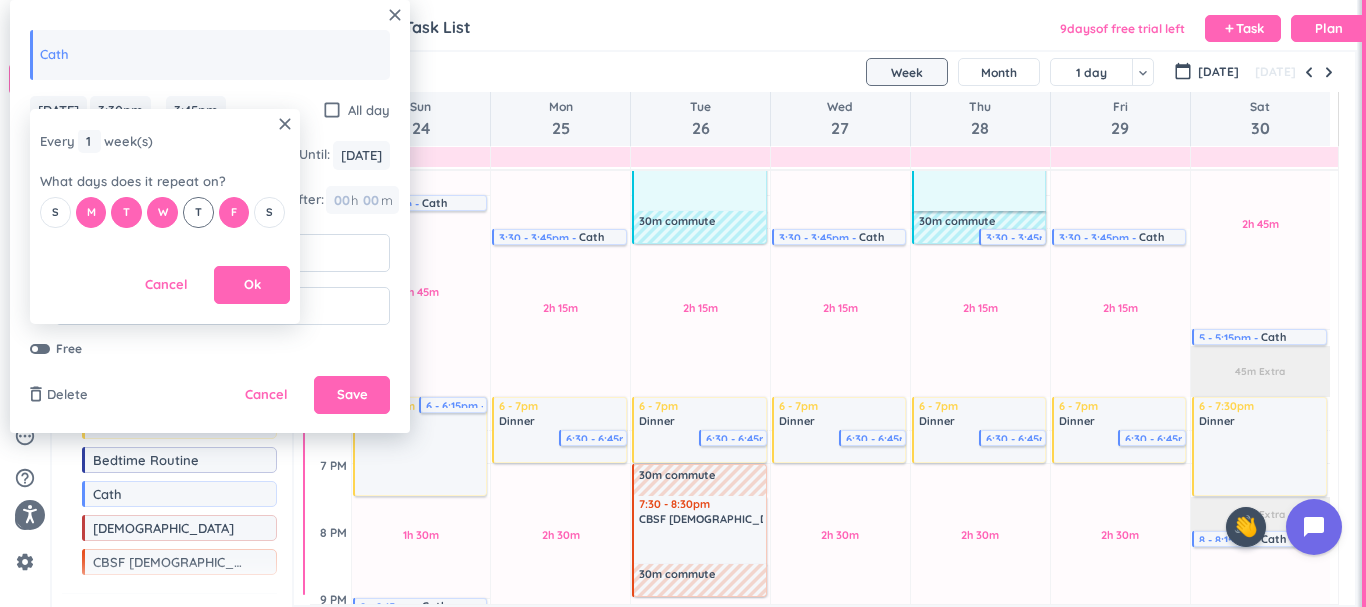 click on "T" at bounding box center (198, 212) 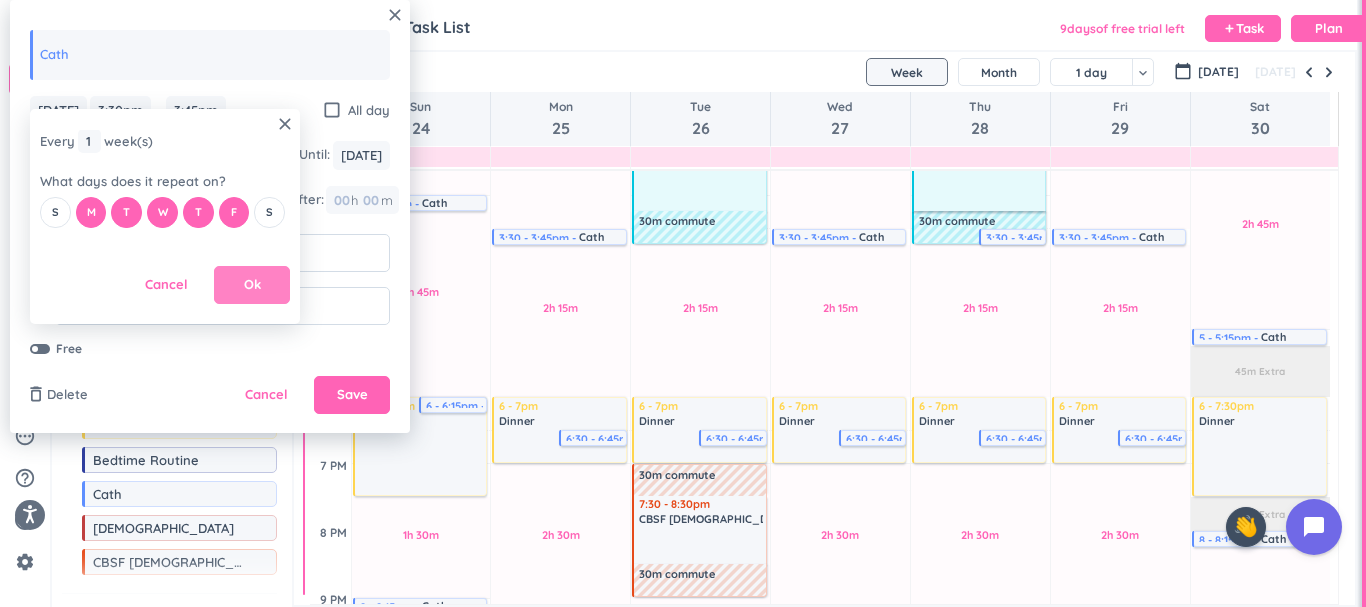 click on "Ok" at bounding box center (252, 285) 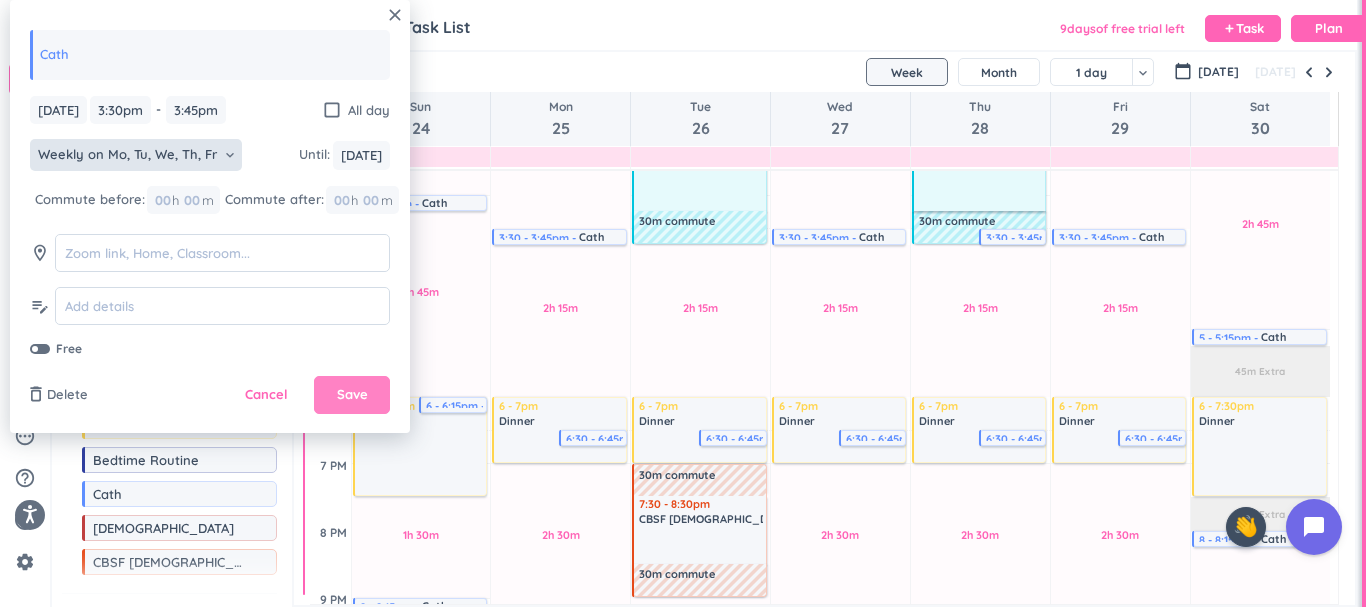 click on "Save" at bounding box center [352, 395] 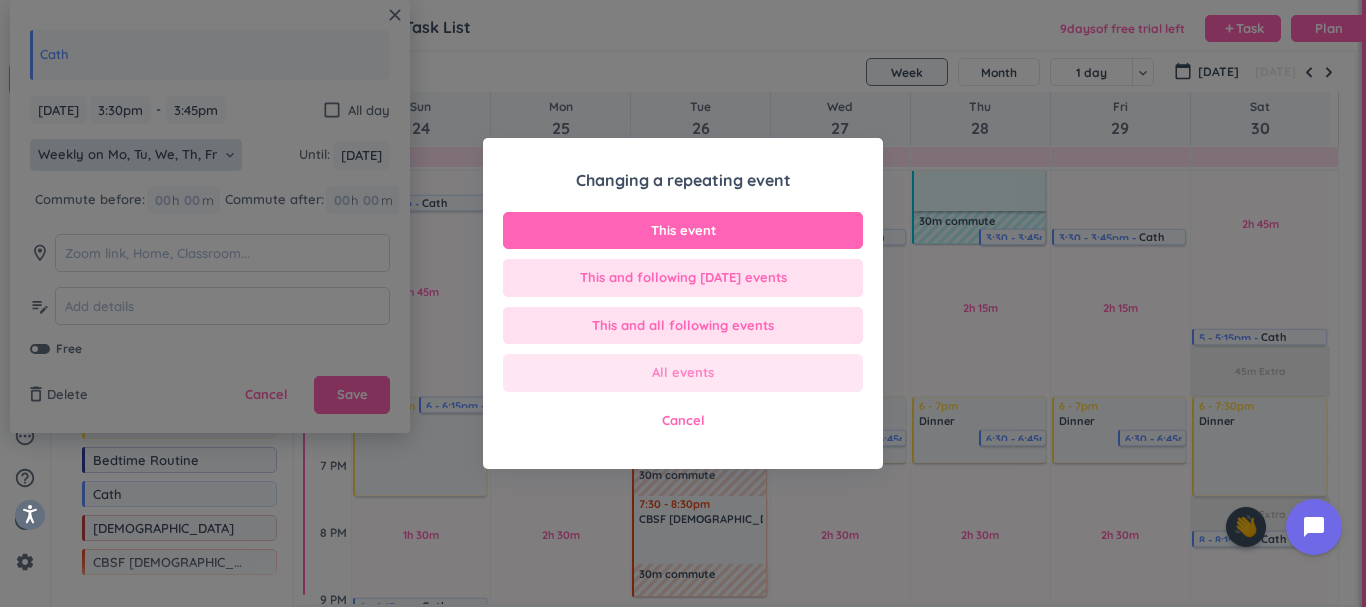 click on "All events" at bounding box center [683, 373] 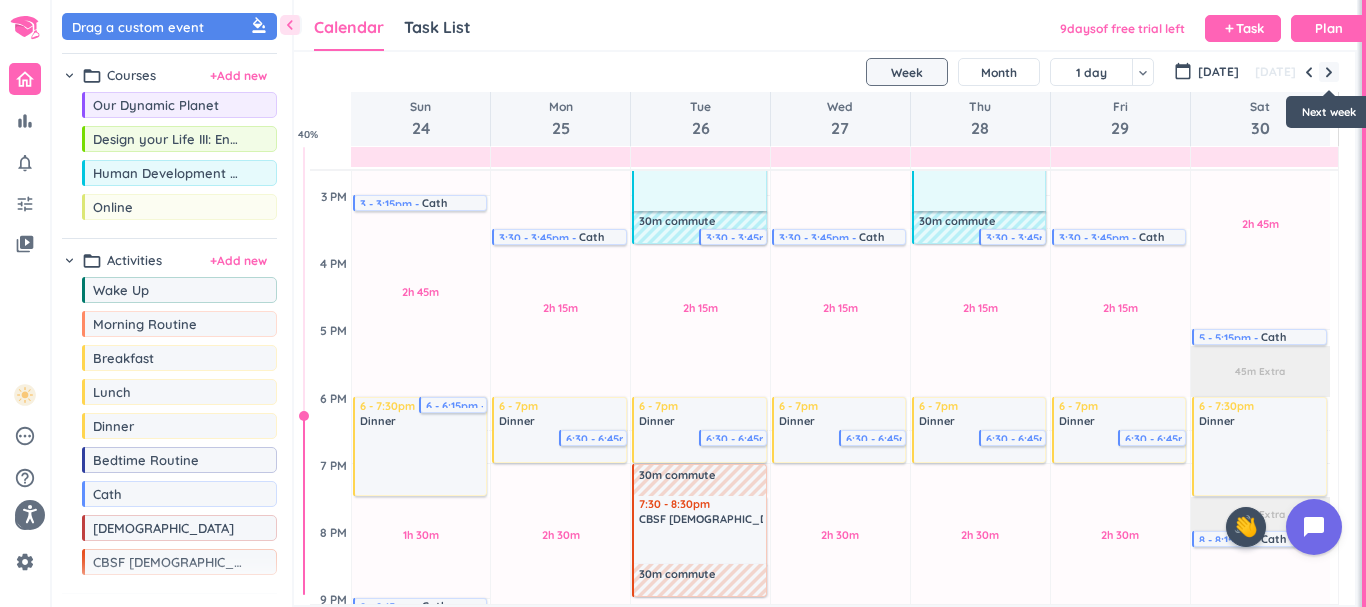click at bounding box center [1329, 72] 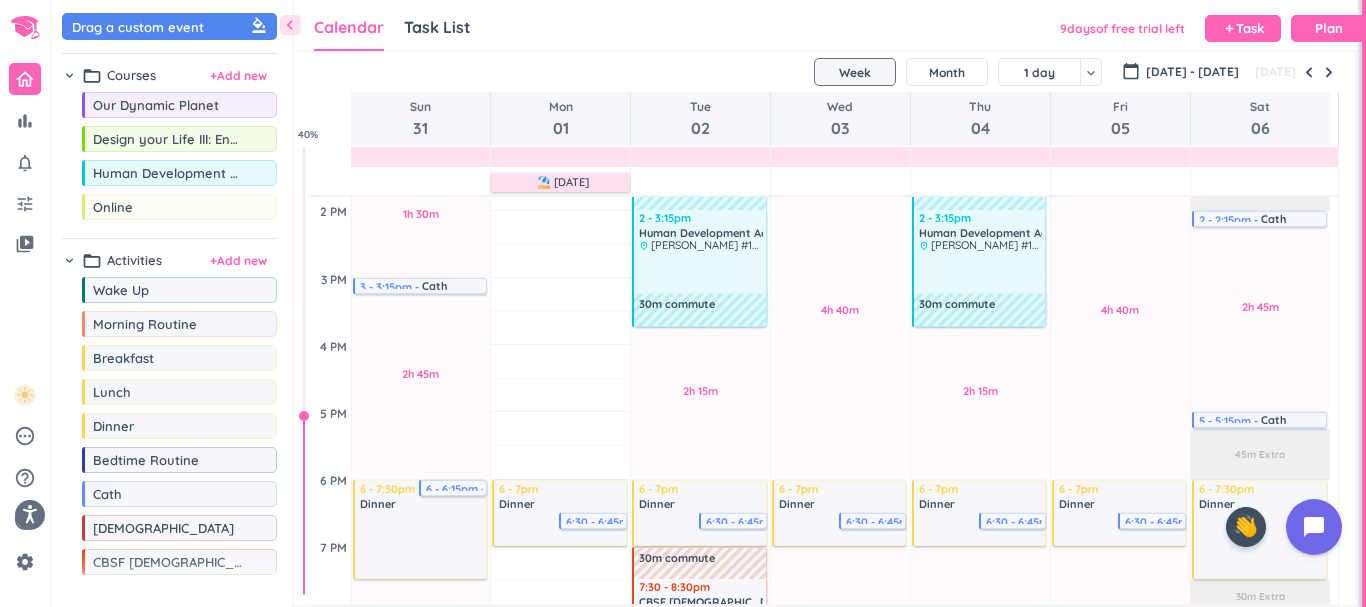 scroll, scrollTop: 666, scrollLeft: 0, axis: vertical 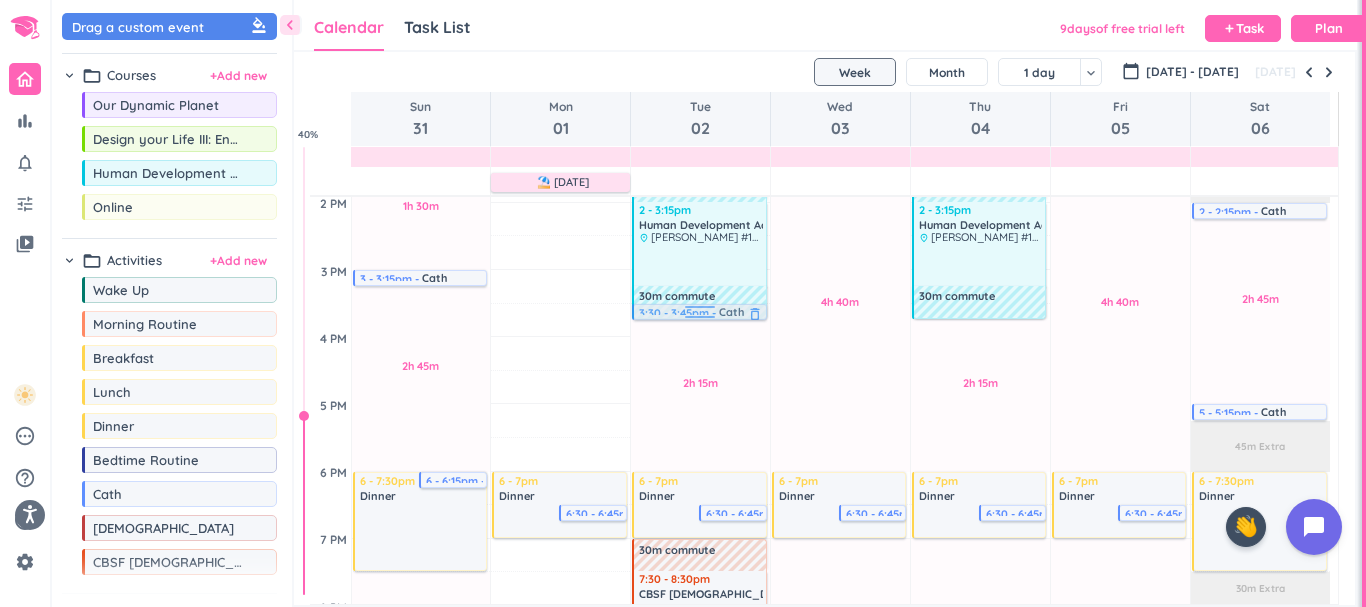 drag, startPoint x: 155, startPoint y: 493, endPoint x: 708, endPoint y: 307, distance: 583.4424 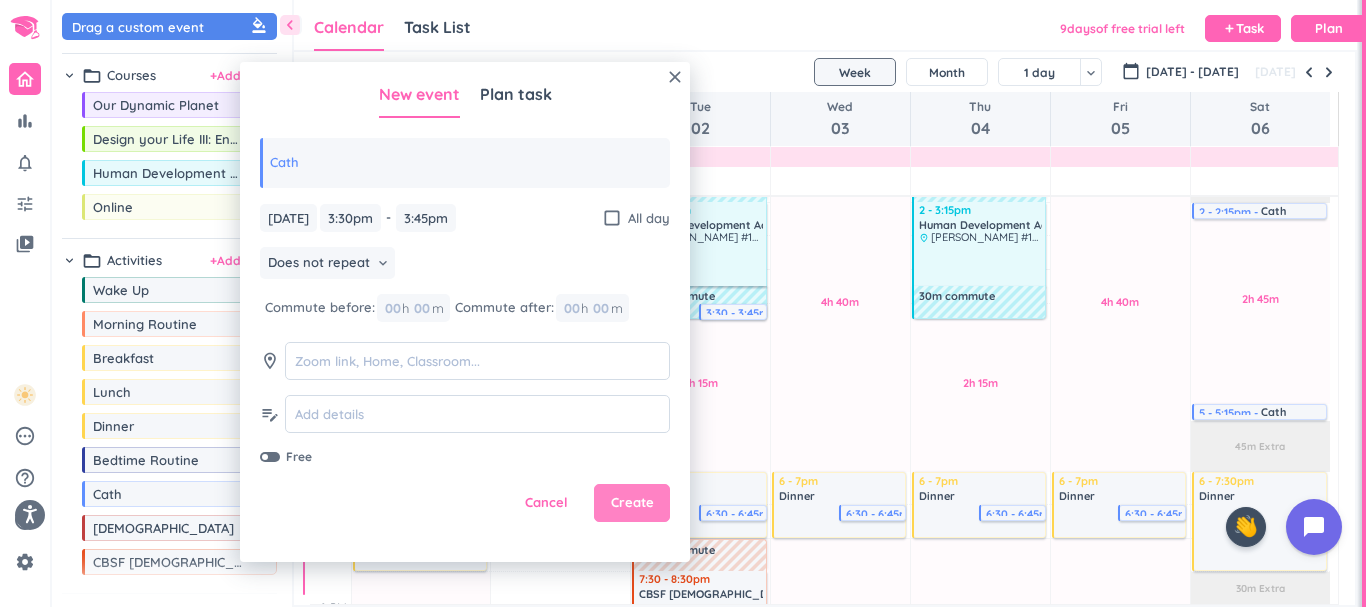click on "Create" at bounding box center (632, 503) 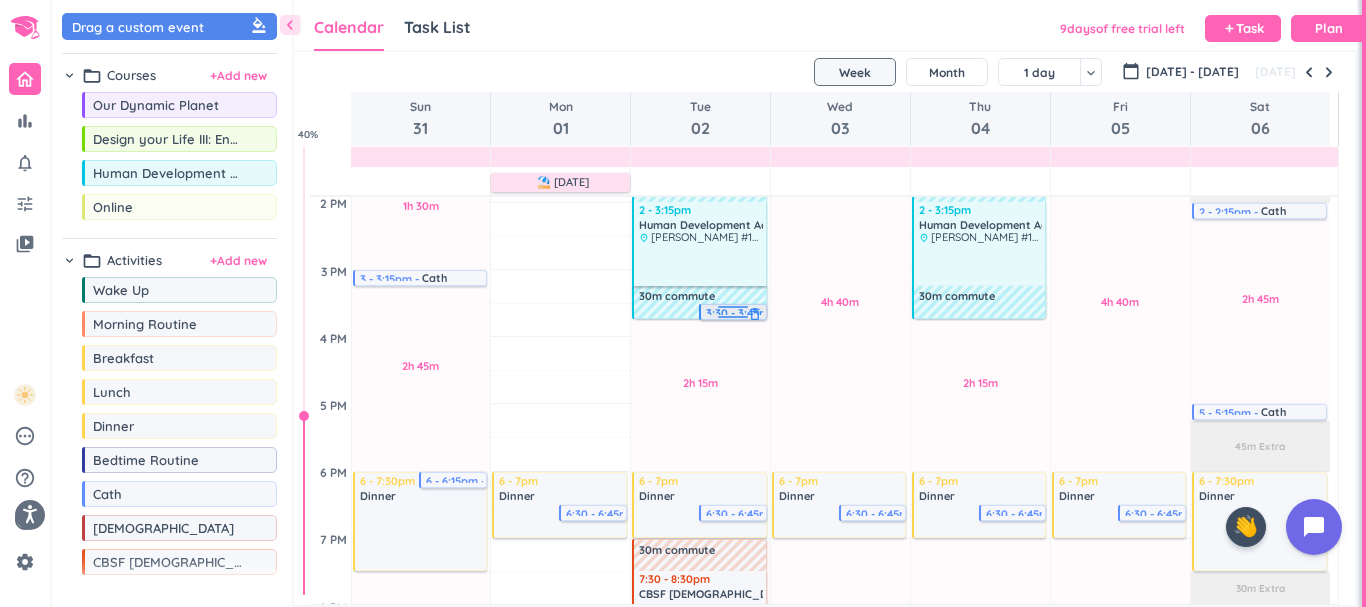 click at bounding box center (733, 310) 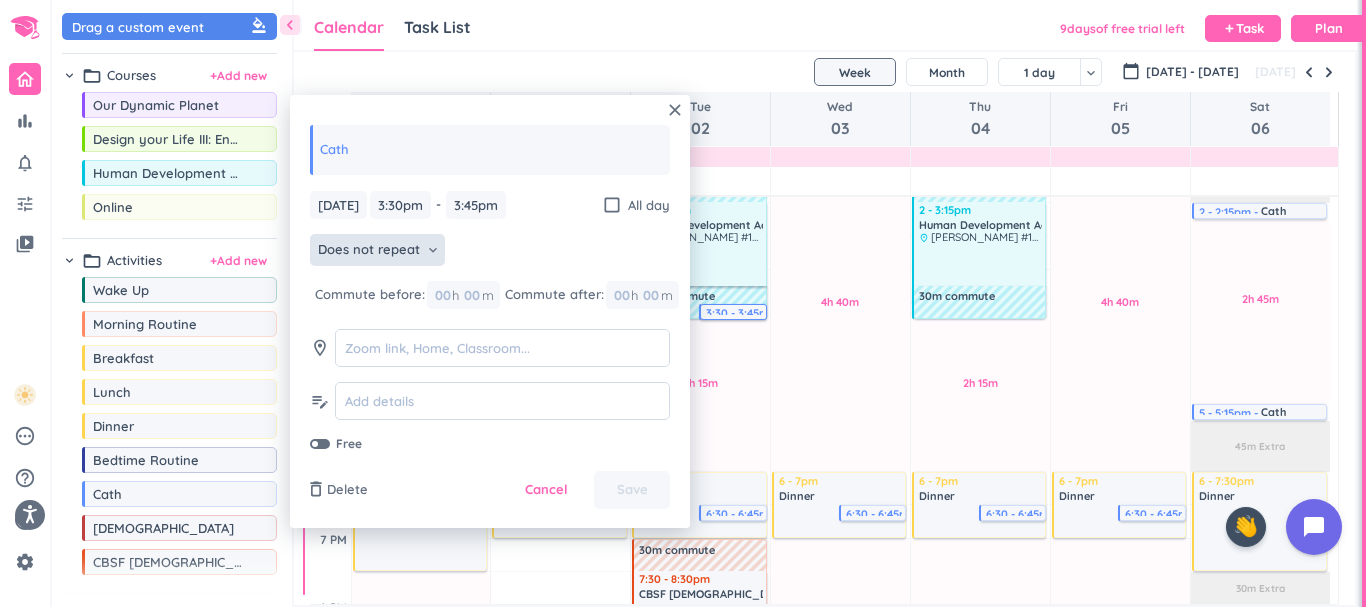 click on "Does not repeat keyboard_arrow_down" at bounding box center [377, 250] 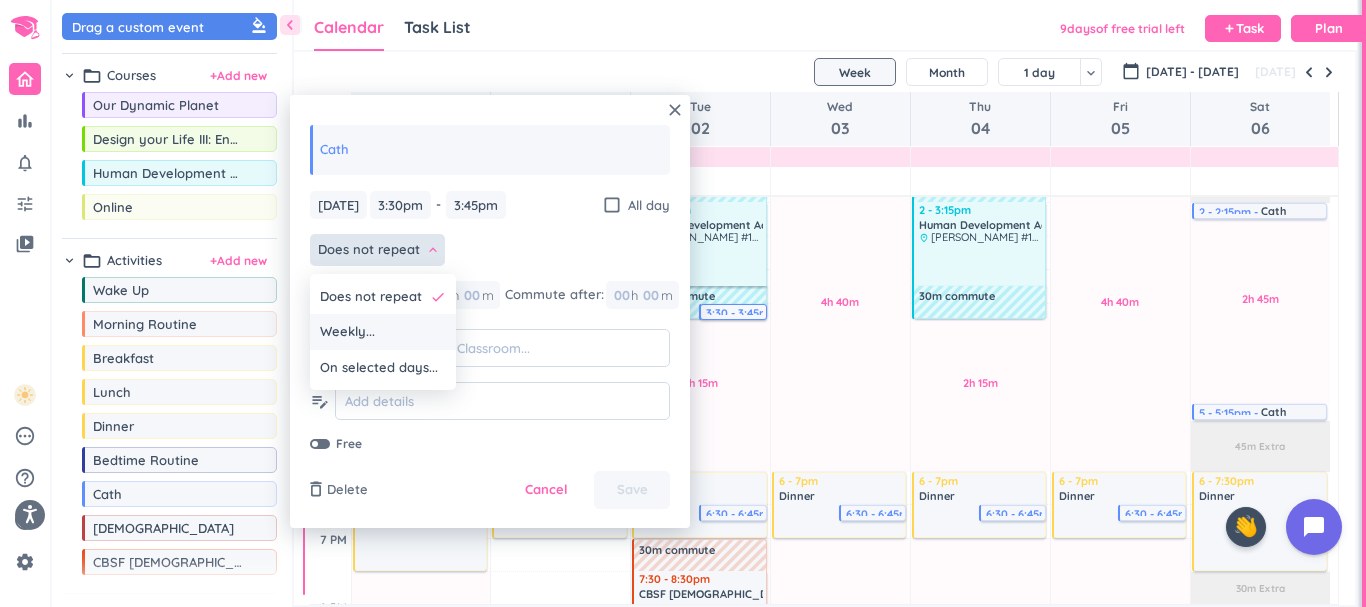 click on "Weekly..." at bounding box center [383, 332] 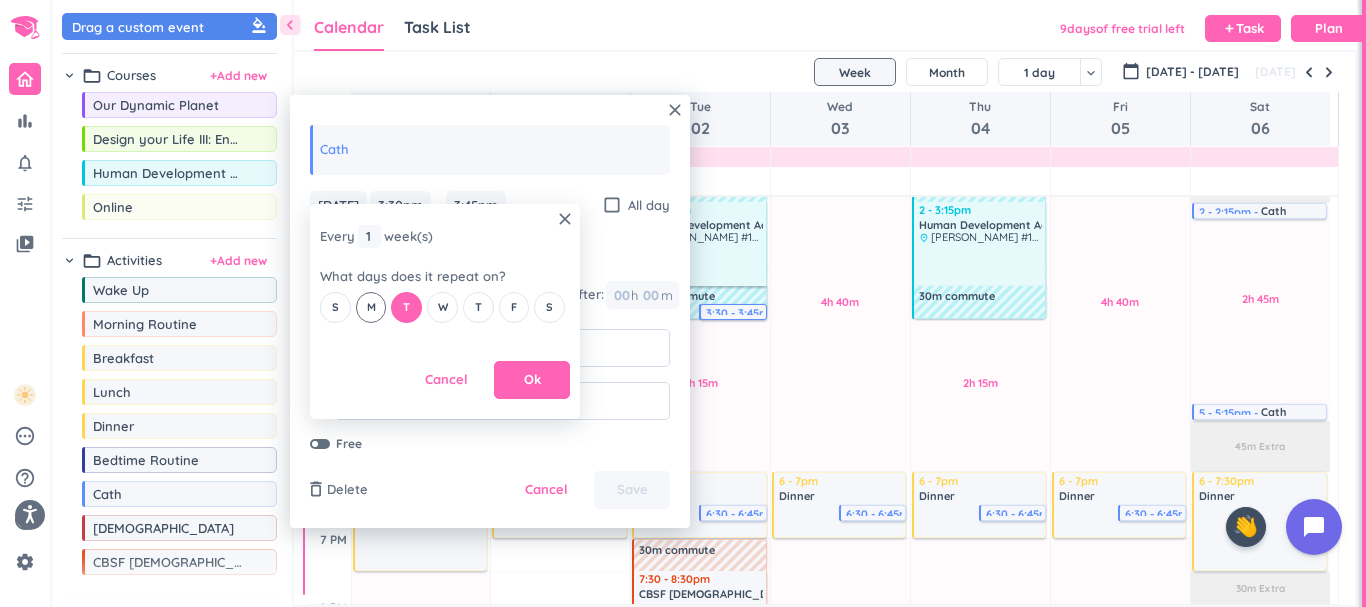 click on "M" at bounding box center (371, 307) 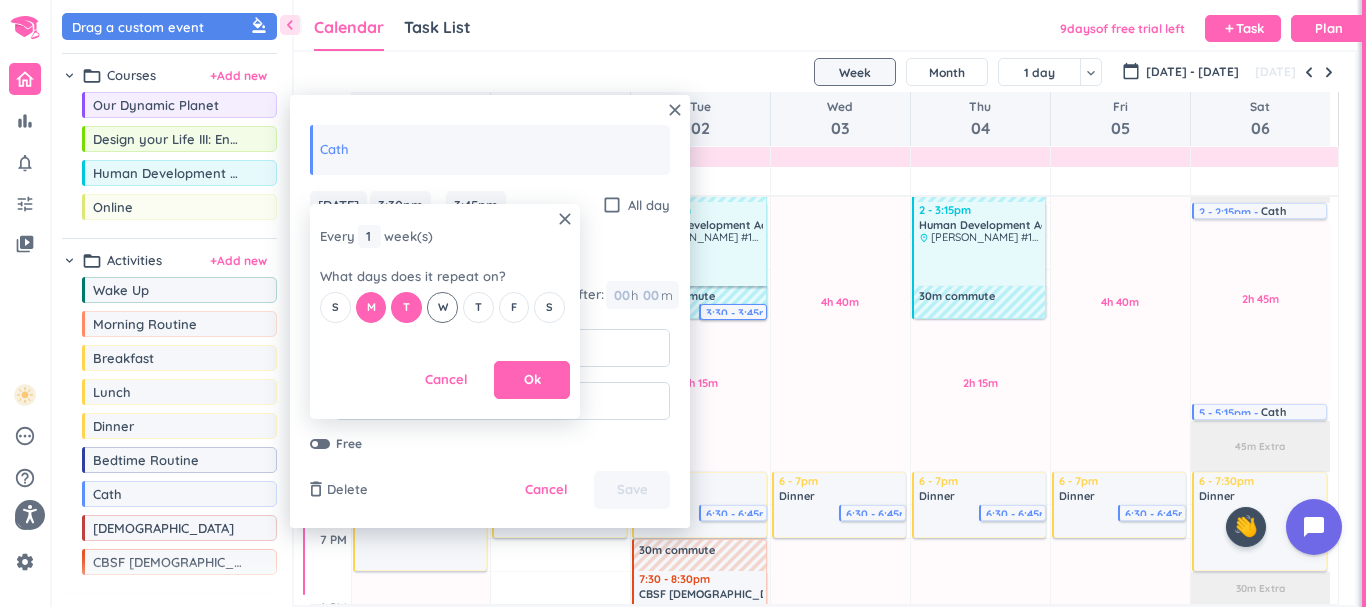 click on "W" at bounding box center [443, 307] 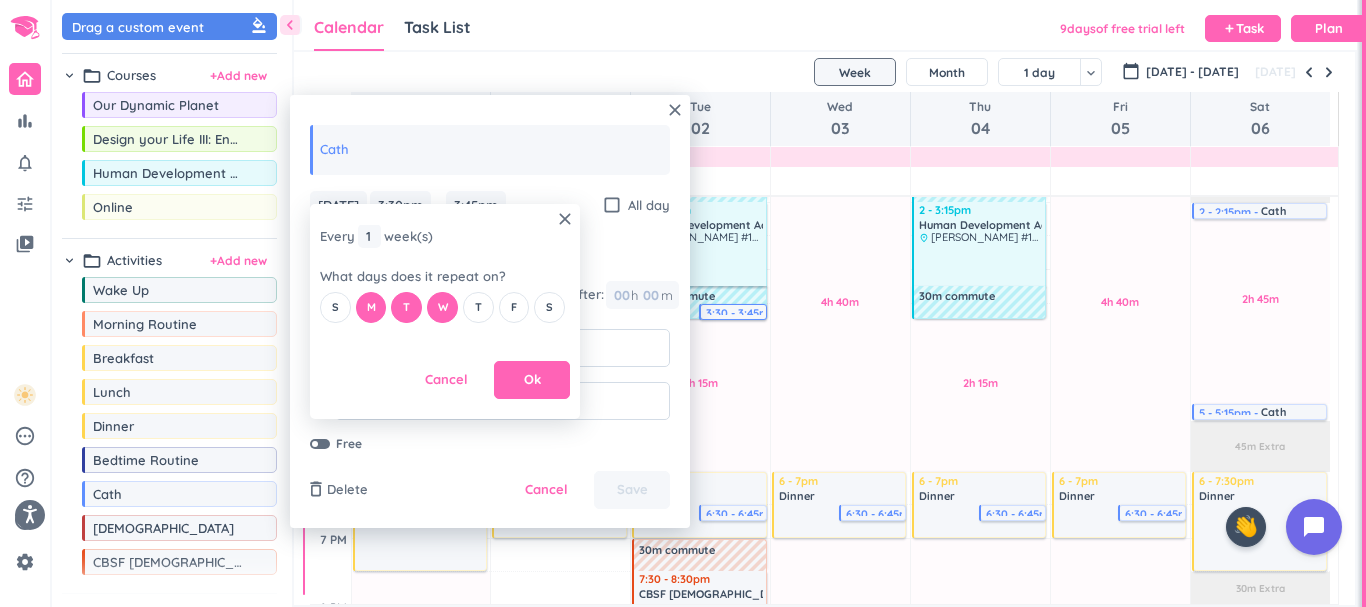 click on "S M T W T F S" at bounding box center (445, 307) 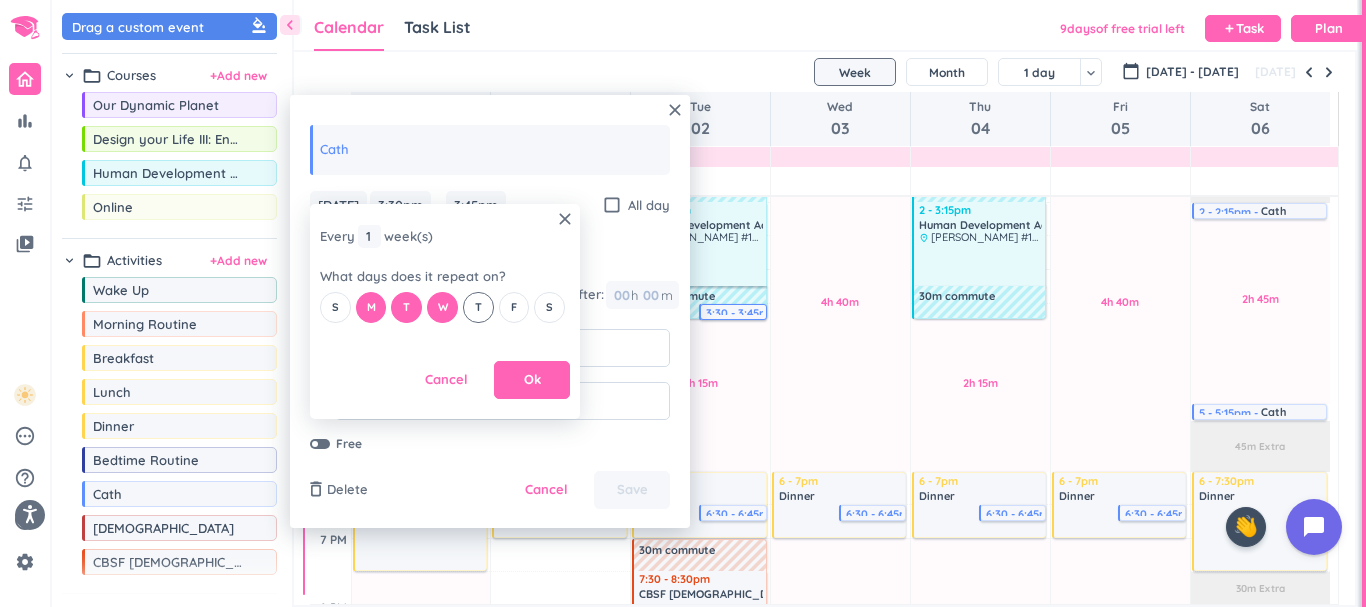 click on "T" at bounding box center [478, 307] 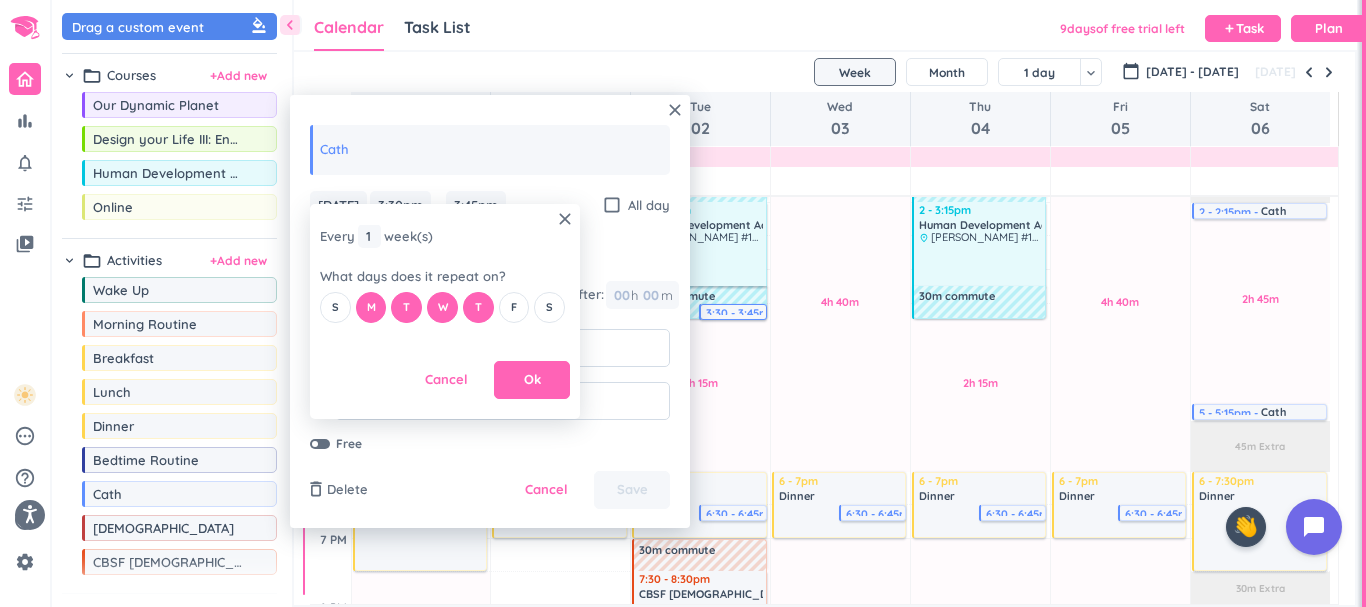 click on "S M T W T F S" at bounding box center [445, 307] 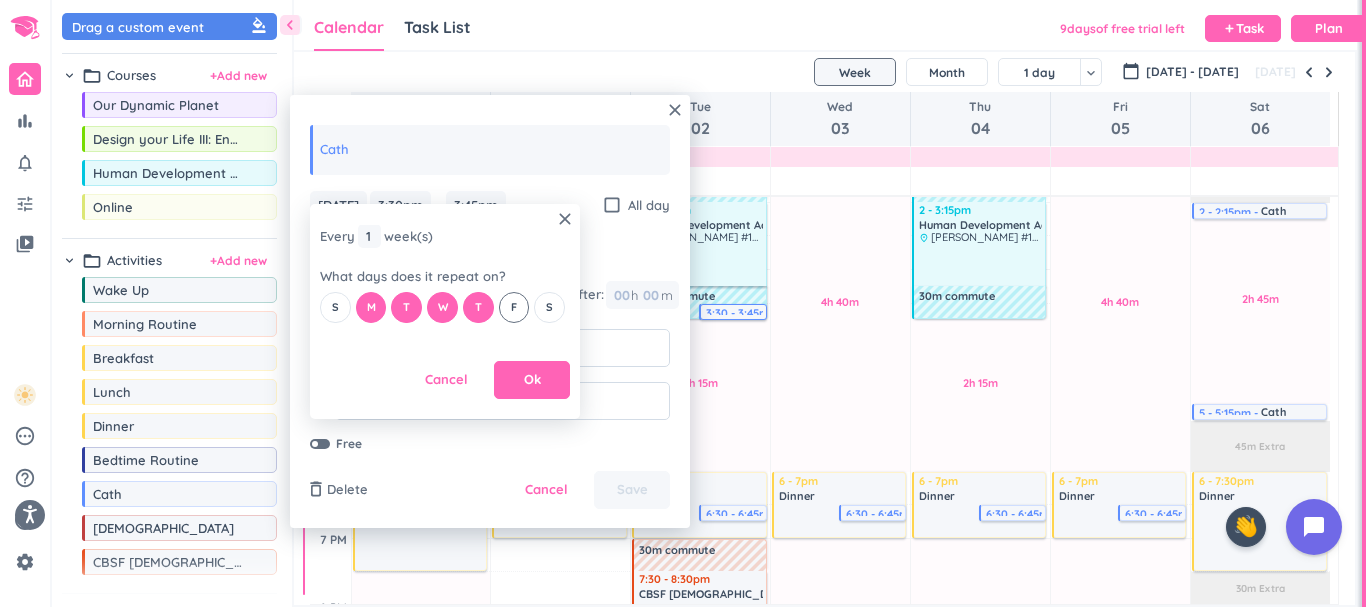 click on "F" at bounding box center [514, 307] 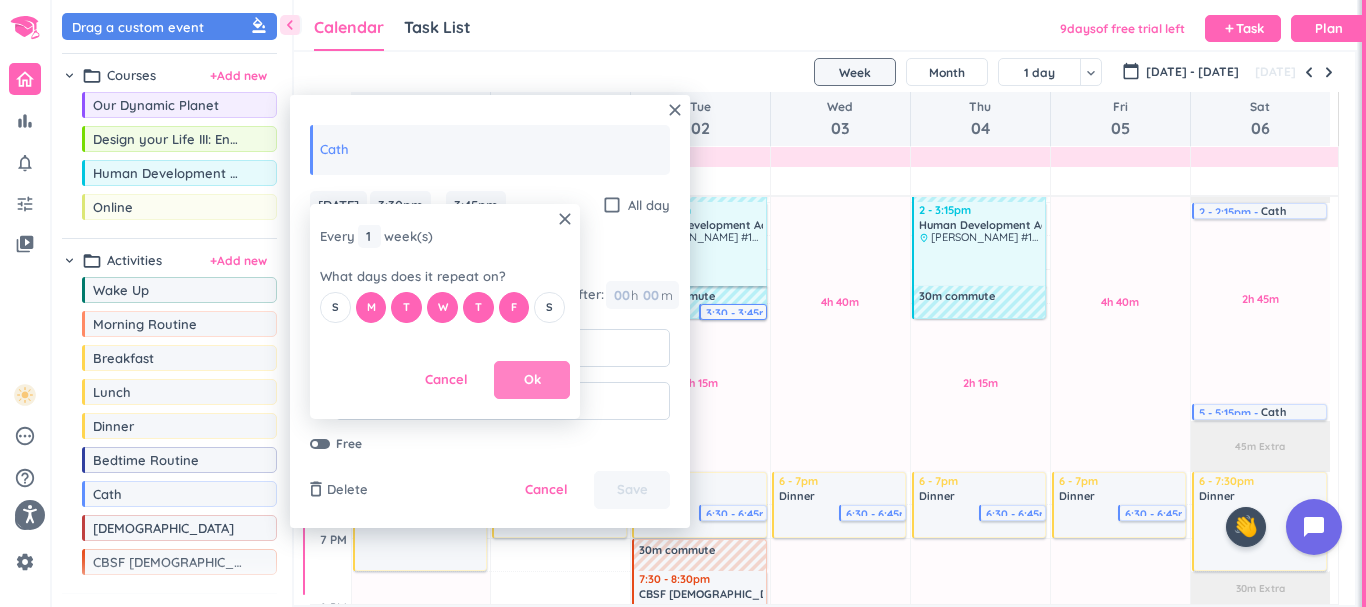 click on "Ok" at bounding box center (532, 380) 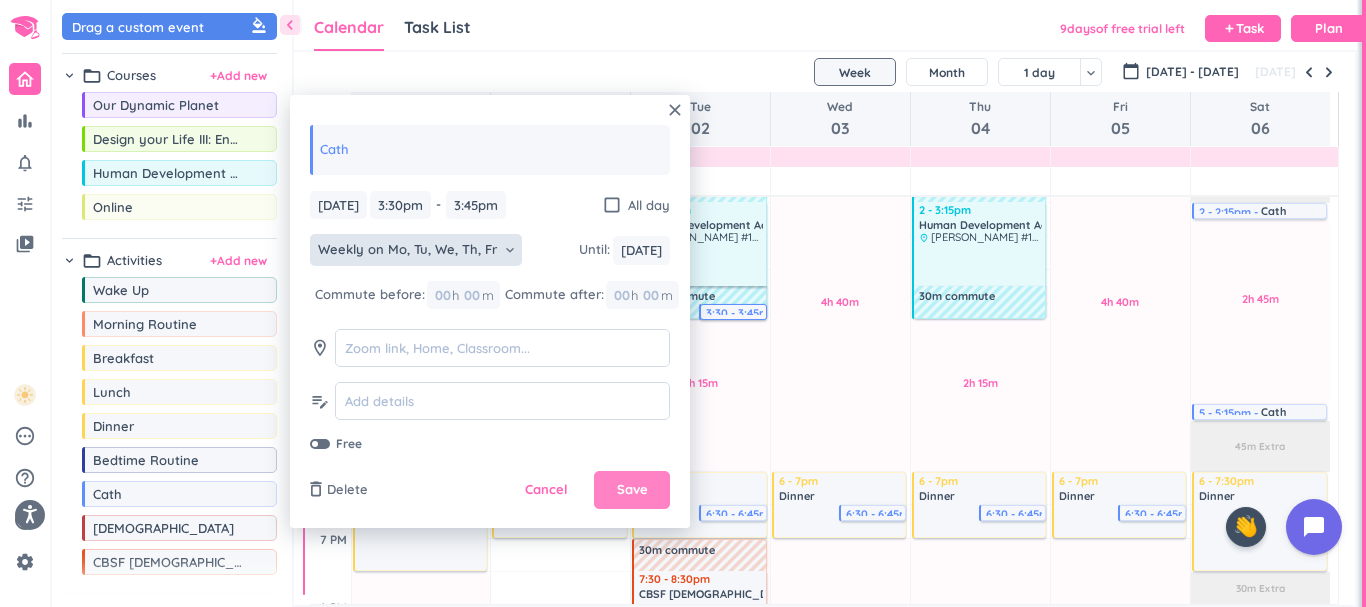 click on "Save" at bounding box center (632, 490) 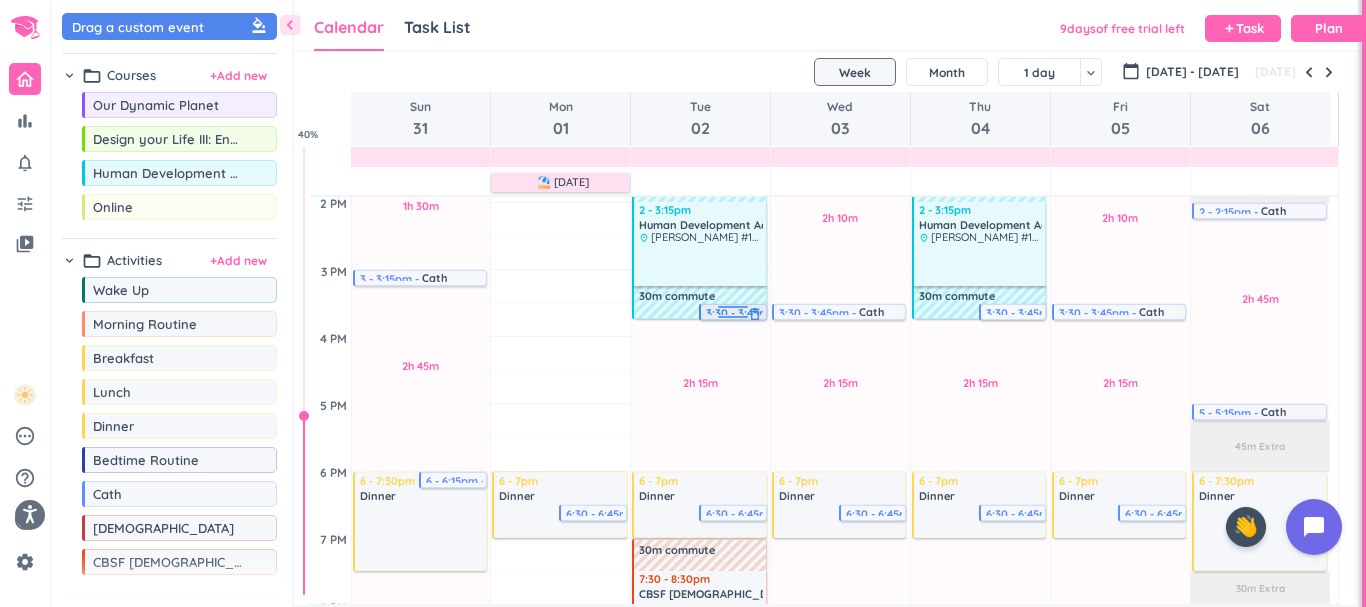 click at bounding box center [733, 310] 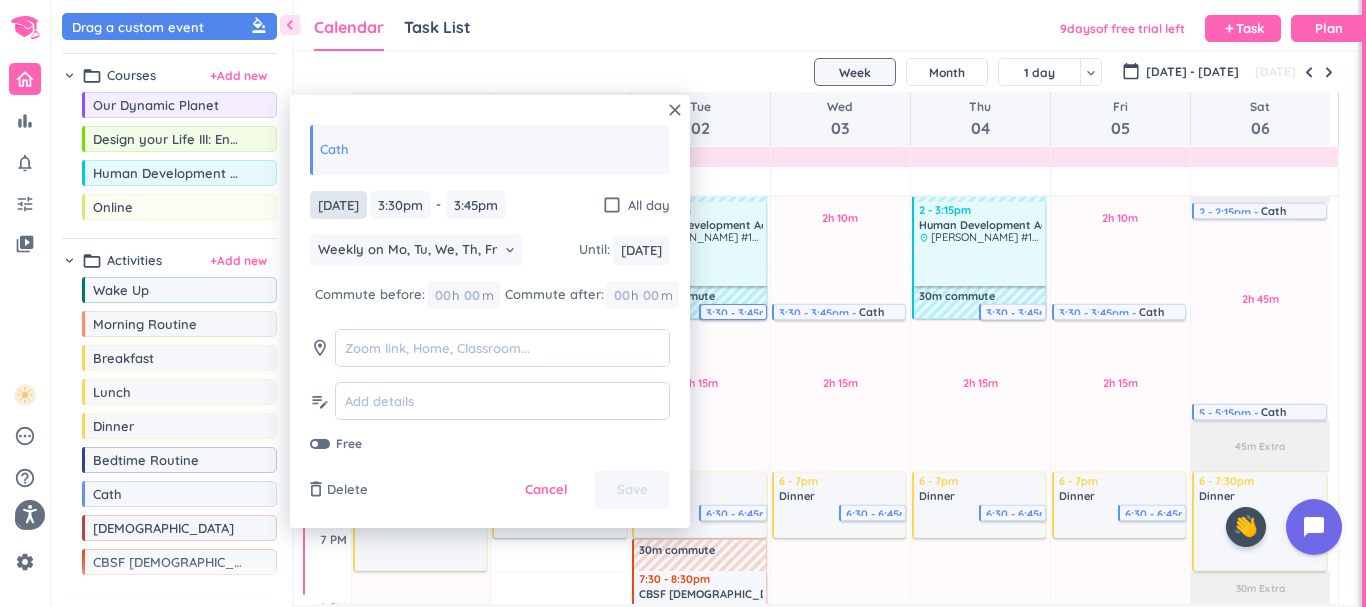 click on "[DATE]" at bounding box center [338, 205] 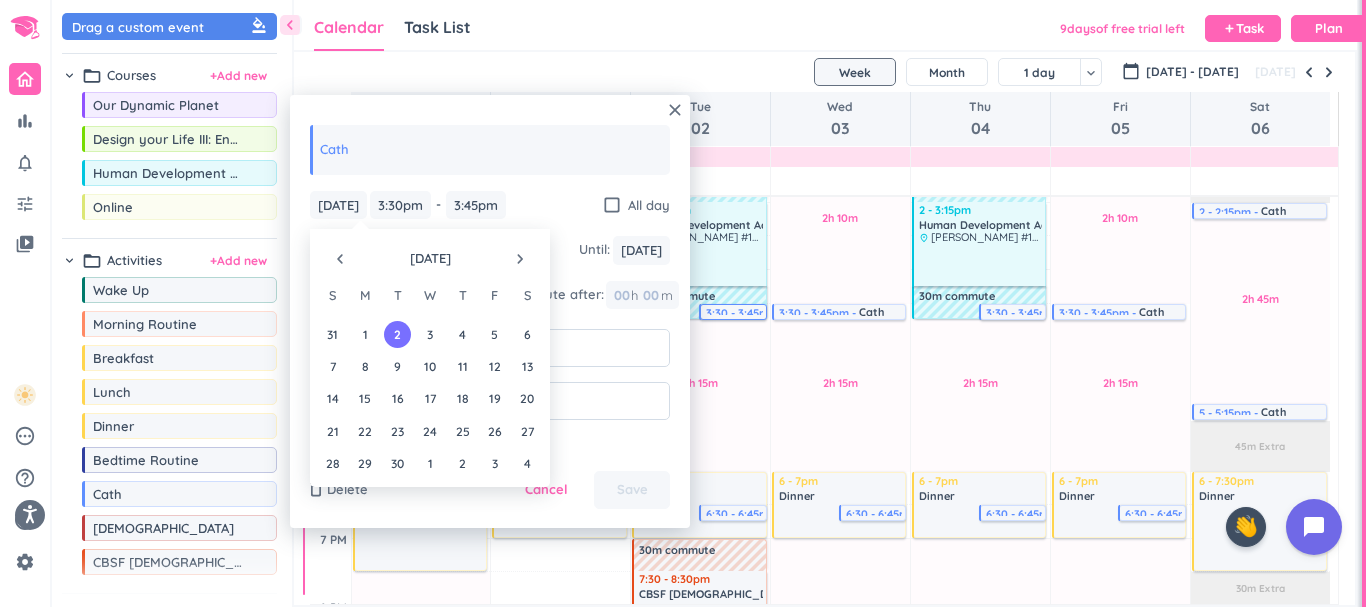 drag, startPoint x: 364, startPoint y: 333, endPoint x: 484, endPoint y: 235, distance: 154.93224 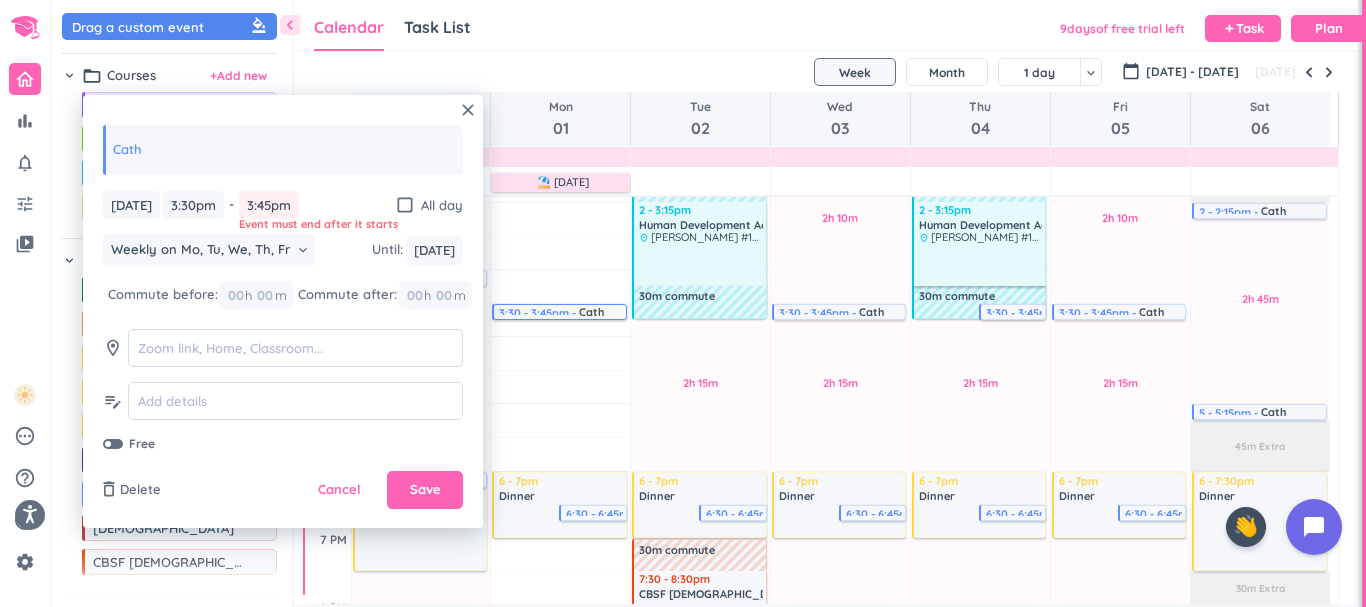 click on "3:45pm" at bounding box center (269, 205) 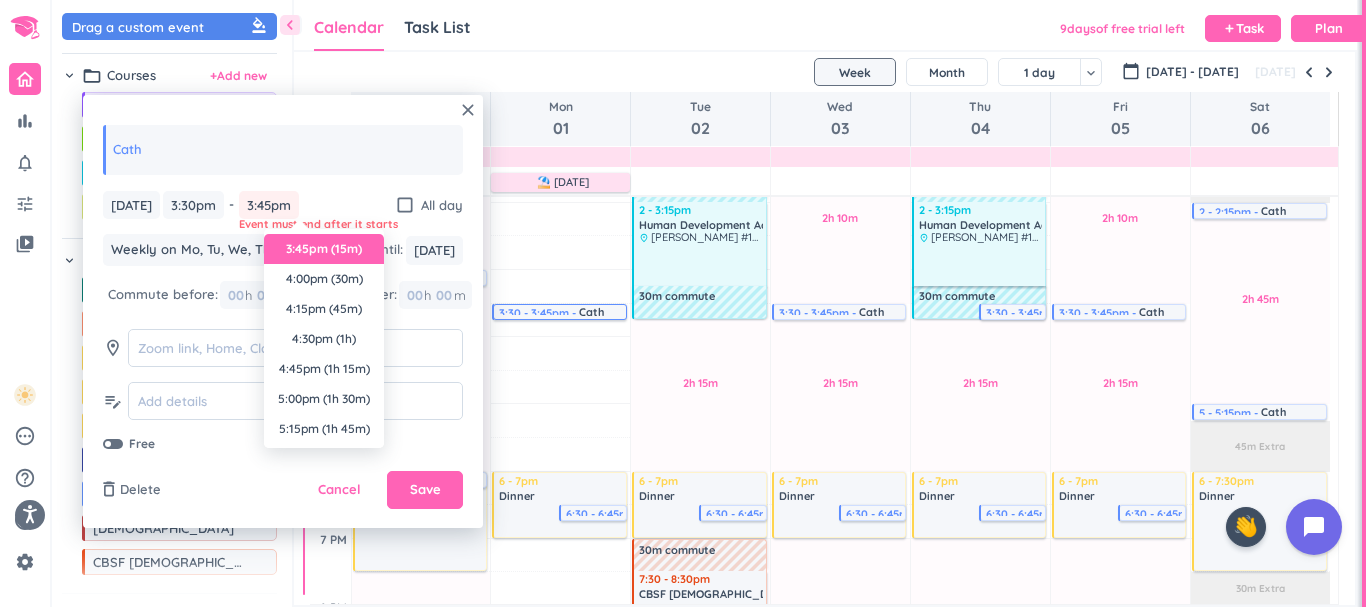 click on "3:45pm (15m)" at bounding box center [324, 249] 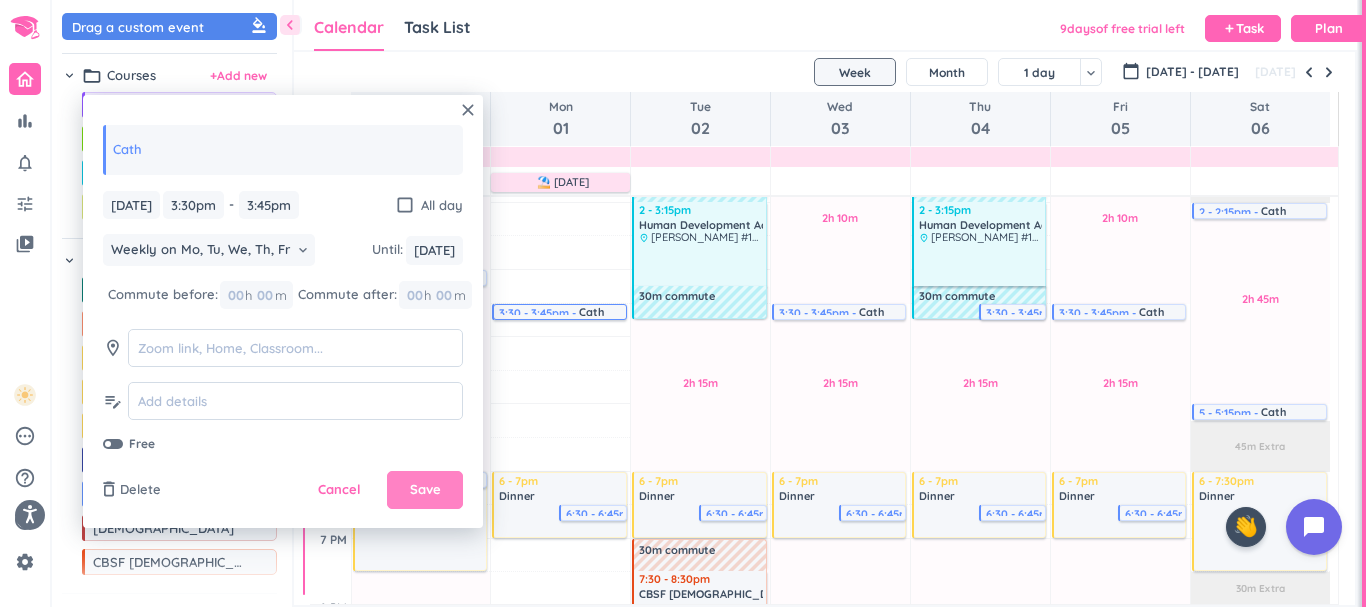 click on "Save" at bounding box center [425, 490] 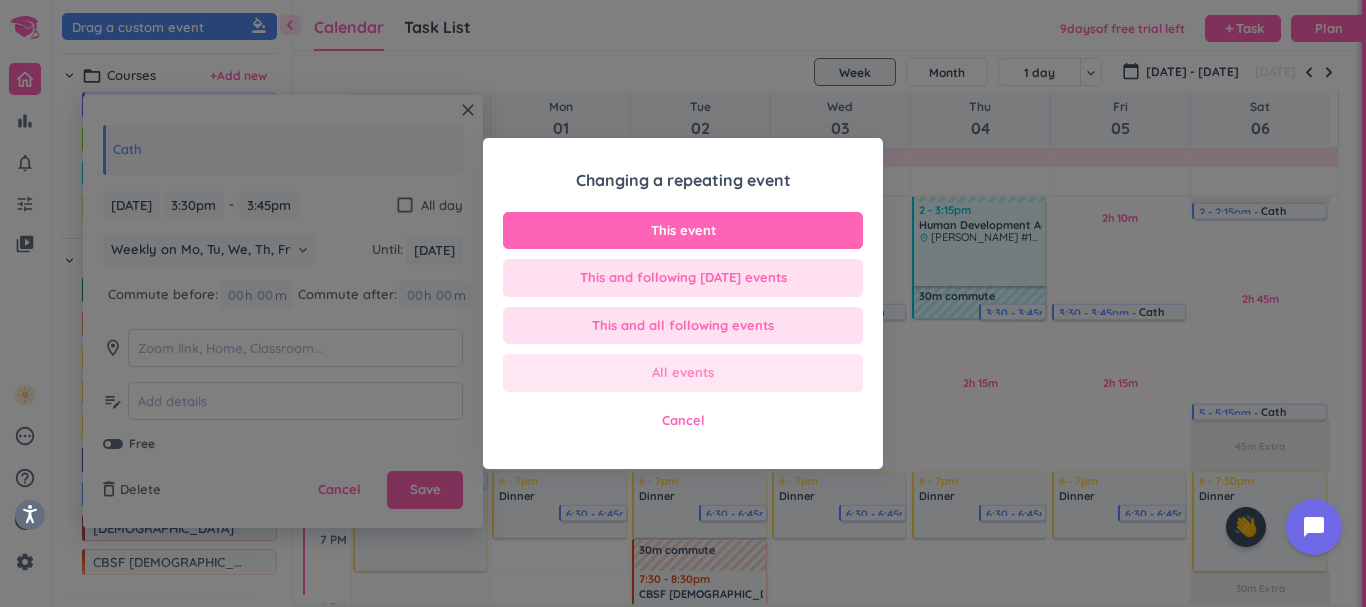 click on "All events" at bounding box center (683, 373) 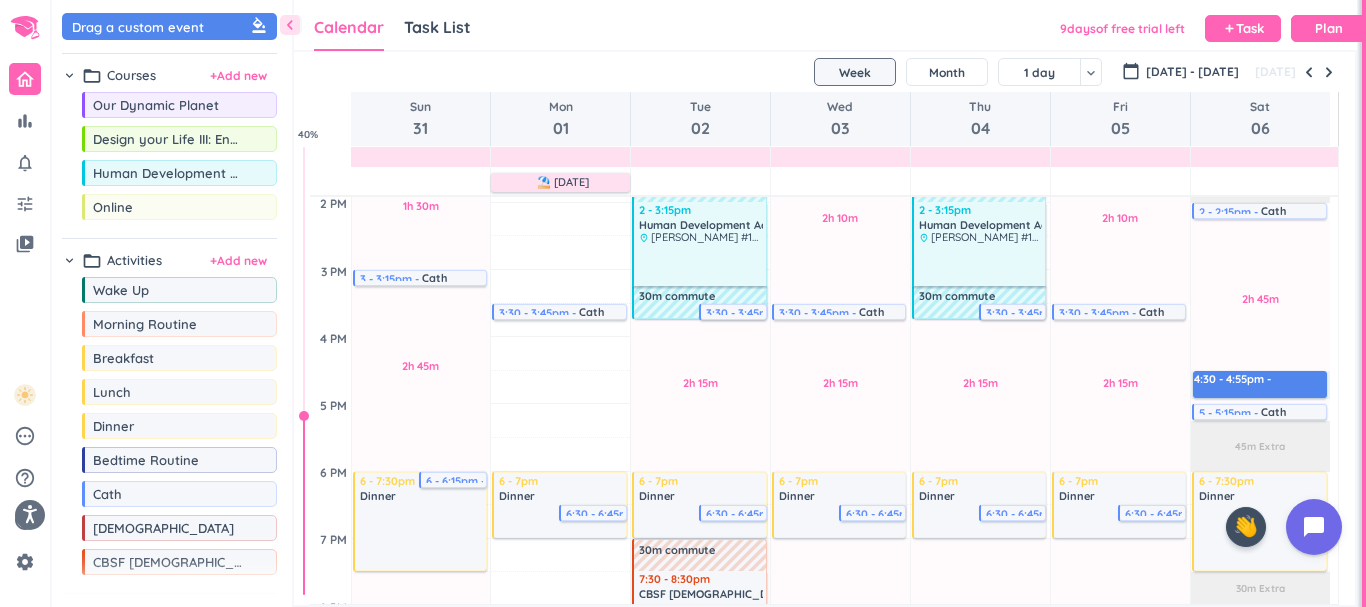 drag, startPoint x: 1329, startPoint y: 374, endPoint x: 1341, endPoint y: 356, distance: 21.633308 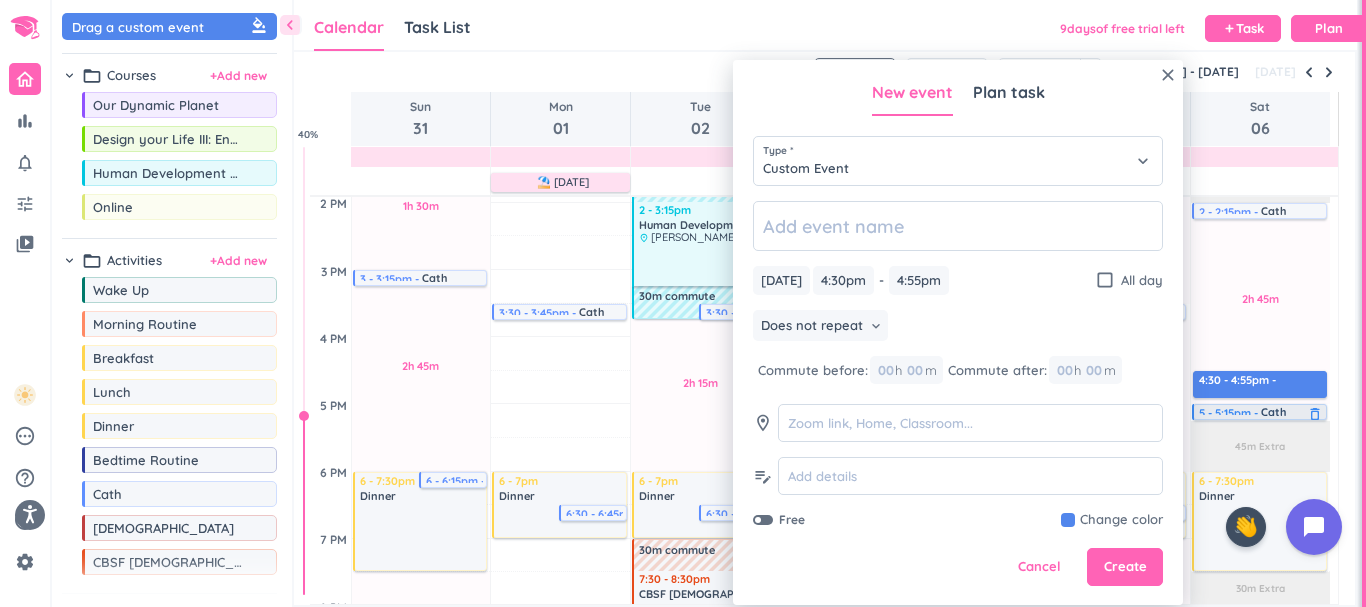 click on "SHOVEL [DATE] - [DATE] Week Month 1 day keyboard_arrow_down Week keyboard_arrow_down calendar_today [DATE] - [DATE] [DATE] Sun 31 Mon 01 Tue 02 Wed 03 Thu 04 Fri 05 Sat 06 ⛱️ [DATE] 4 AM 5 AM 6 AM 7 AM 8 AM 9 AM 10 AM 11 AM 12 PM 1 PM 2 PM 3 PM 4 PM 5 PM 6 PM 7 PM 8 PM 9 PM 10 PM 11 PM 12 AM 1 AM 2 AM 3 AM 1h 30m Past due Plan 2h 45m Past due Plan 1h 30m Past due Plan 2h 15m Past due Plan Adjust Awake Time Adjust Awake Time 7 - 7:15am Cath delete_outline 7 - 7:15am Wake Up delete_outline 30m commute 9 - 9:15am Cath delete_outline 12 - 1:30pm Lunch delete_outline 12 - 12:15pm Cath delete_outline 6 - 7:30pm Dinner delete_outline 6 - 6:15pm Cath delete_outline 7:15 - 7:45am Morning Routine delete_outline 7:45 - 8:45am Breakfast delete_outline 8:45 - 9am Online delete_outline 9:30am - 12pm Church delete_outline 3 - 3:15pm Cath delete_outline 9 - 9:15pm Cath delete_outline Adjust Awake Time Adjust Awake Time 6:30 - 6:45am Cath delete_outline 6:30 - 6:45am Wake Up delete_outline 12:20 - 1:20pm Lunch Cath %" at bounding box center (824, 328) 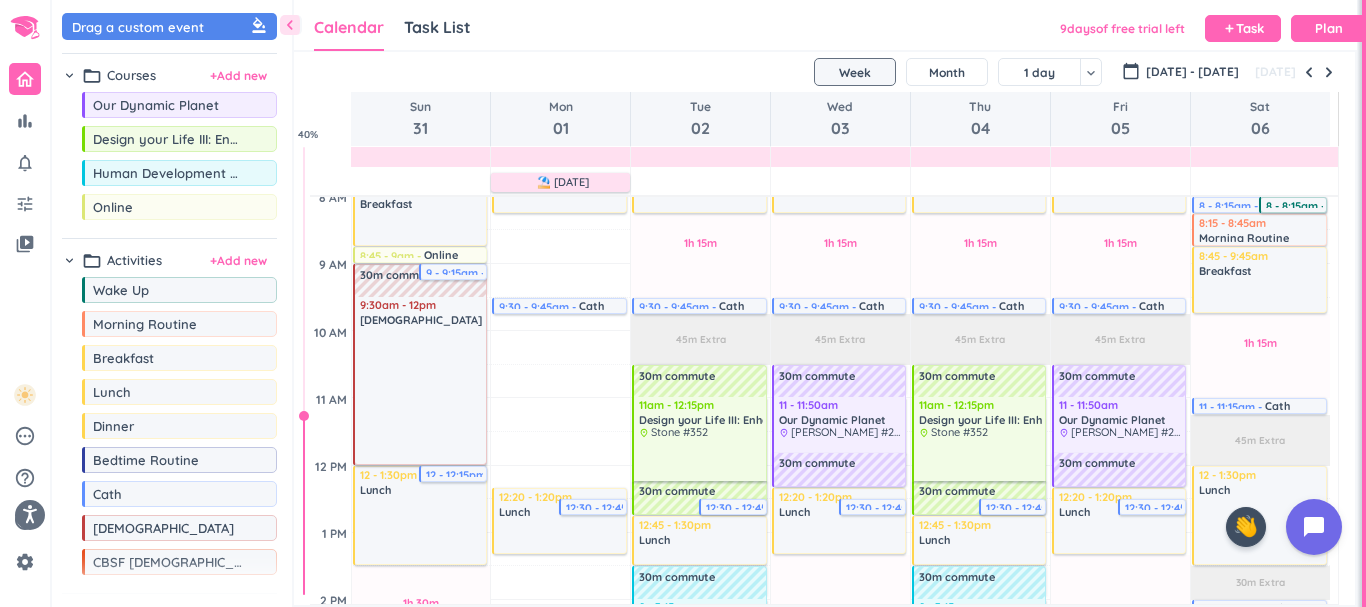 scroll, scrollTop: 0, scrollLeft: 0, axis: both 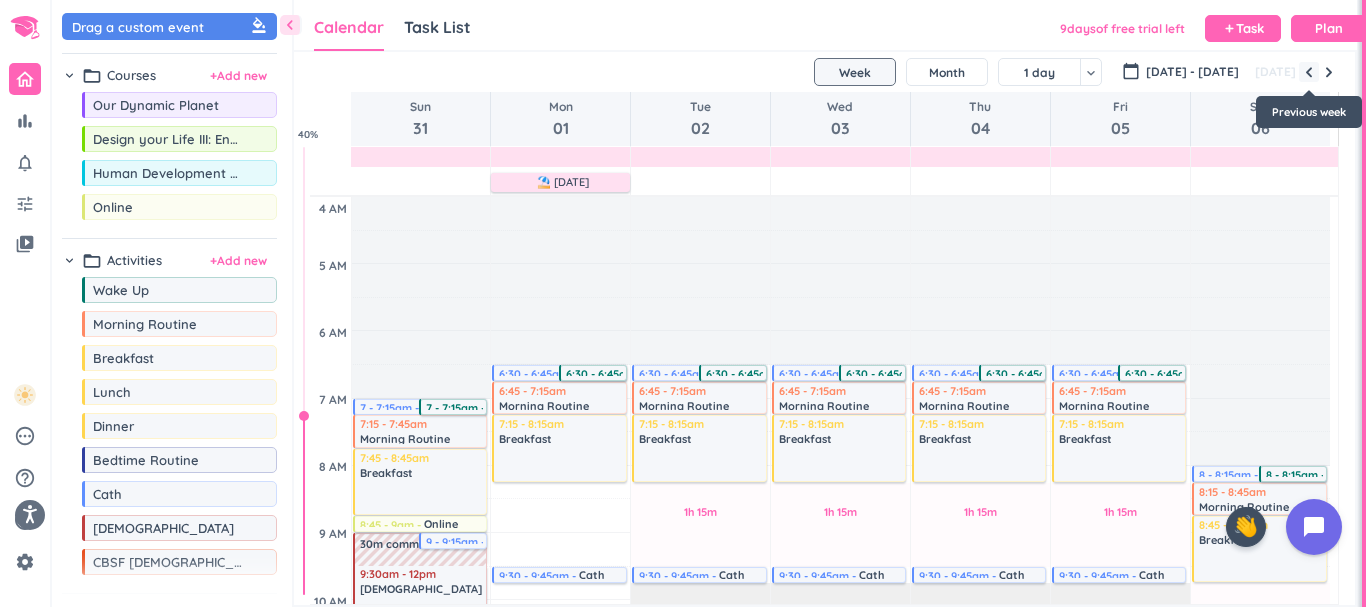 click at bounding box center [1309, 72] 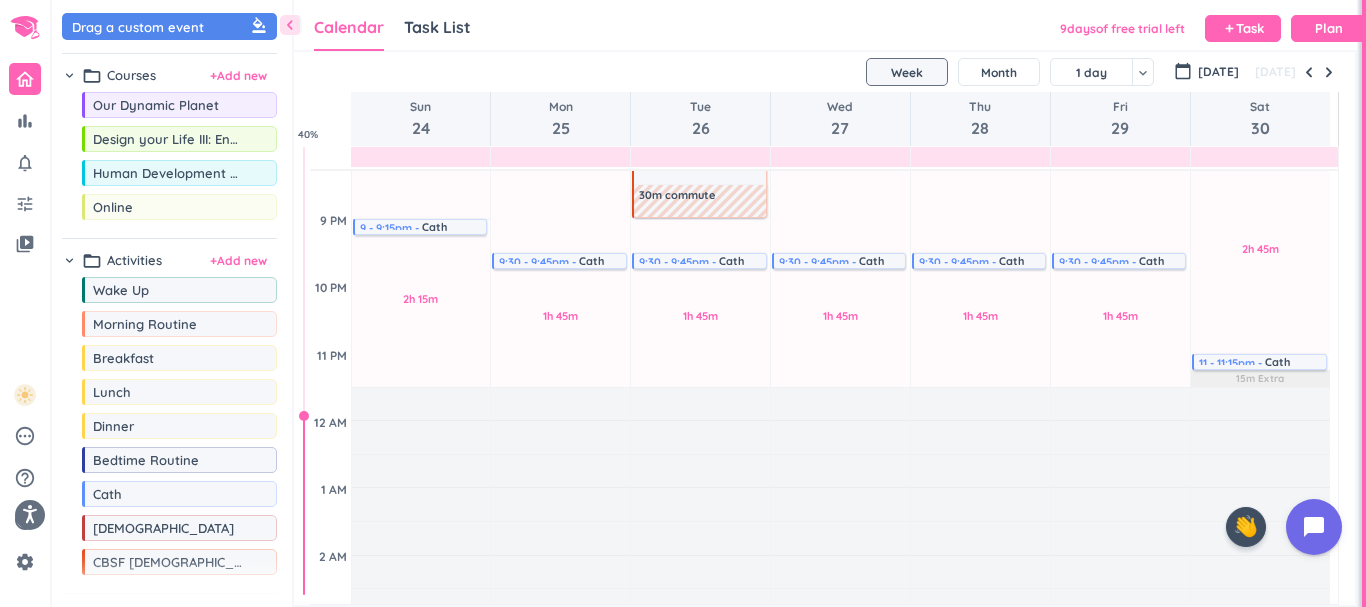 scroll, scrollTop: 1180, scrollLeft: 0, axis: vertical 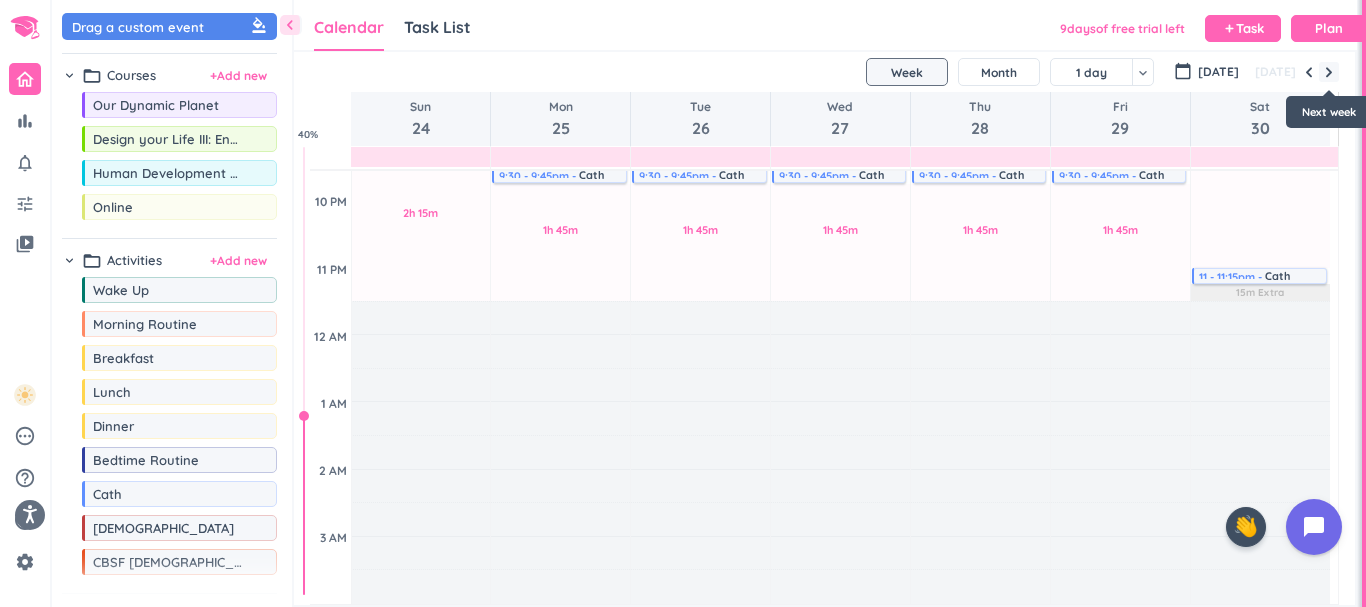 click at bounding box center (1329, 72) 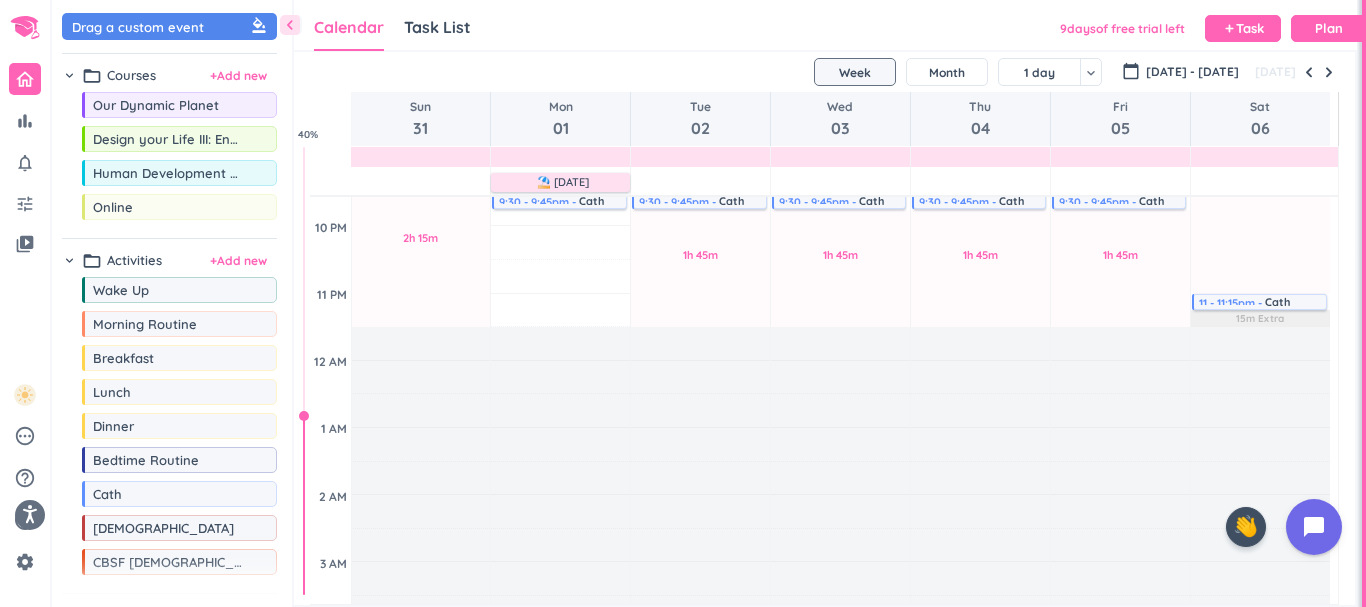 click at bounding box center (1329, 72) 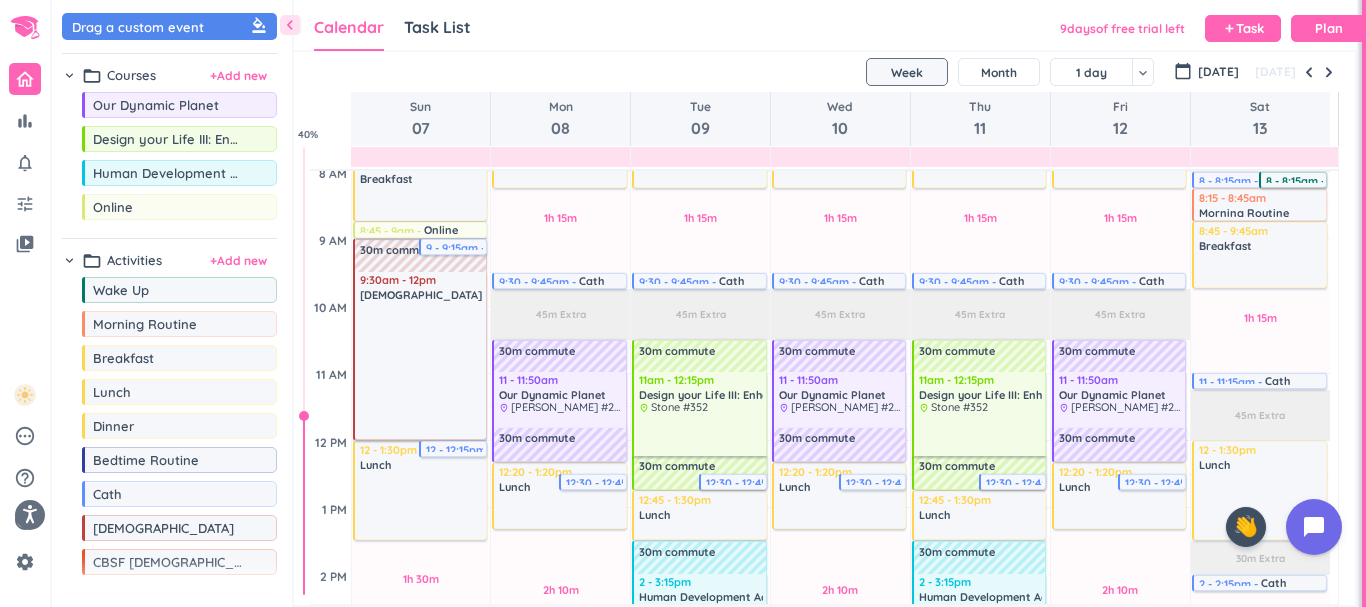 scroll, scrollTop: 156, scrollLeft: 0, axis: vertical 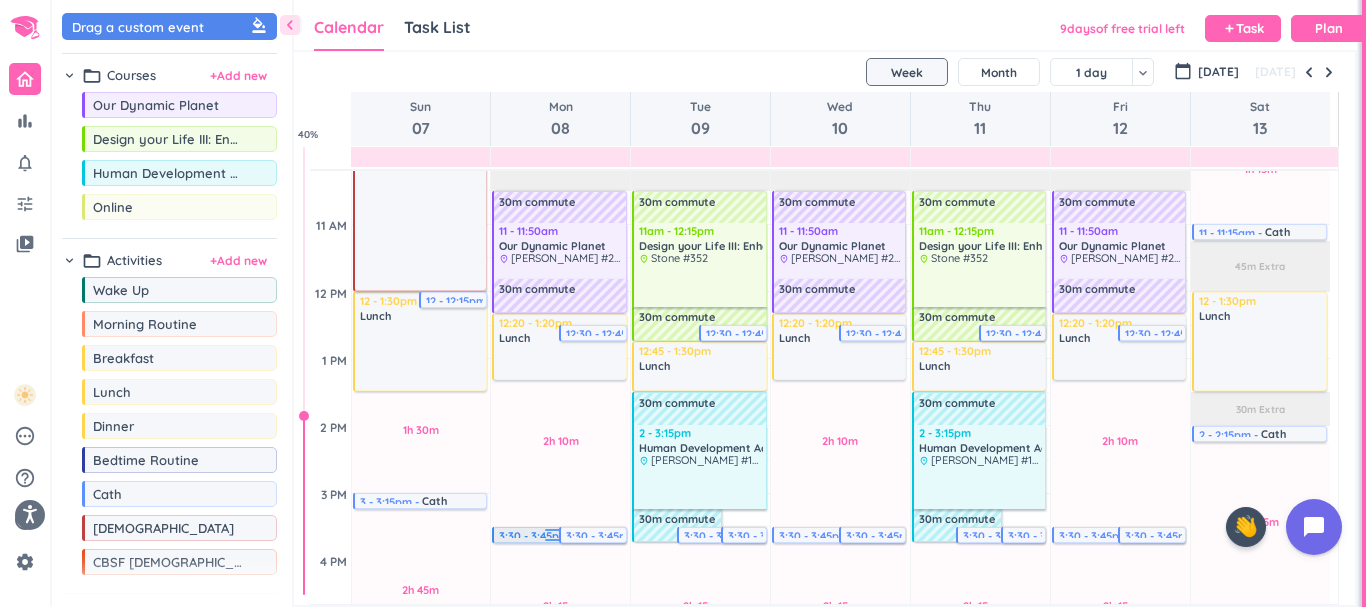 click at bounding box center [559, 543] 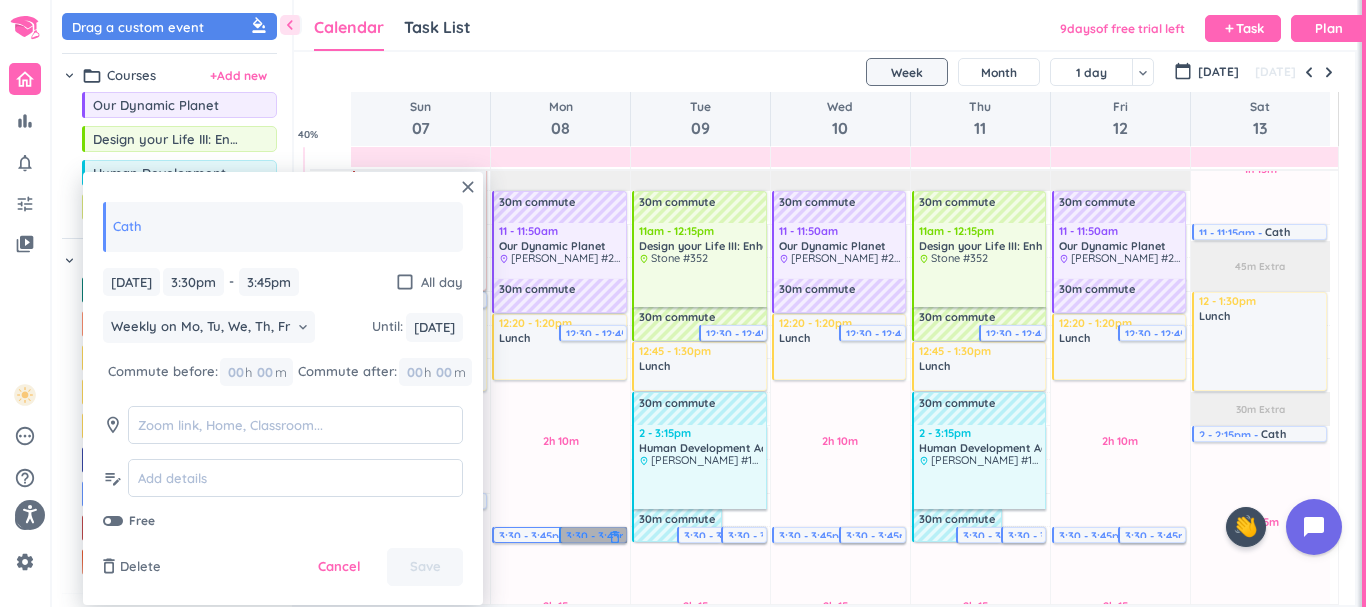 click on "3:30 - 3:45pm Cath delete_outline" at bounding box center [593, 535] 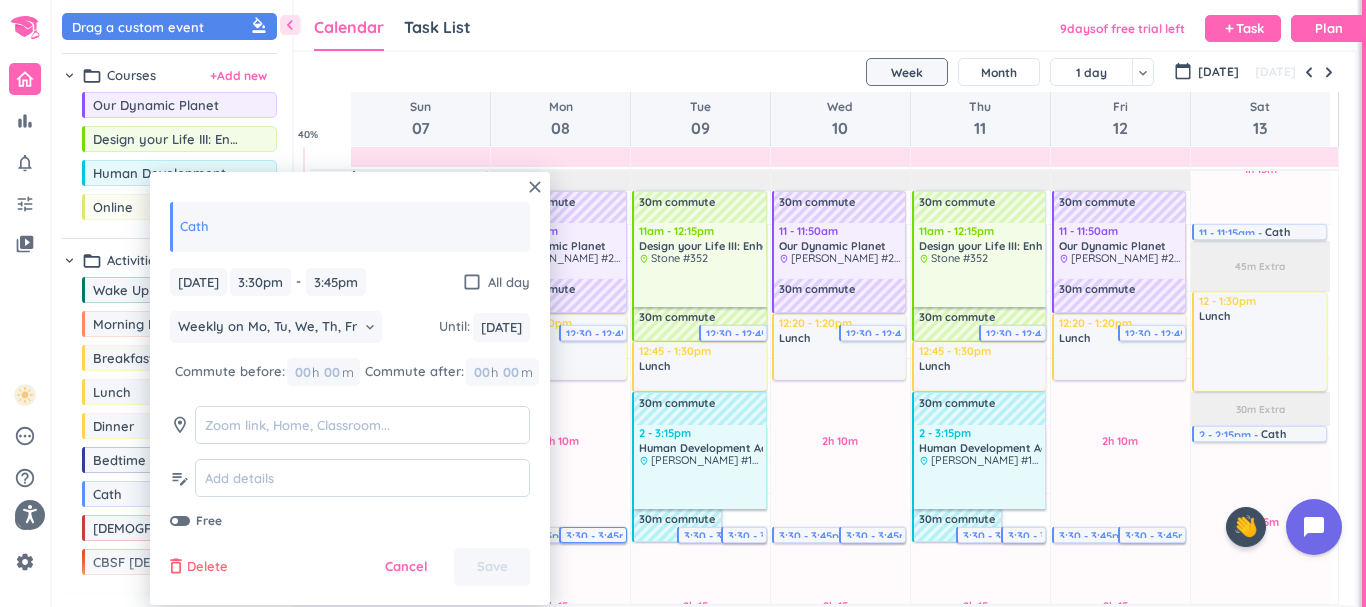 click on "Delete" at bounding box center (207, 567) 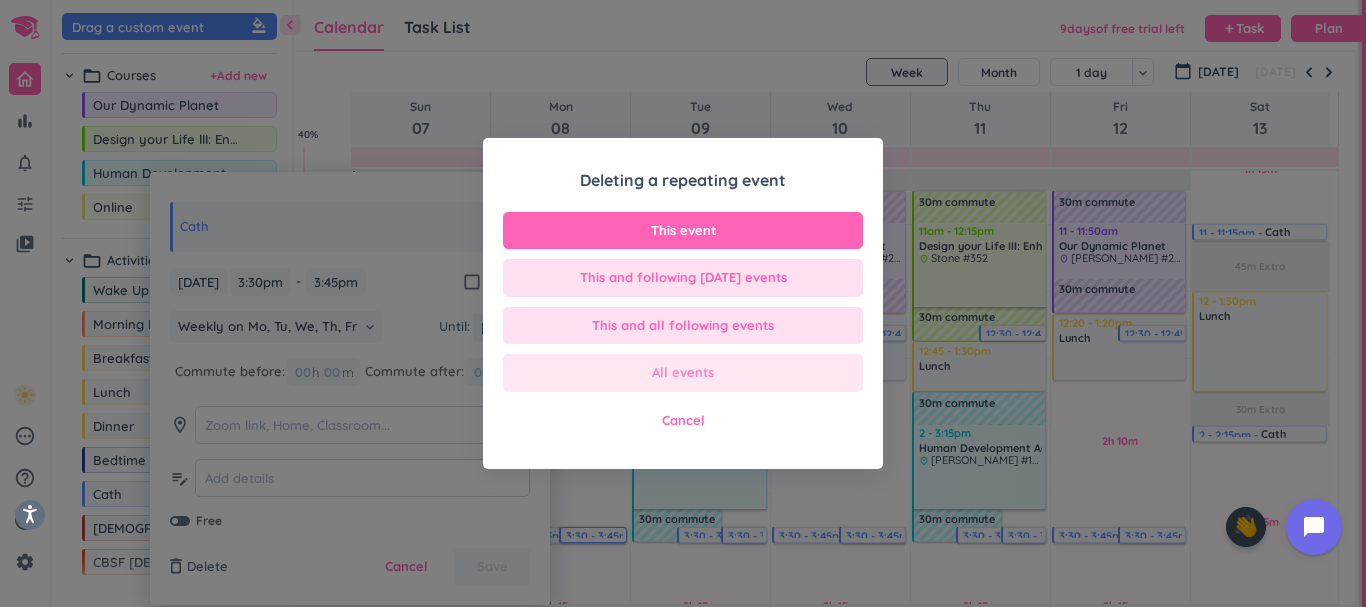 click on "All events" at bounding box center (683, 373) 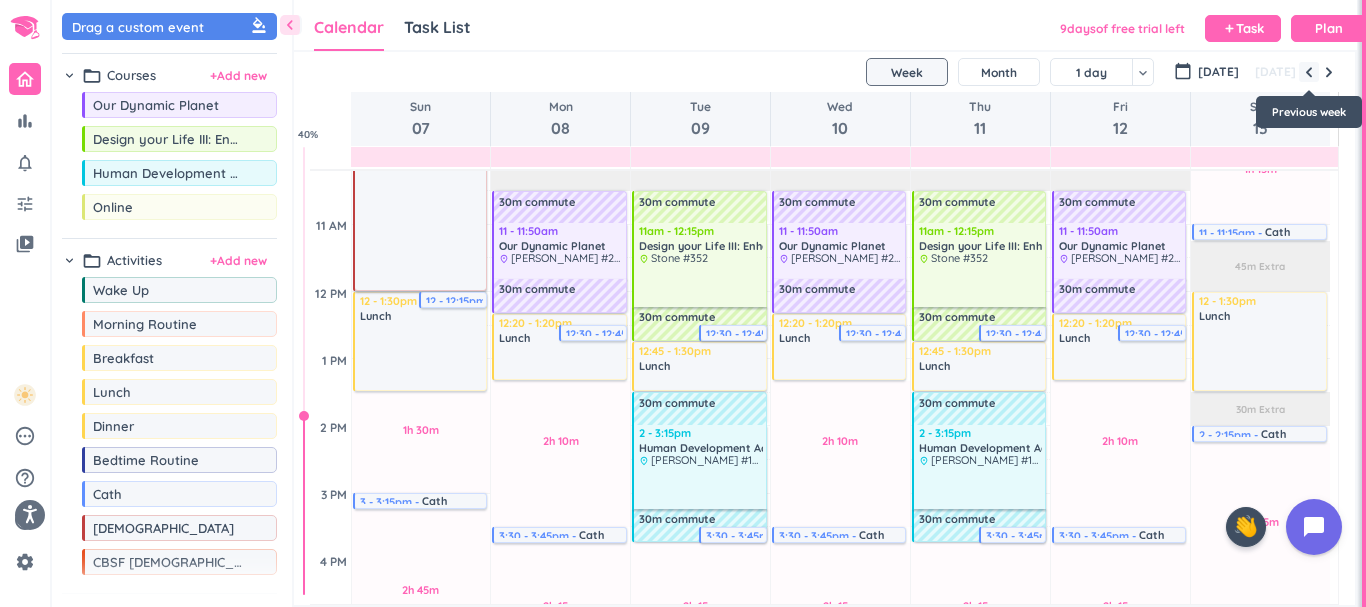 click at bounding box center (1309, 72) 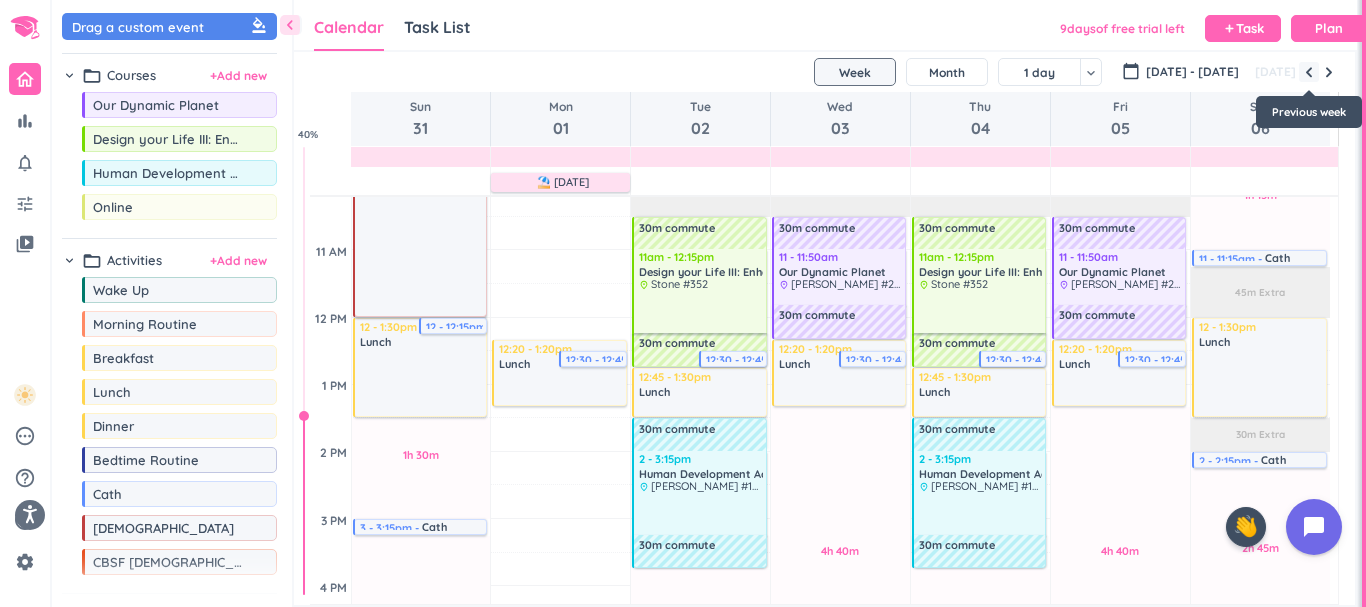 scroll, scrollTop: 169, scrollLeft: 0, axis: vertical 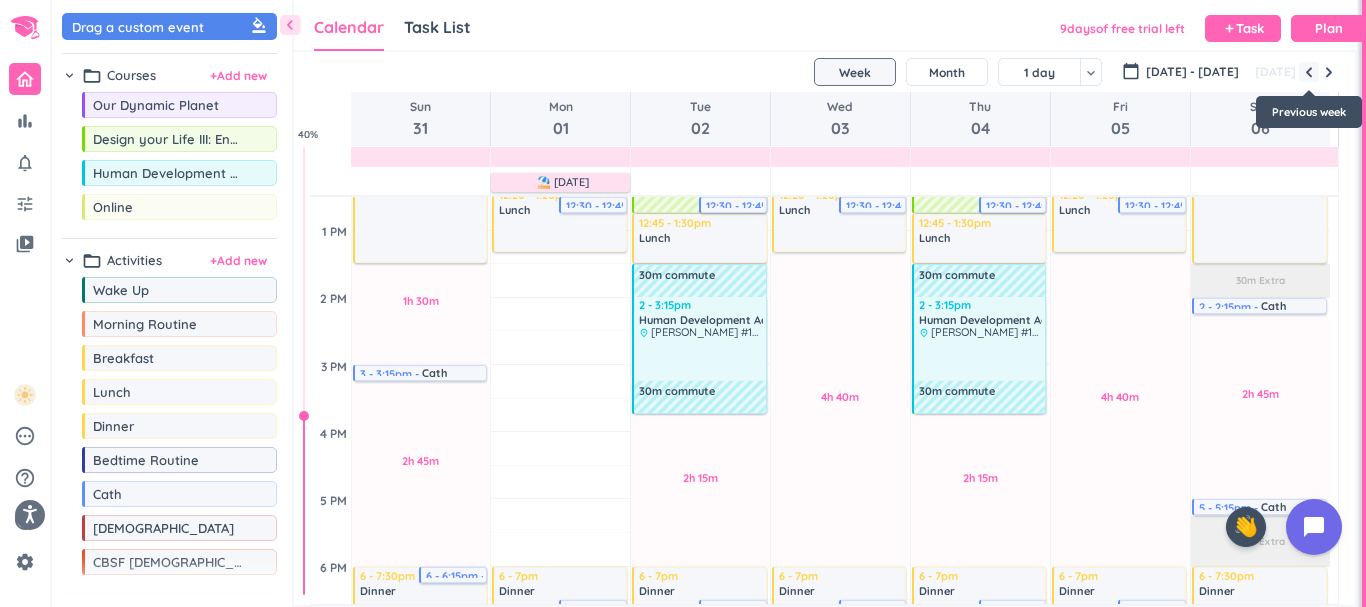 click at bounding box center (1309, 72) 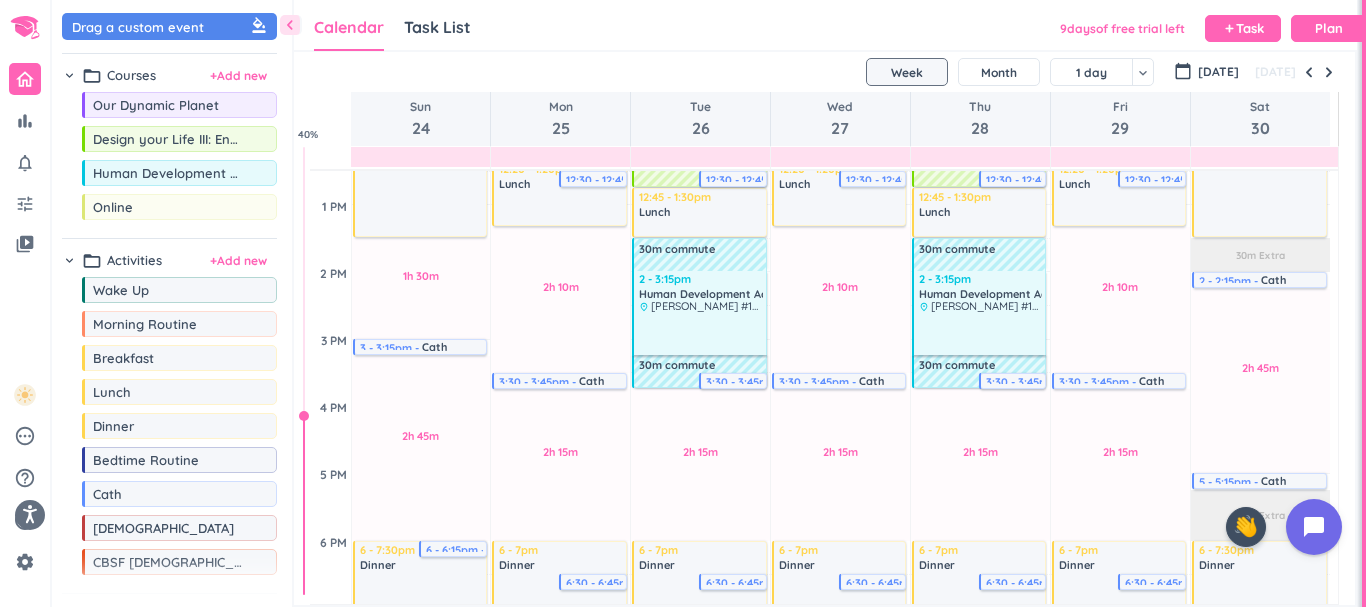 scroll, scrollTop: 169, scrollLeft: 0, axis: vertical 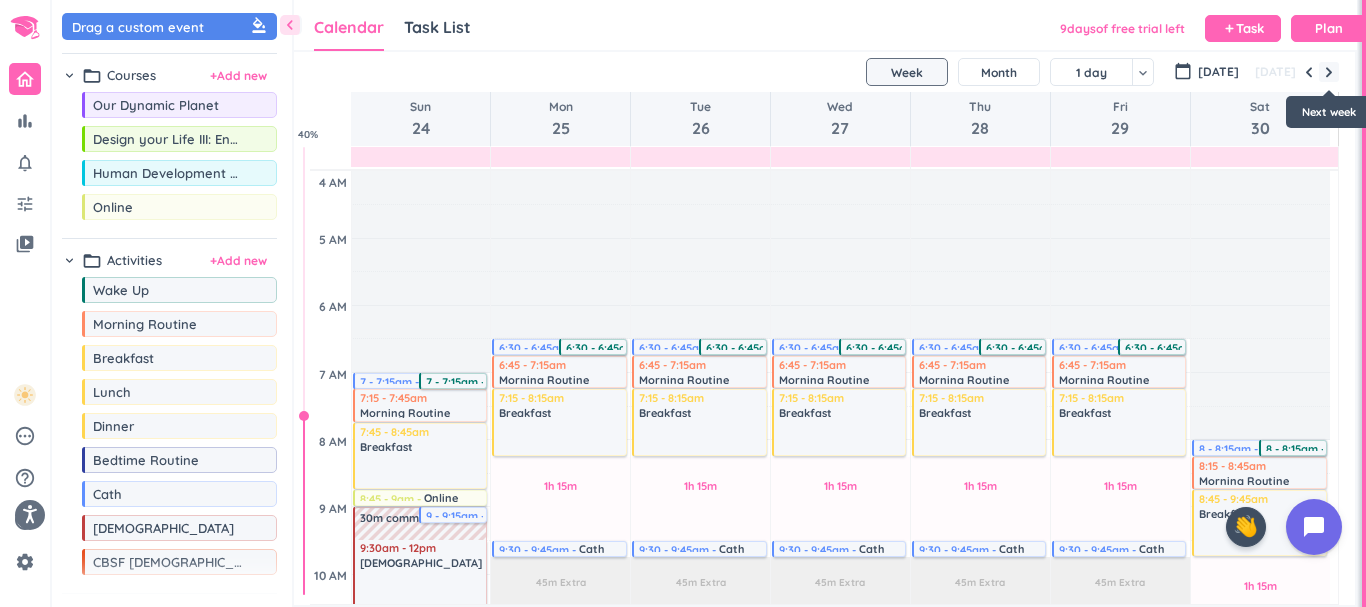 click at bounding box center [1329, 72] 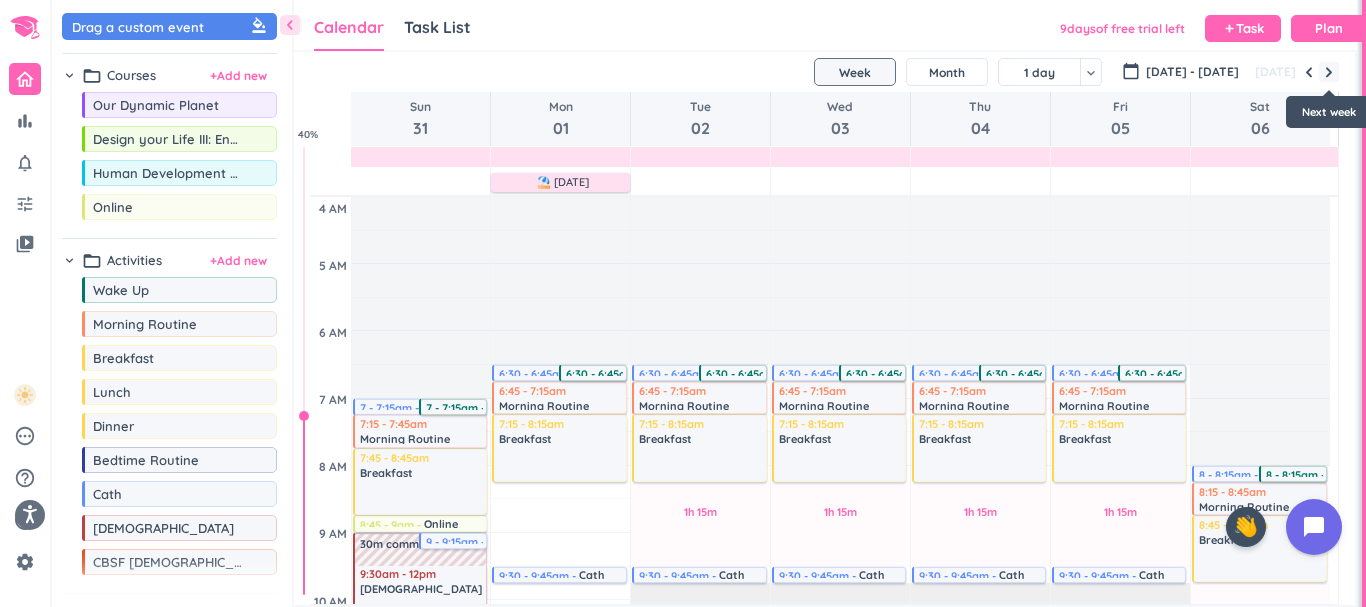 scroll, scrollTop: 169, scrollLeft: 0, axis: vertical 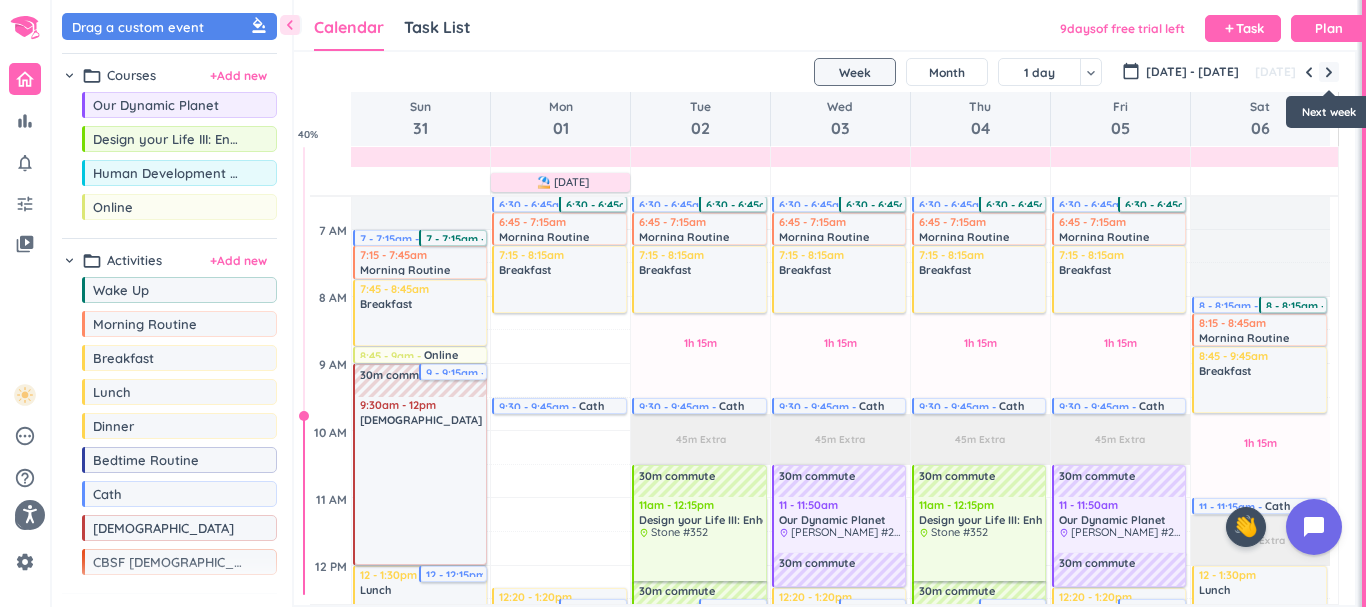 click at bounding box center [1329, 72] 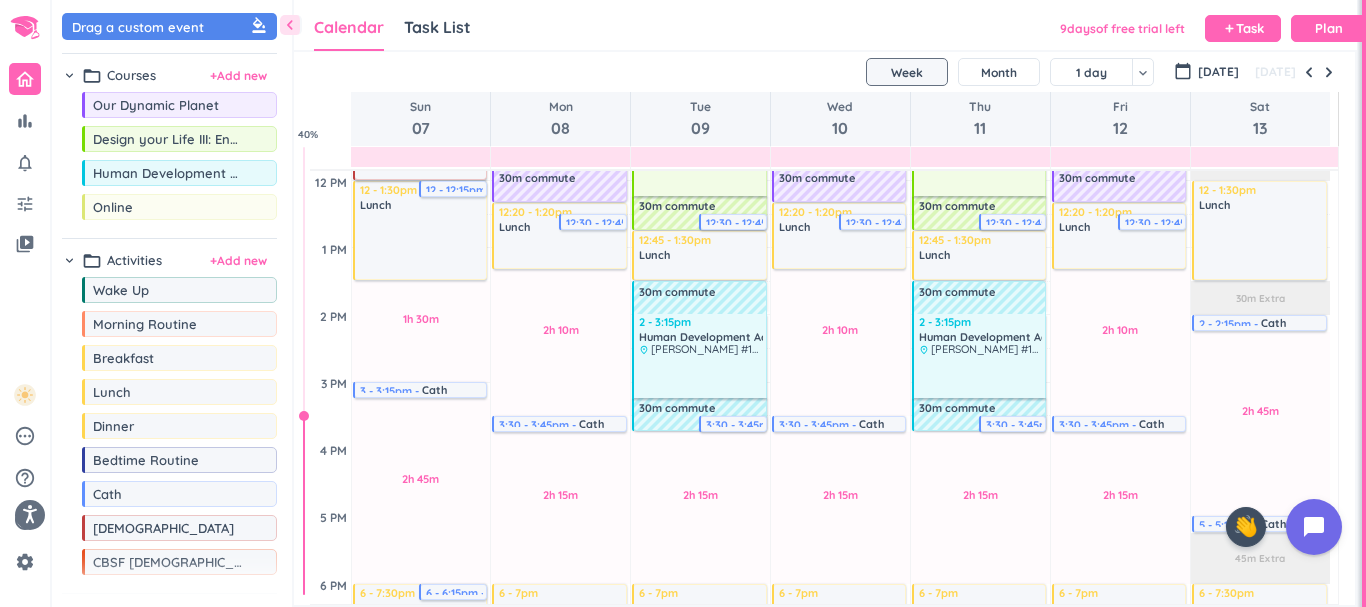scroll, scrollTop: 573, scrollLeft: 0, axis: vertical 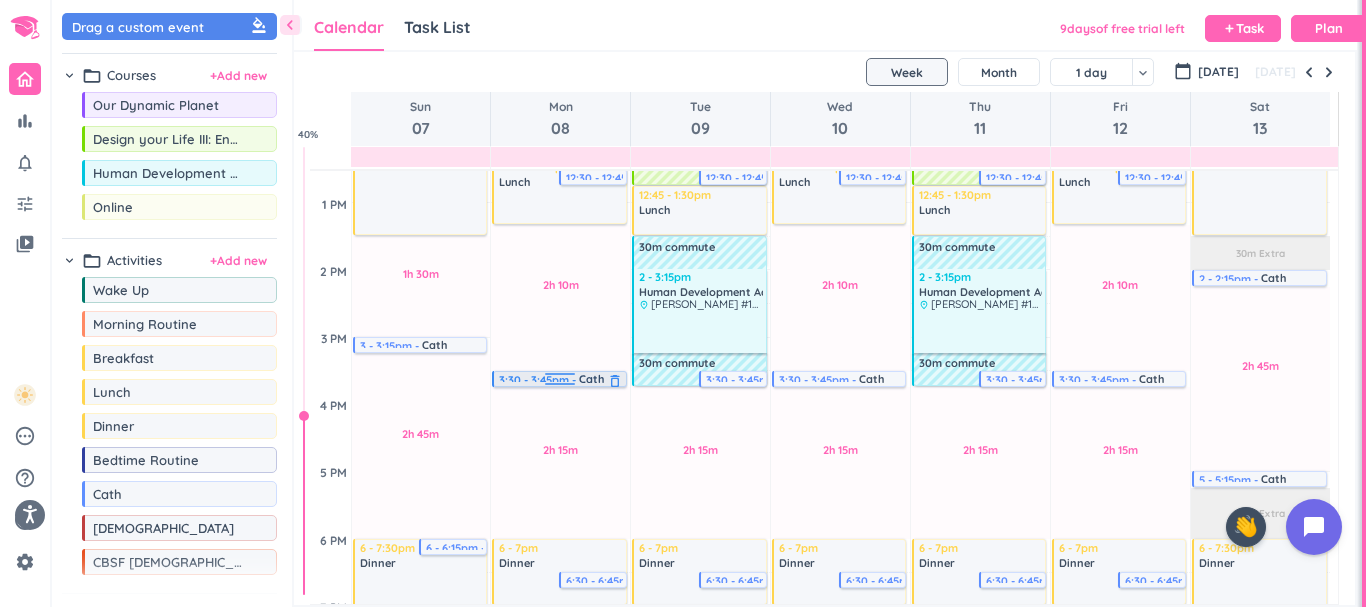 click at bounding box center (559, 387) 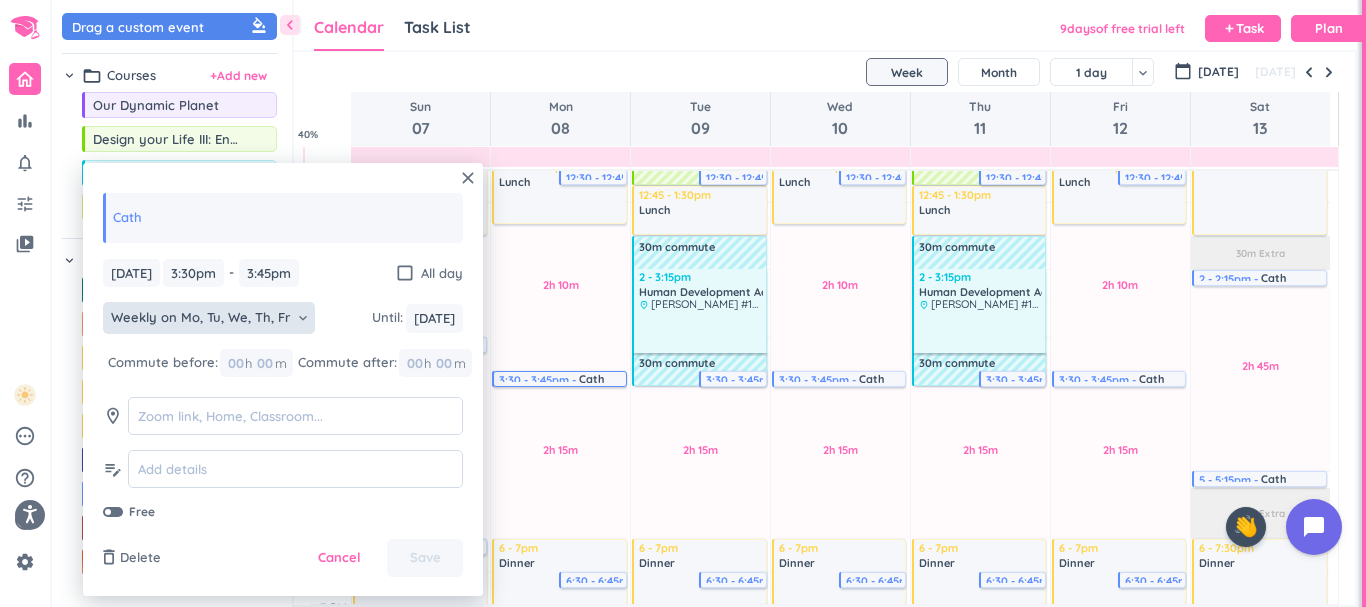 click on "Weekly on Mo, Tu, We, Th, Fr" at bounding box center [200, 318] 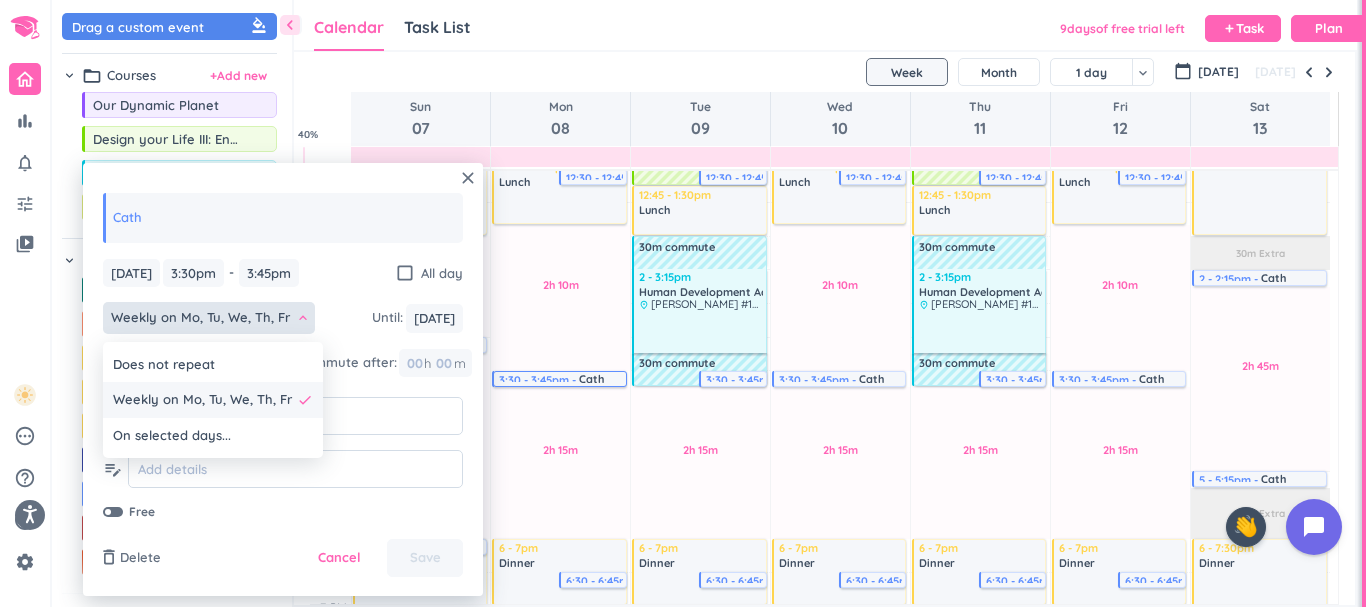 click on "Weekly on Mo, Tu, We, Th, Fr done" at bounding box center (213, 400) 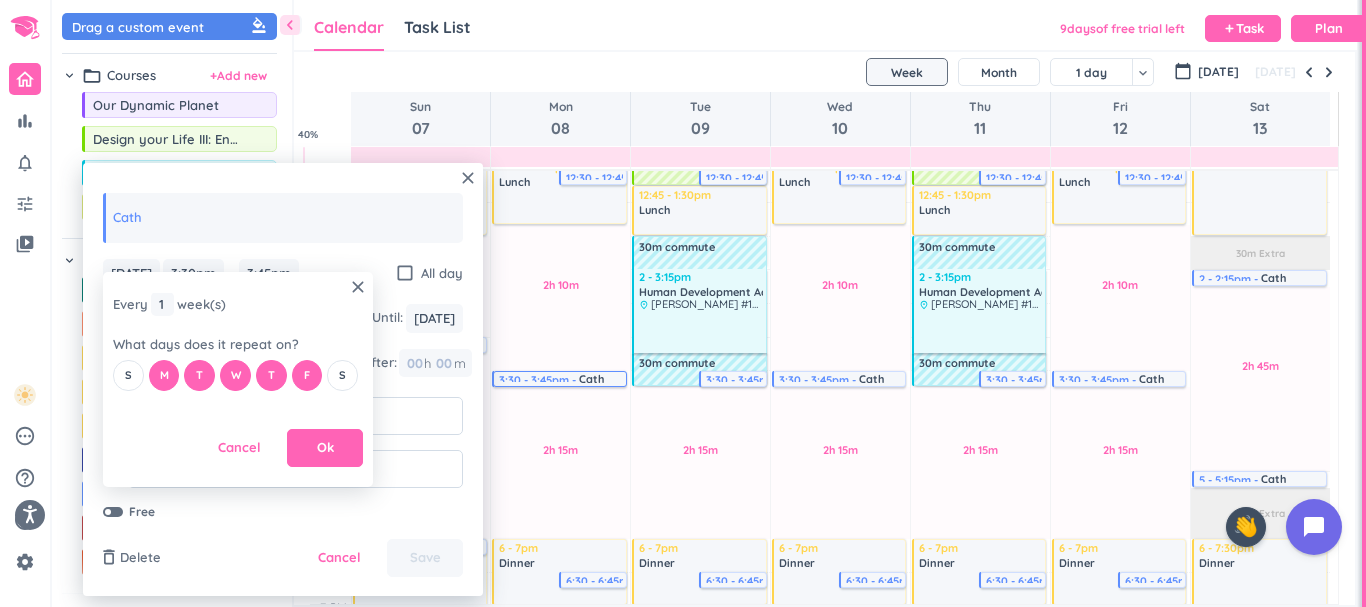 click on "S M T W T F S" at bounding box center (238, 375) 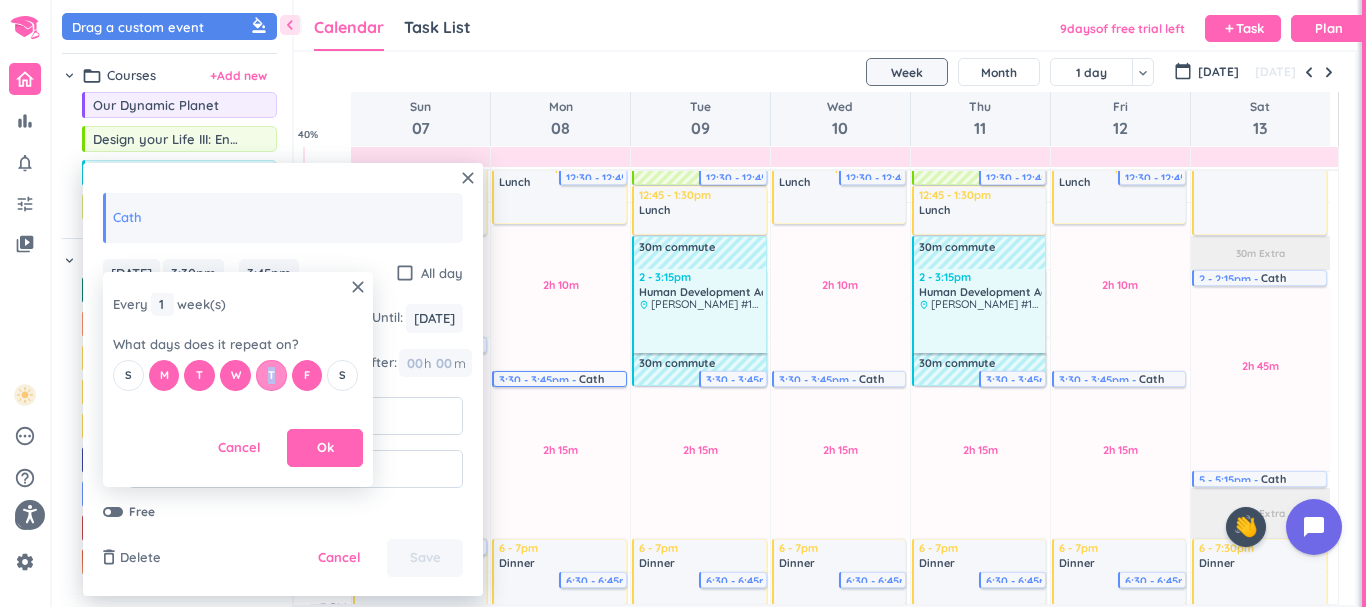 click on "T" at bounding box center [271, 375] 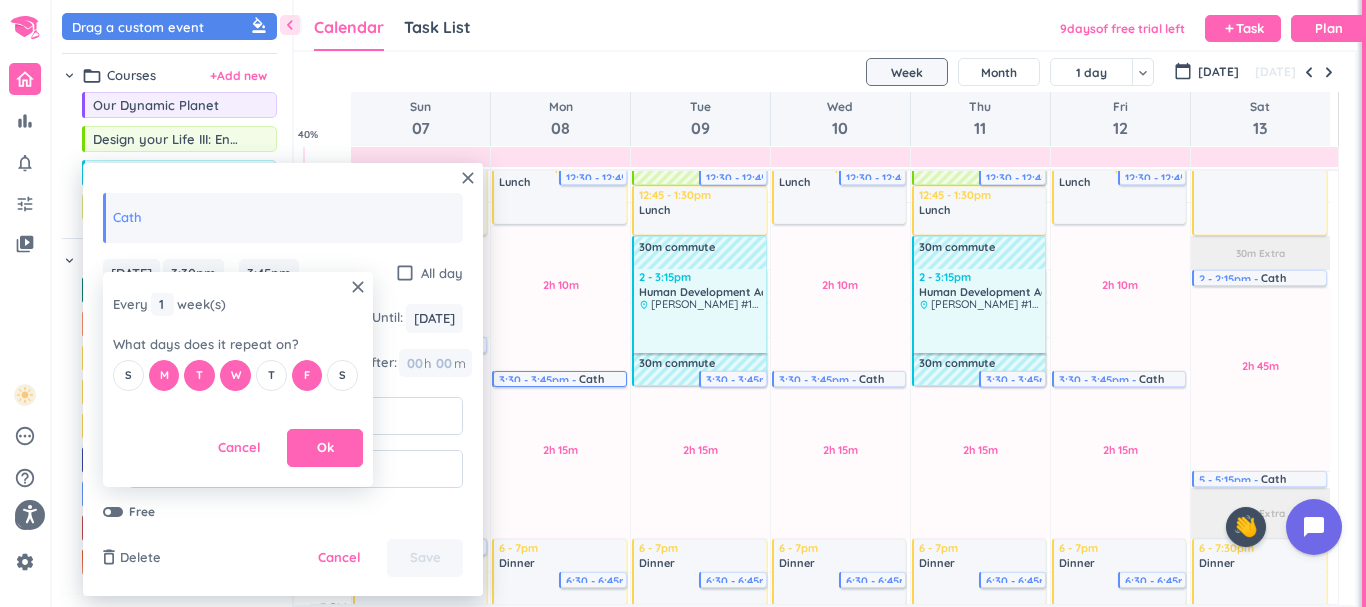 click on "close Every 1 1 1 week (s) What days does it repeat on? S M T W T F S Cancel Ok" at bounding box center (238, 379) 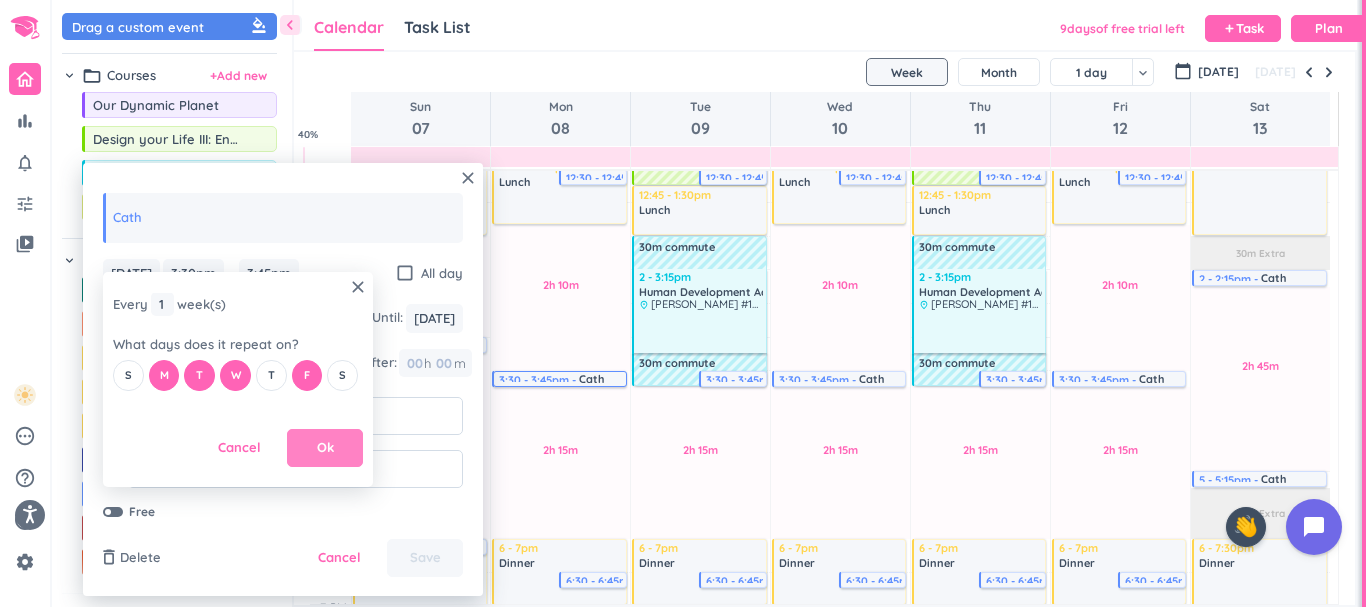 click on "Ok" at bounding box center (325, 448) 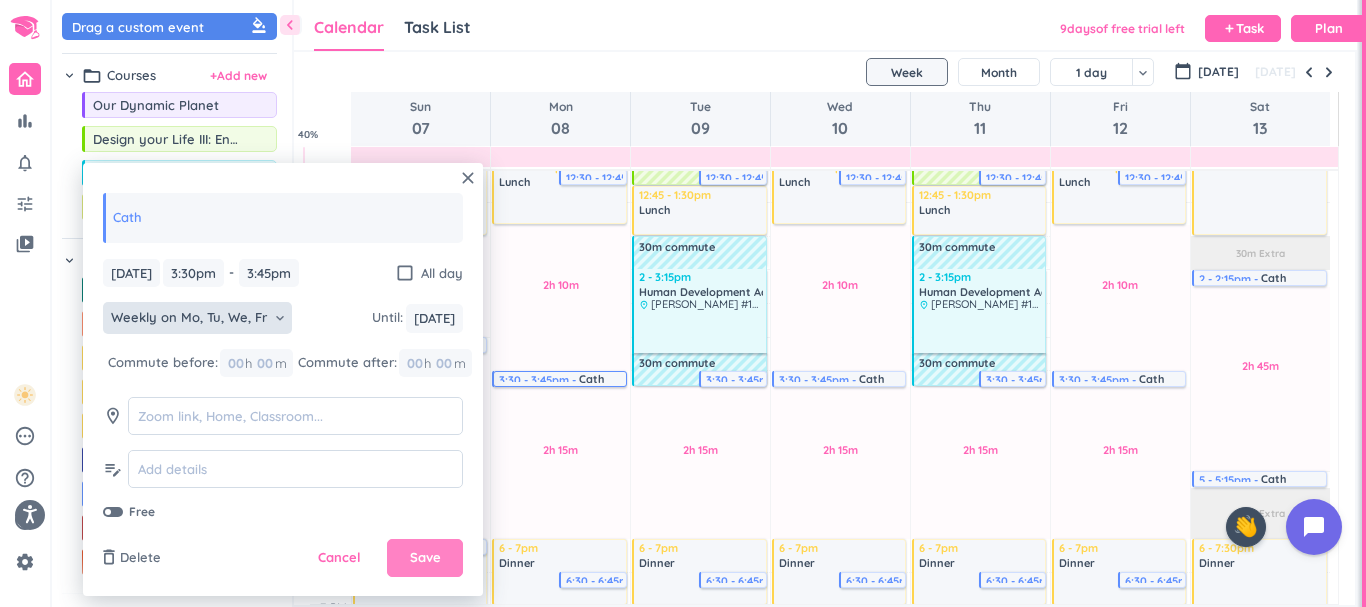 click on "Save" at bounding box center (425, 558) 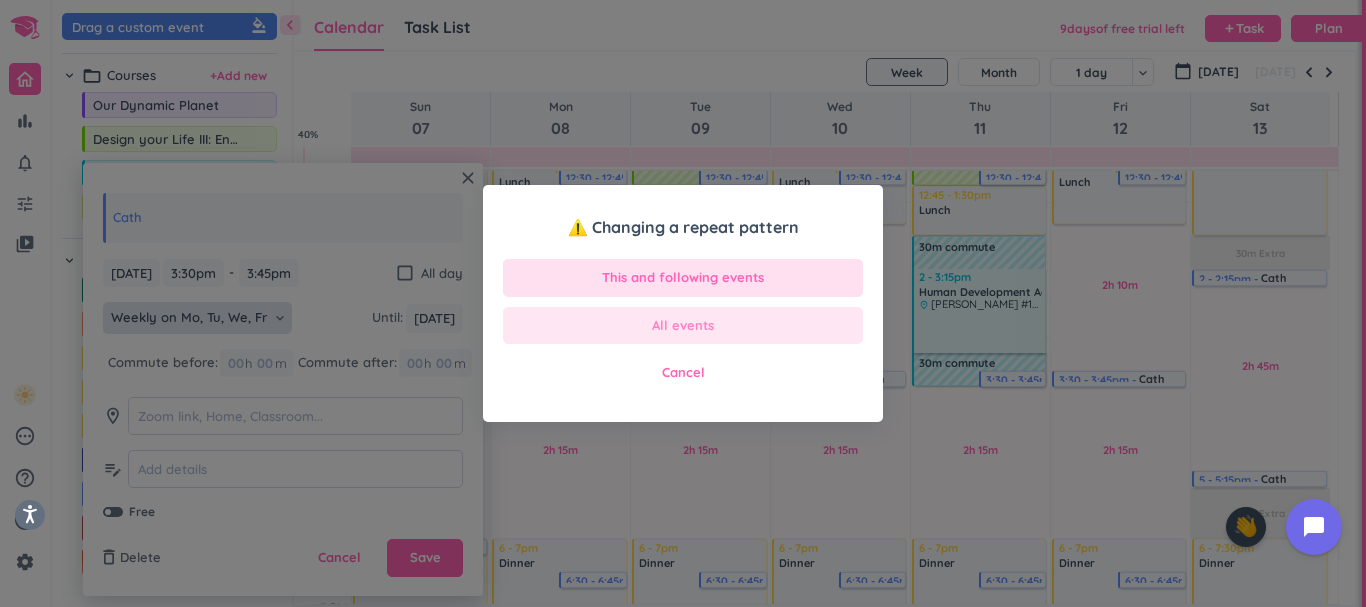 click on "All events" at bounding box center [683, 326] 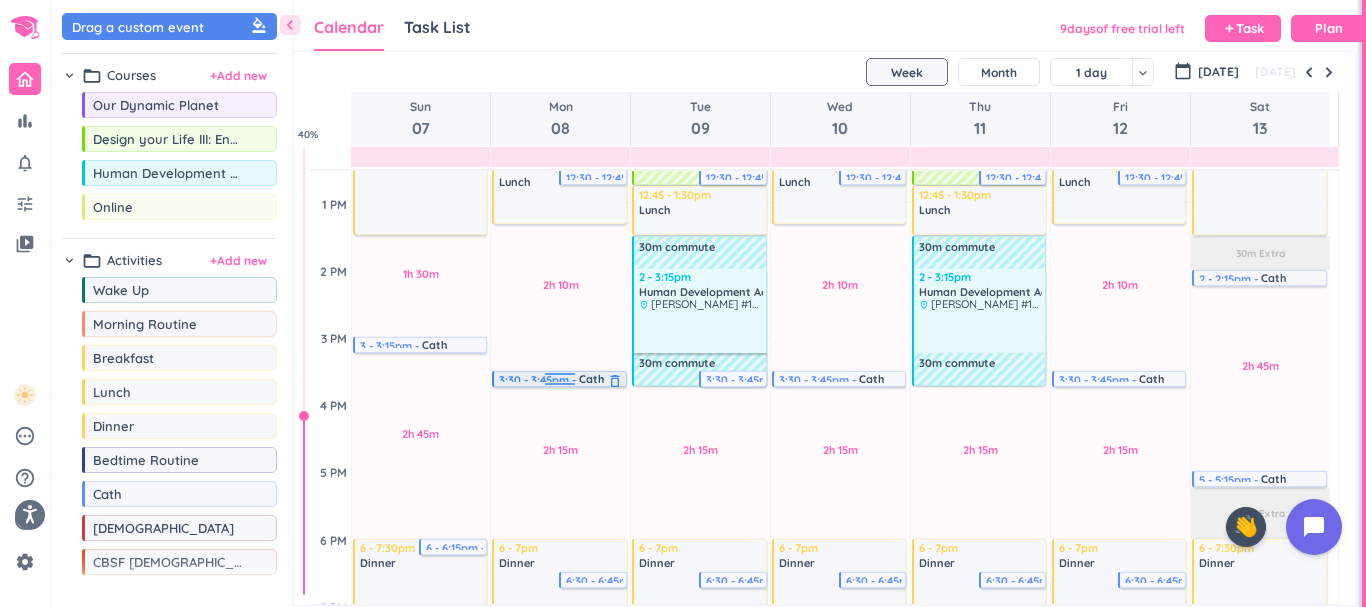 click on "3:30 - 3:45pm Cath delete_outline" at bounding box center (560, 378) 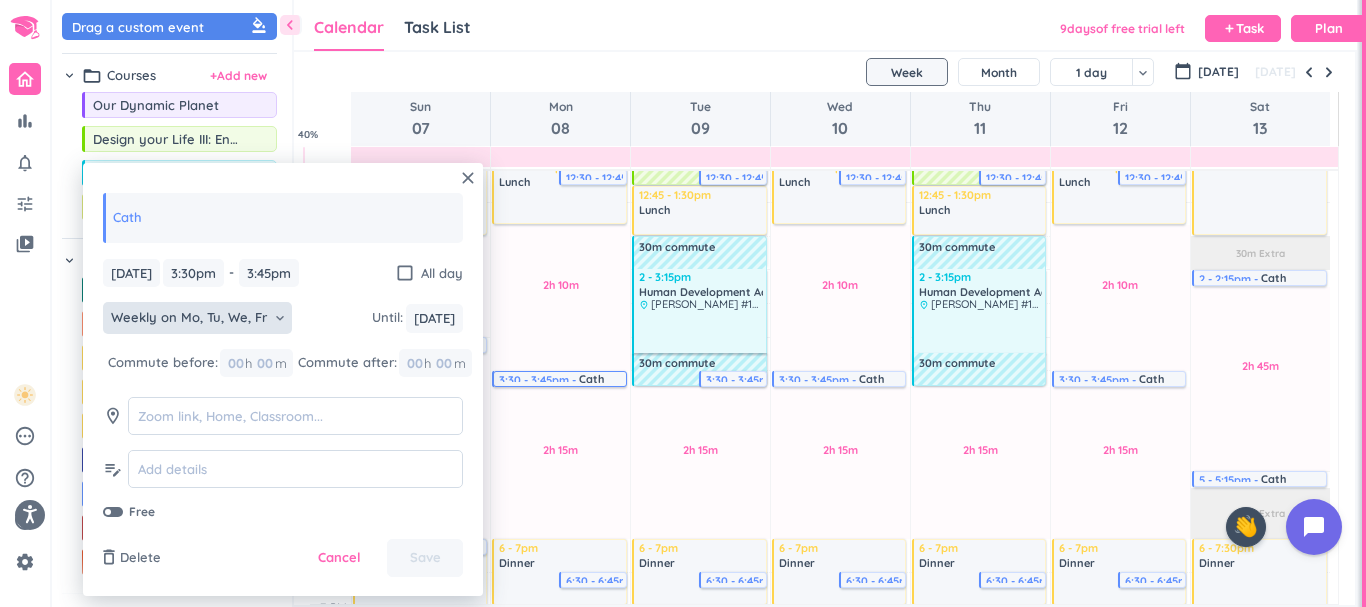 click on "Weekly on Mo, Tu, We, Fr keyboard_arrow_down" at bounding box center (197, 318) 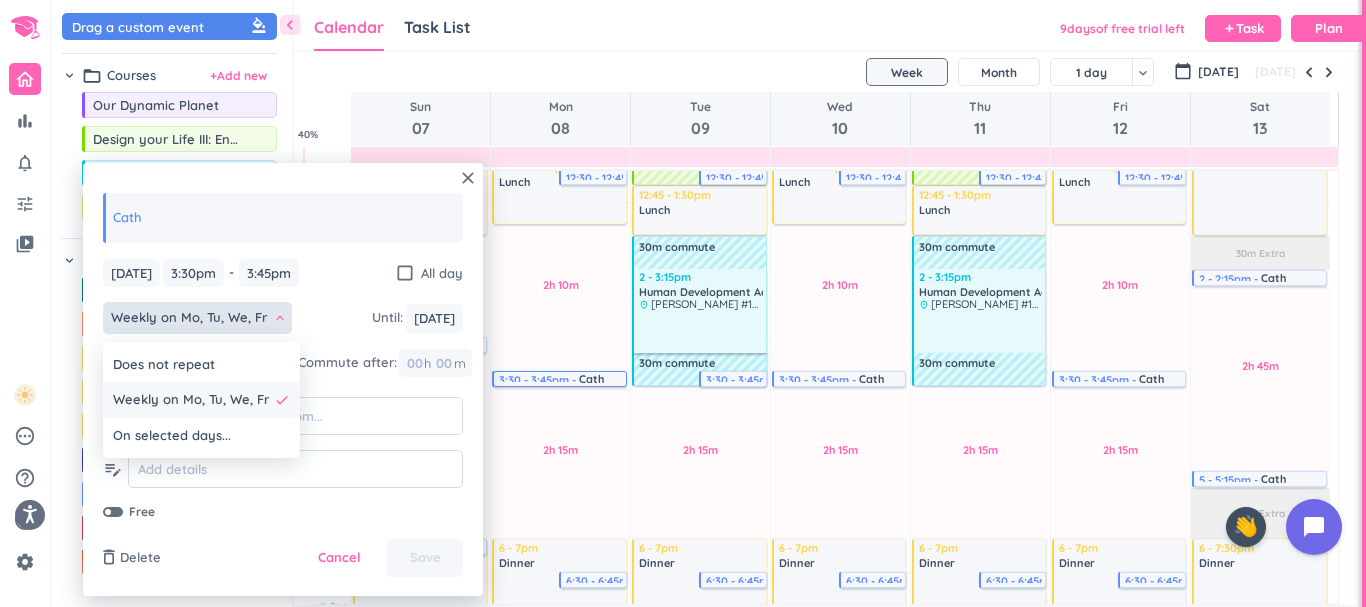 click on "Weekly on Mo, Tu, We, Fr done" at bounding box center (201, 400) 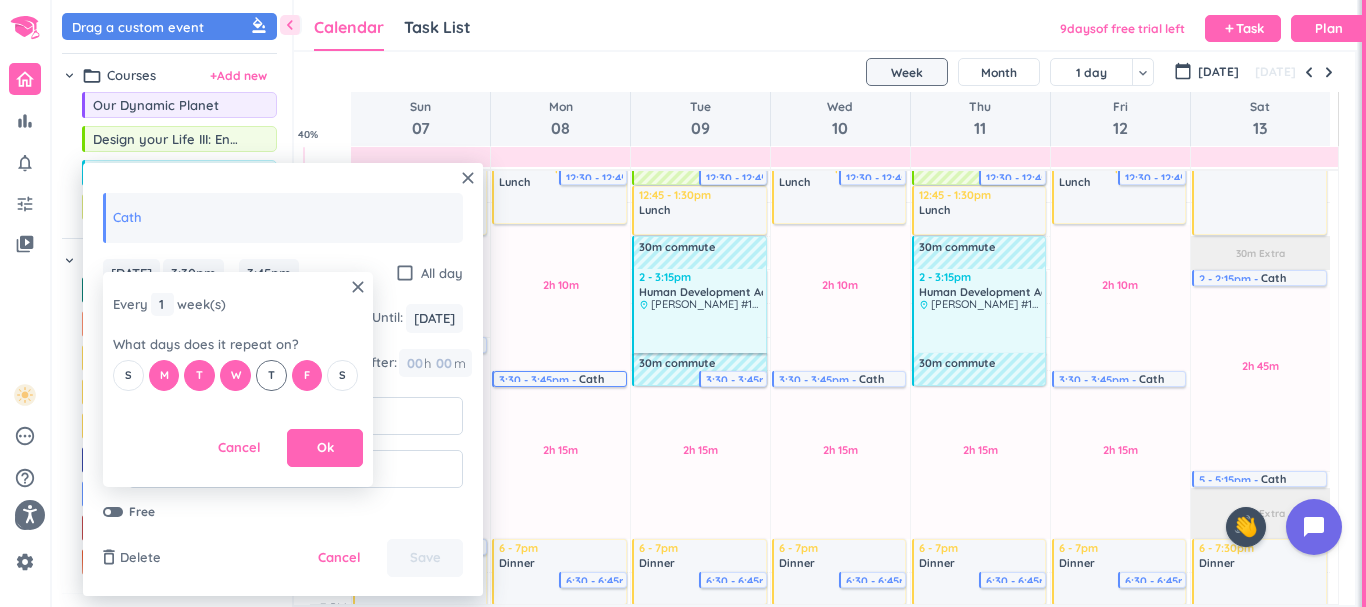 click on "T" at bounding box center [271, 375] 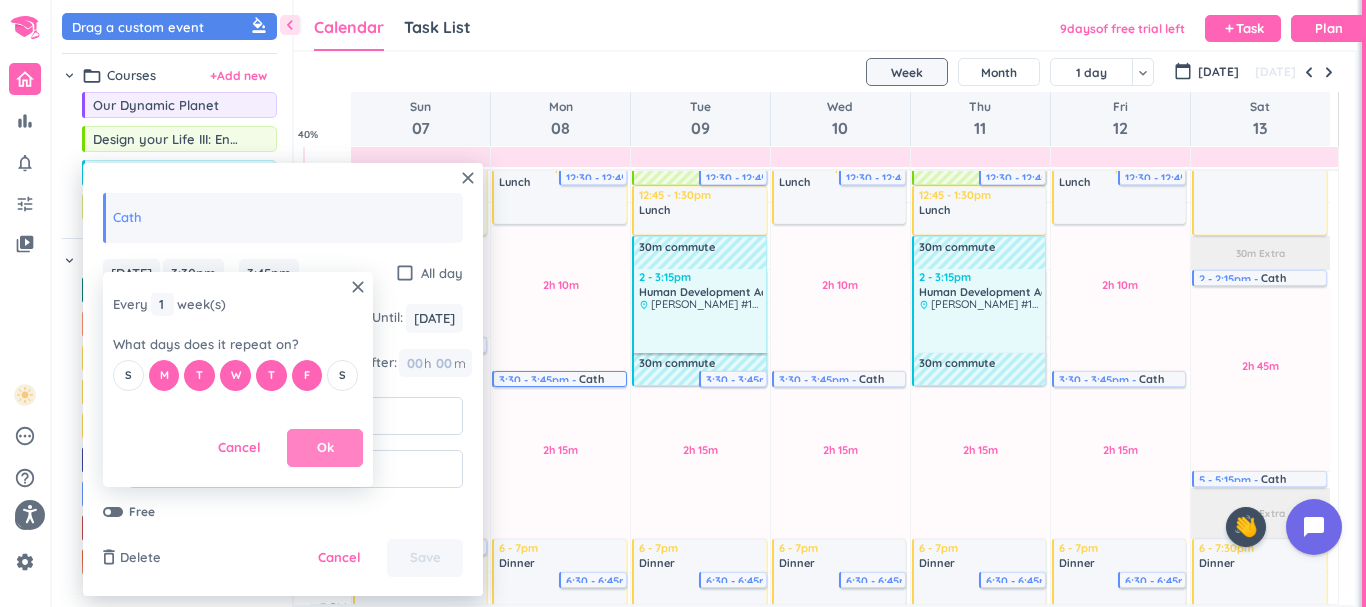 click on "Ok" at bounding box center (325, 448) 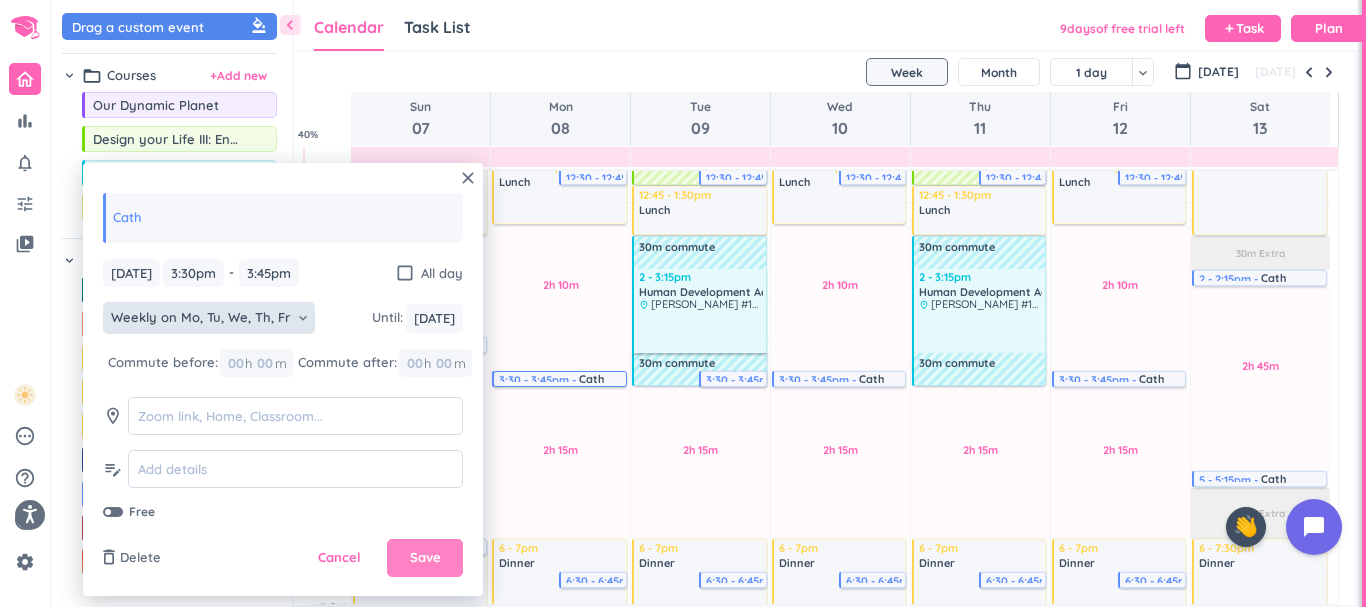 click on "Save" at bounding box center [425, 558] 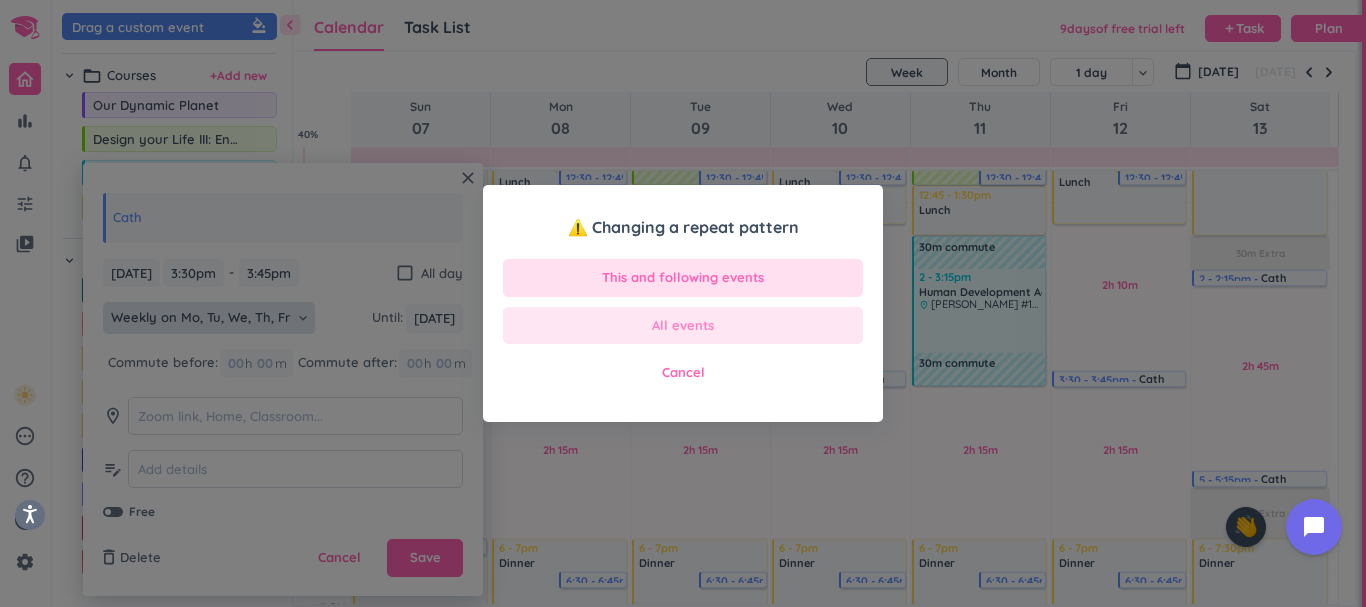 click on "All events" at bounding box center (683, 326) 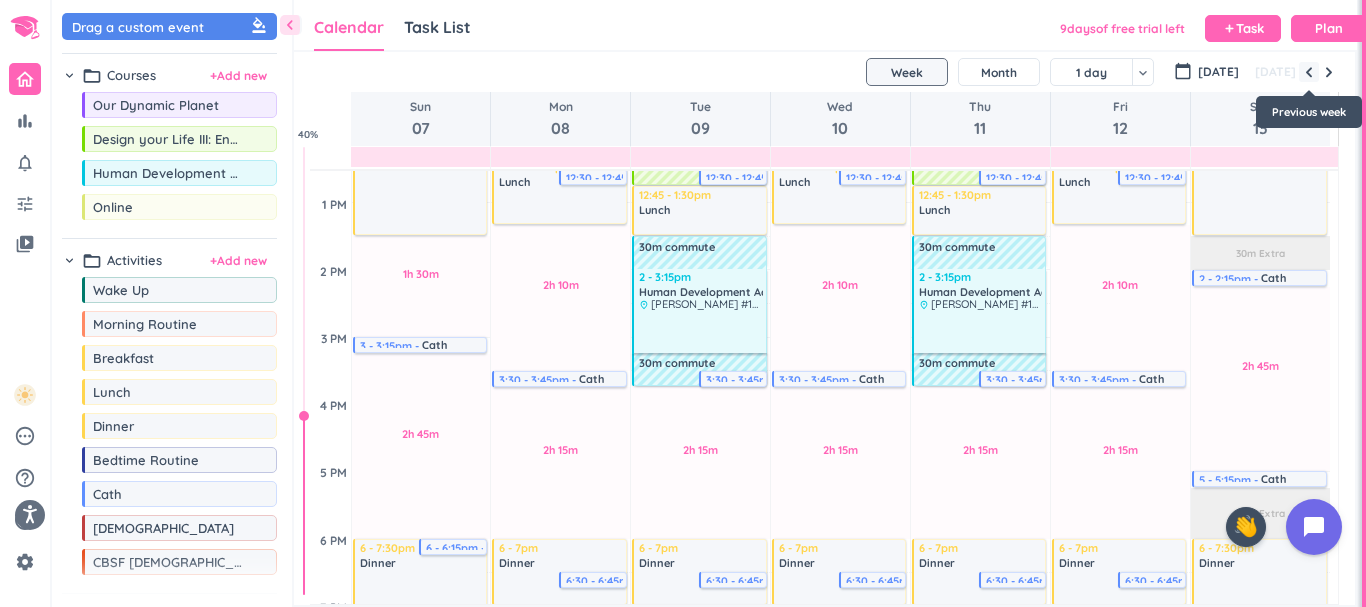 click at bounding box center (1309, 72) 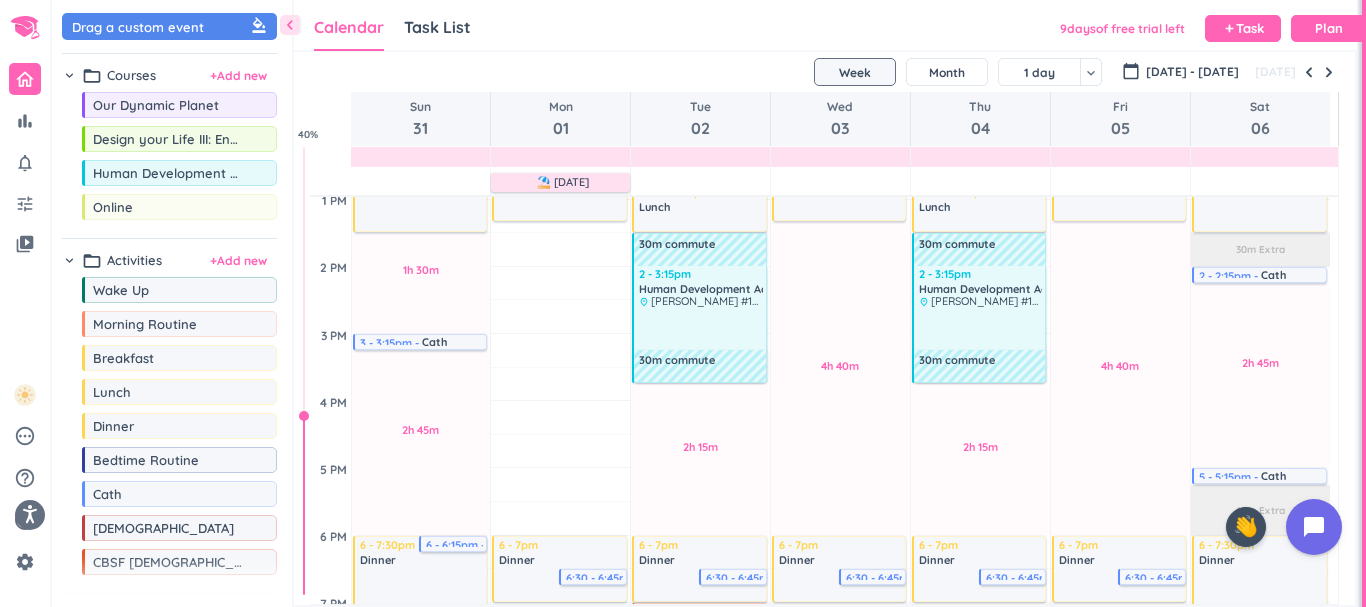 scroll, scrollTop: 615, scrollLeft: 0, axis: vertical 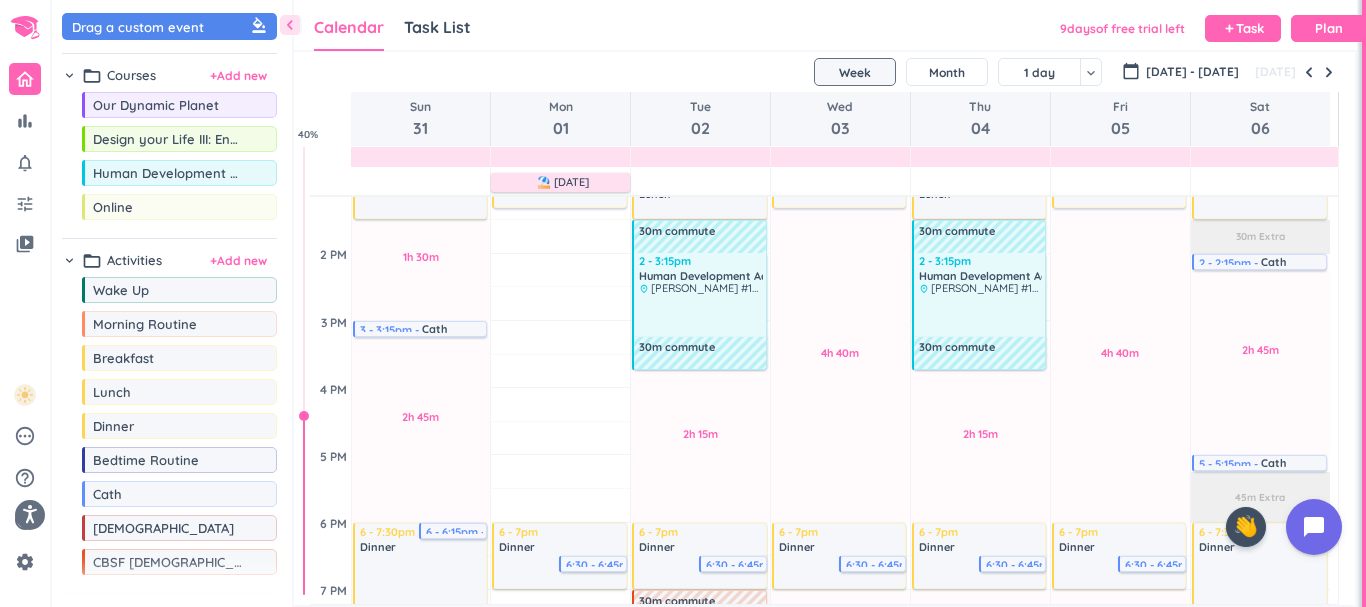 drag, startPoint x: 1329, startPoint y: 69, endPoint x: 1337, endPoint y: 323, distance: 254.12595 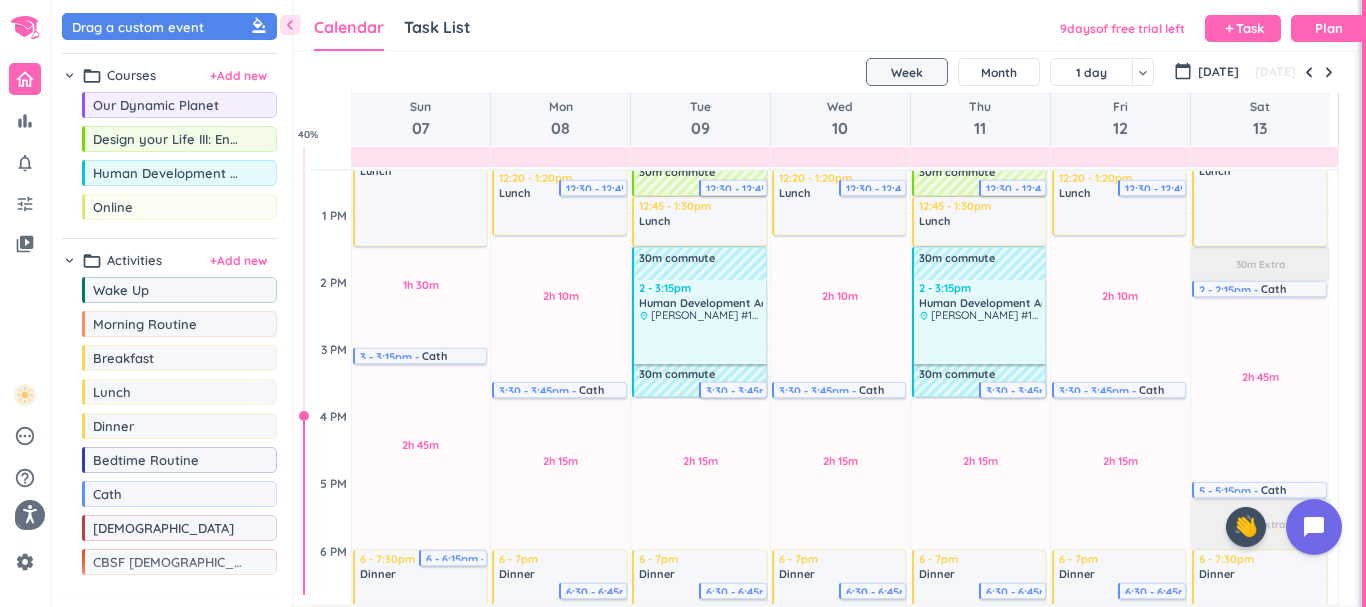 scroll, scrollTop: 573, scrollLeft: 0, axis: vertical 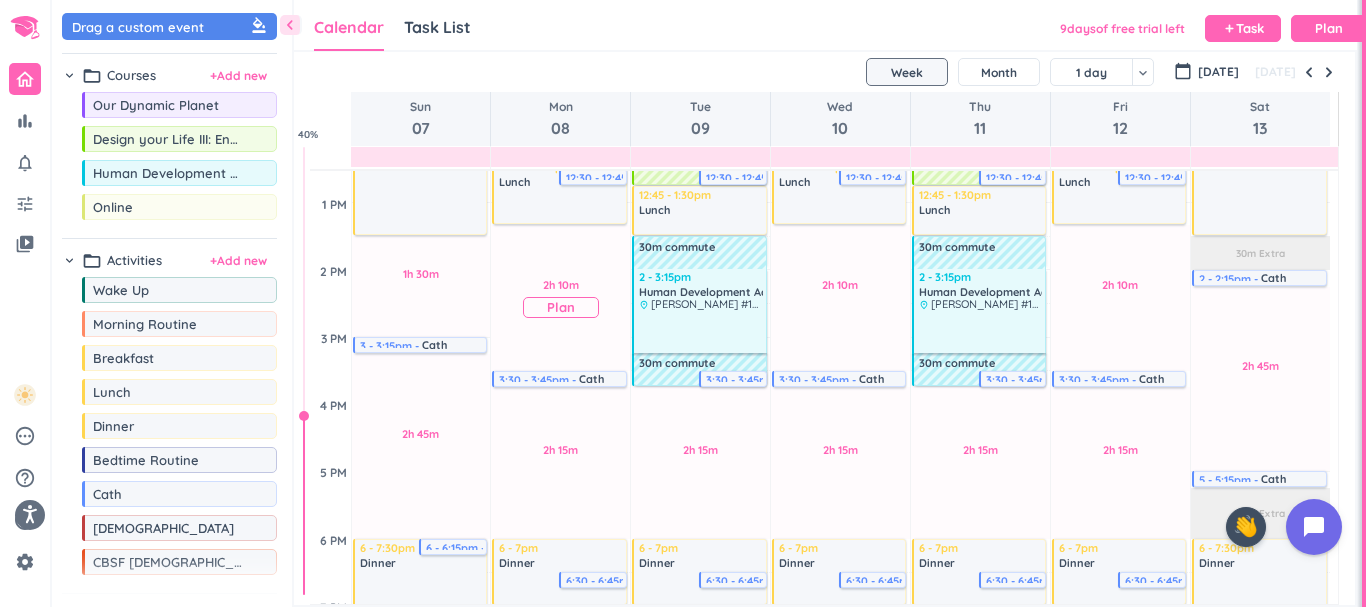 click on "Cath" at bounding box center (591, 378) 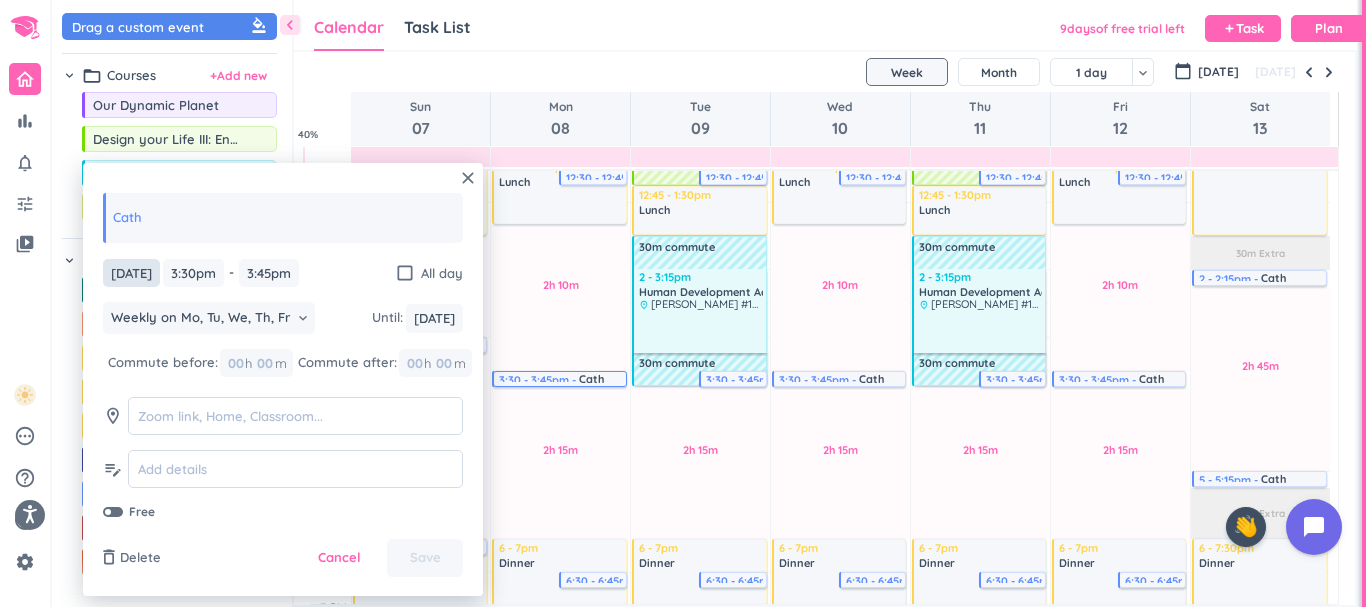 click on "[DATE]" at bounding box center [131, 273] 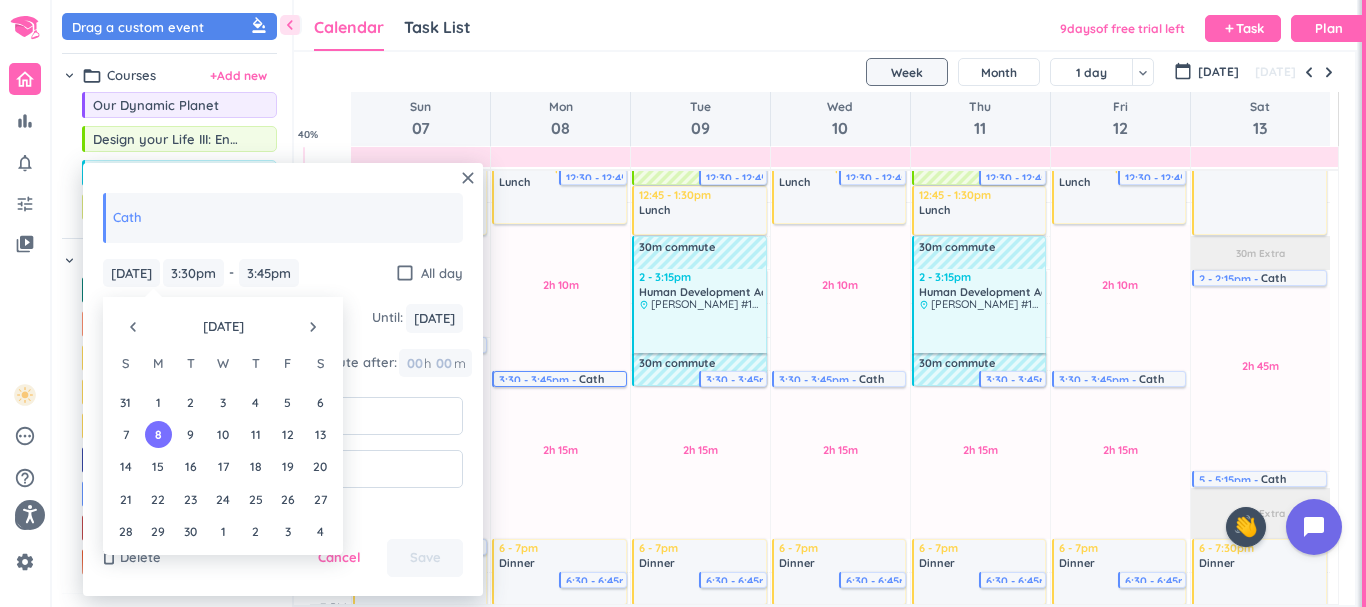 click on "navigate_before" at bounding box center (133, 327) 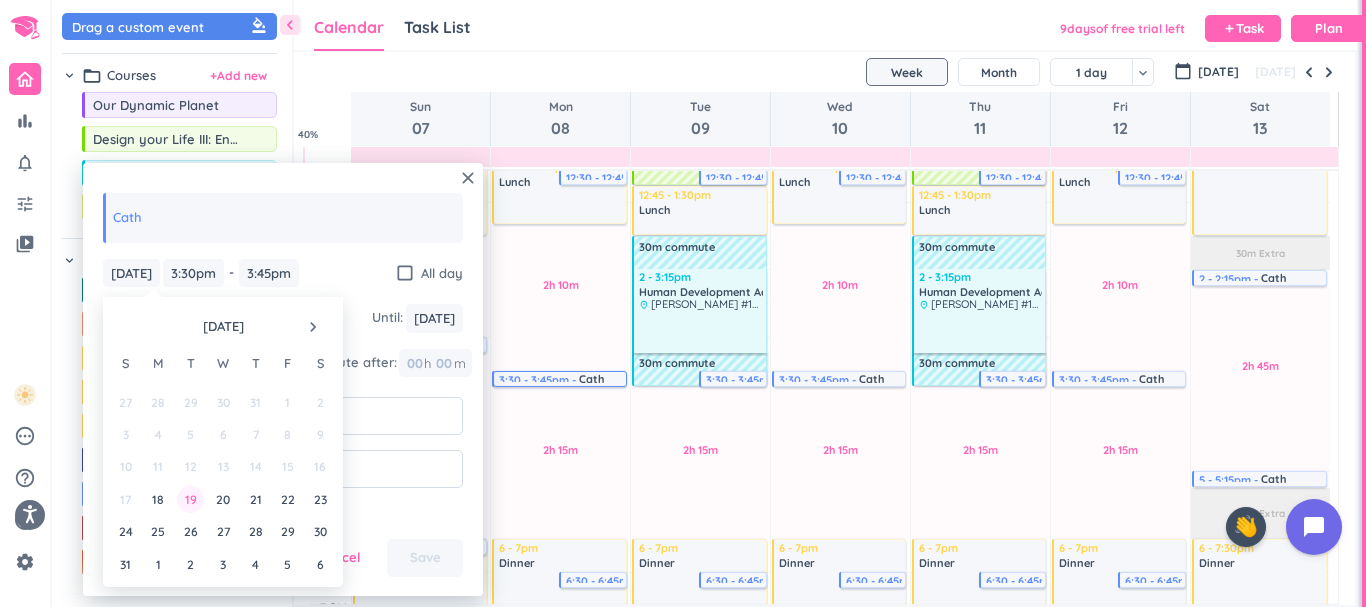 click on "19" at bounding box center (190, 499) 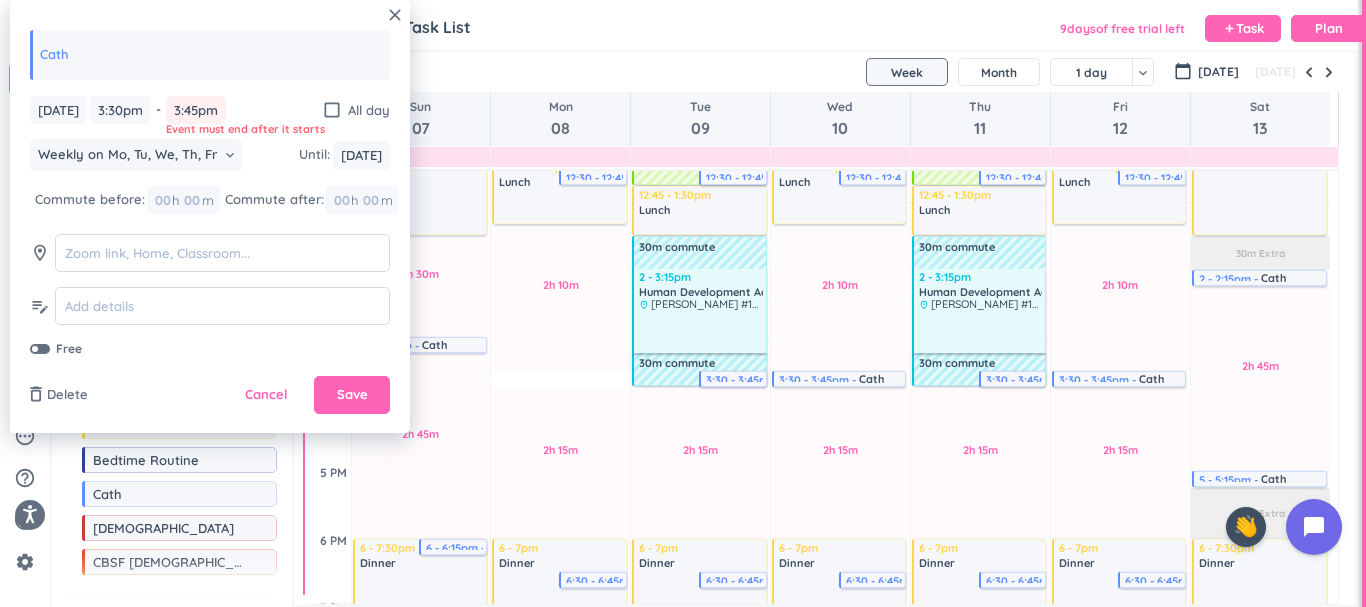 click on "3:45pm" at bounding box center [196, 110] 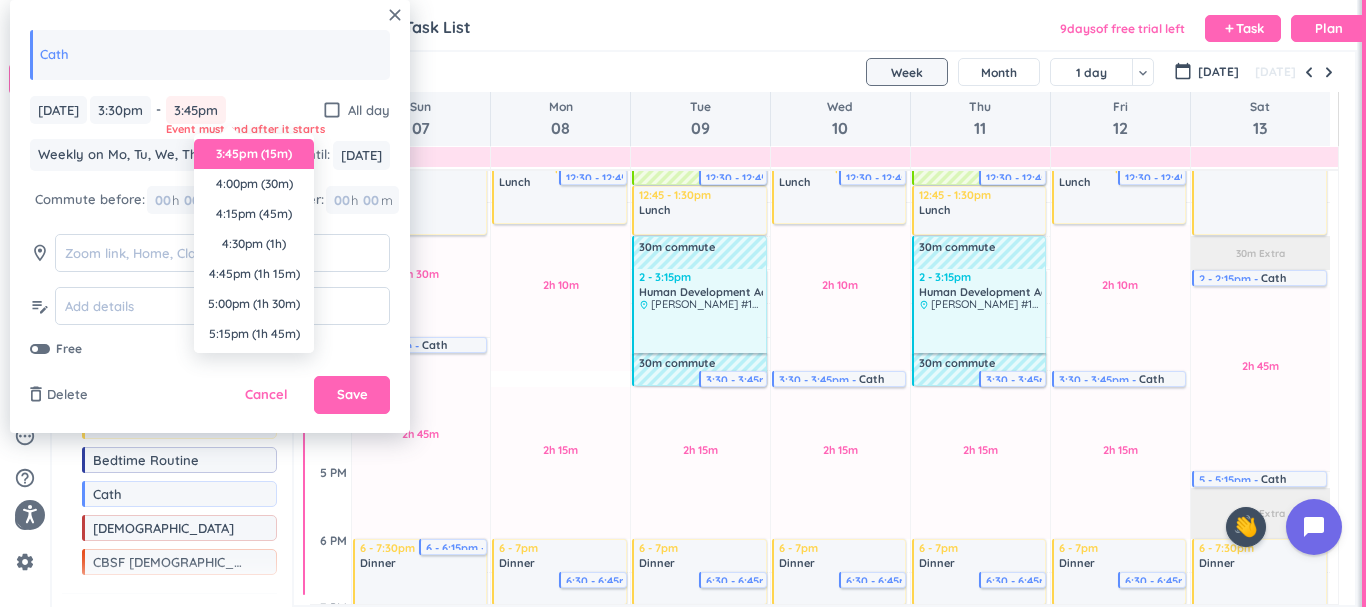 click on "3:45pm (15m)" at bounding box center (254, 154) 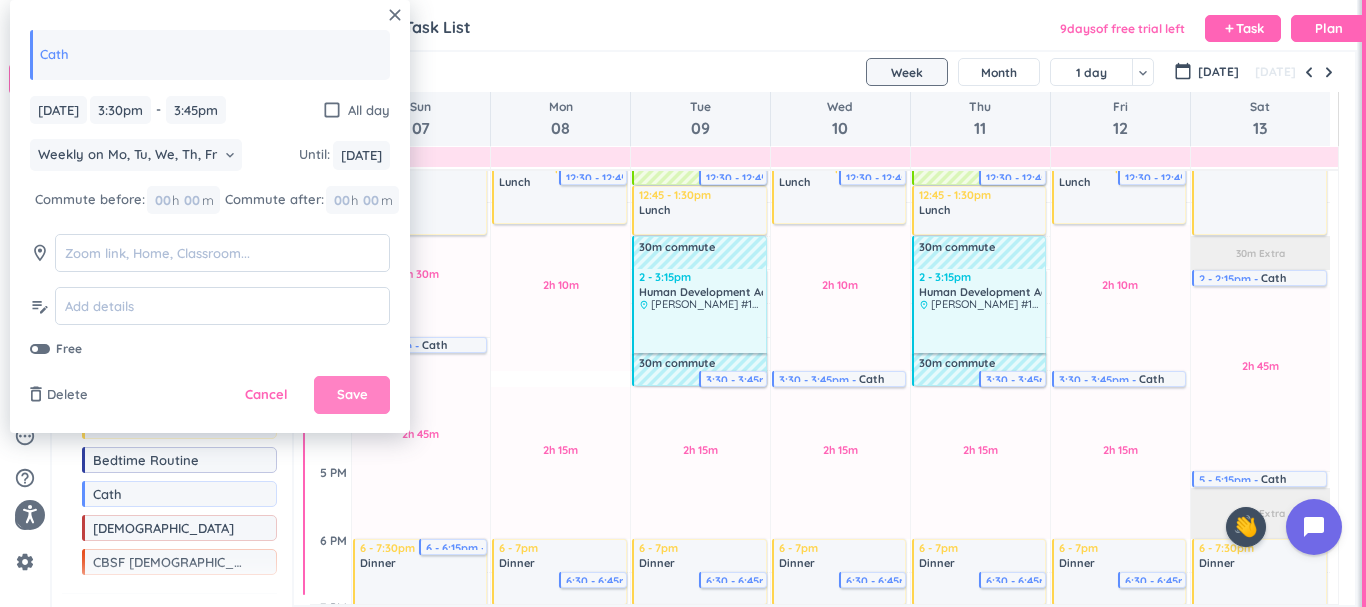 click on "Save" at bounding box center [352, 395] 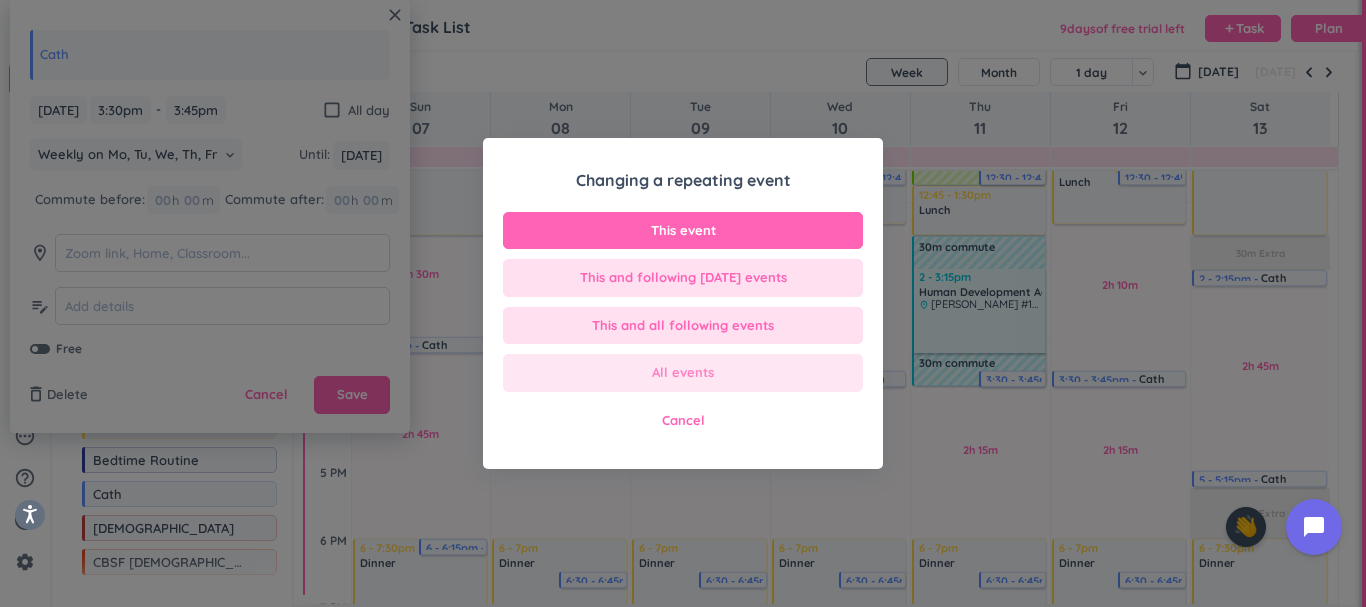 click on "All events" at bounding box center (683, 373) 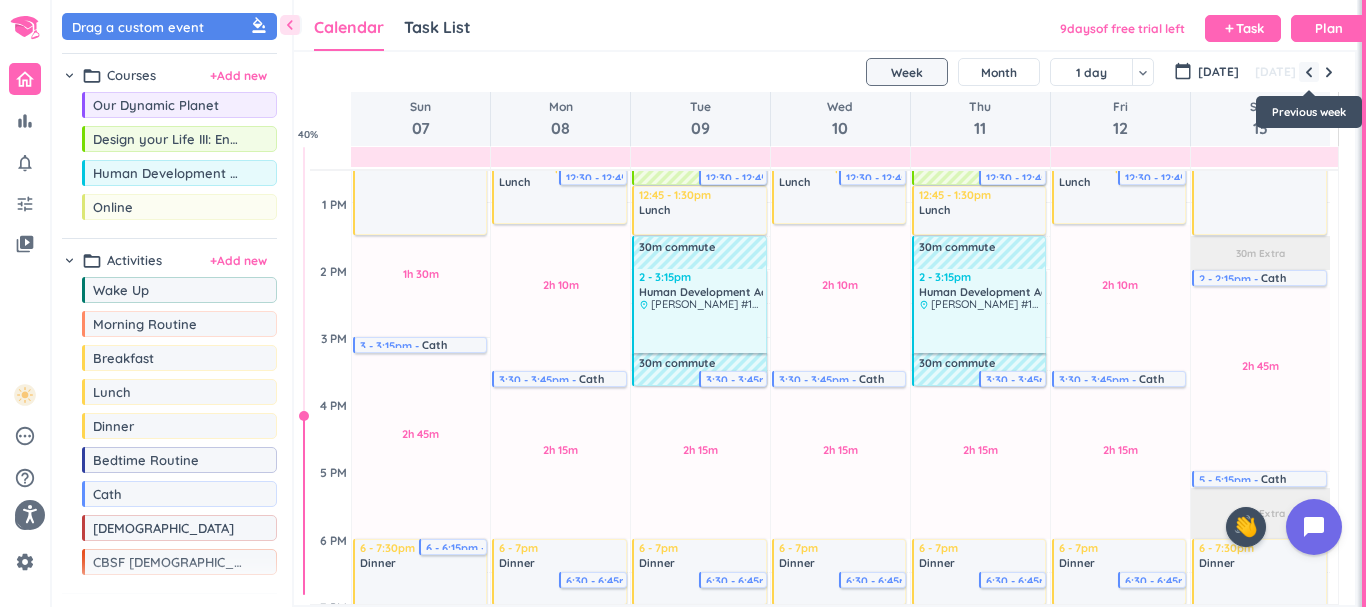 click at bounding box center [1309, 72] 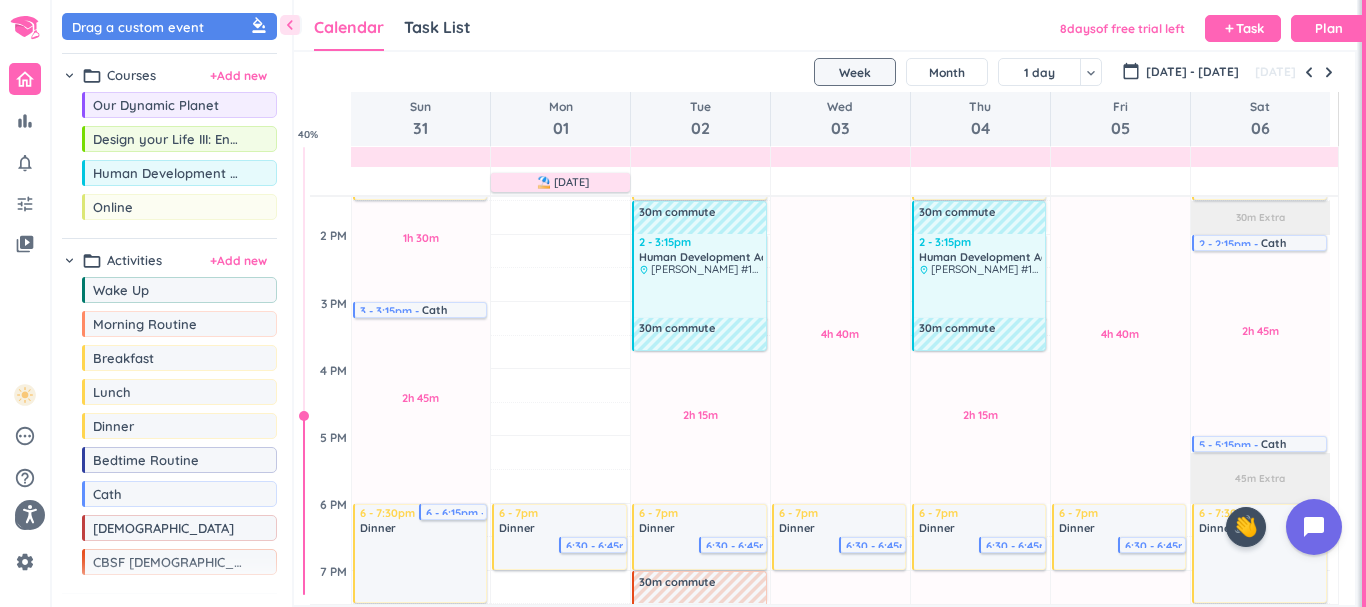 scroll, scrollTop: 638, scrollLeft: 0, axis: vertical 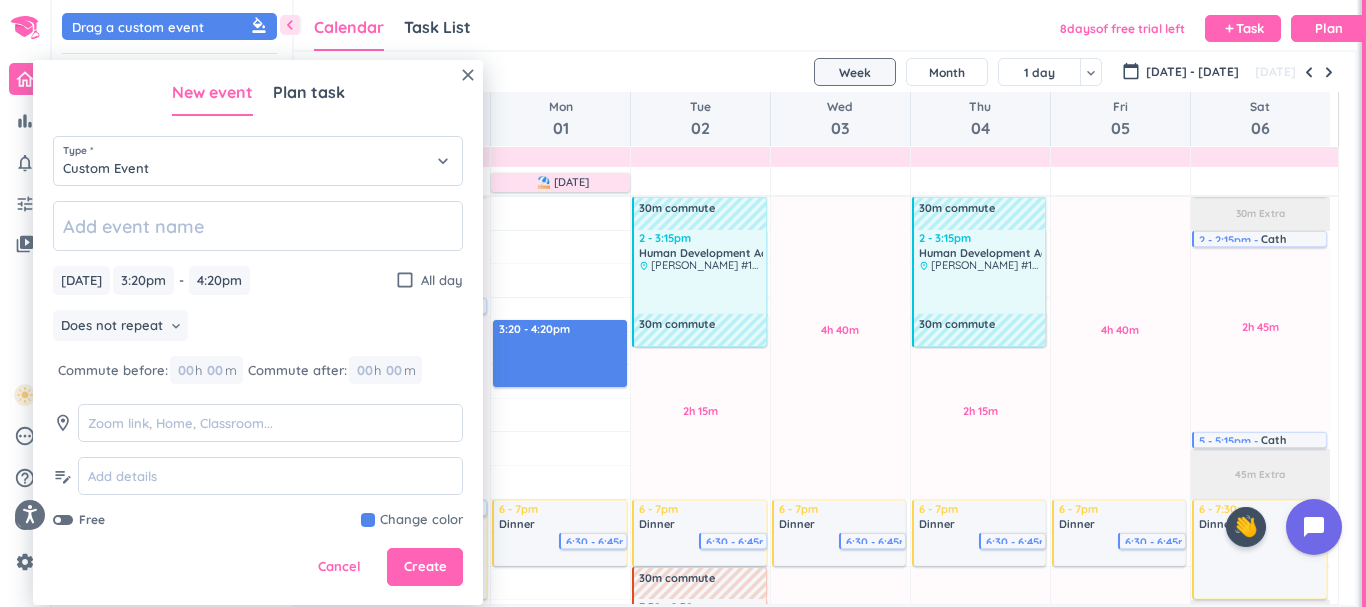 click on "Cancel" at bounding box center [339, 567] 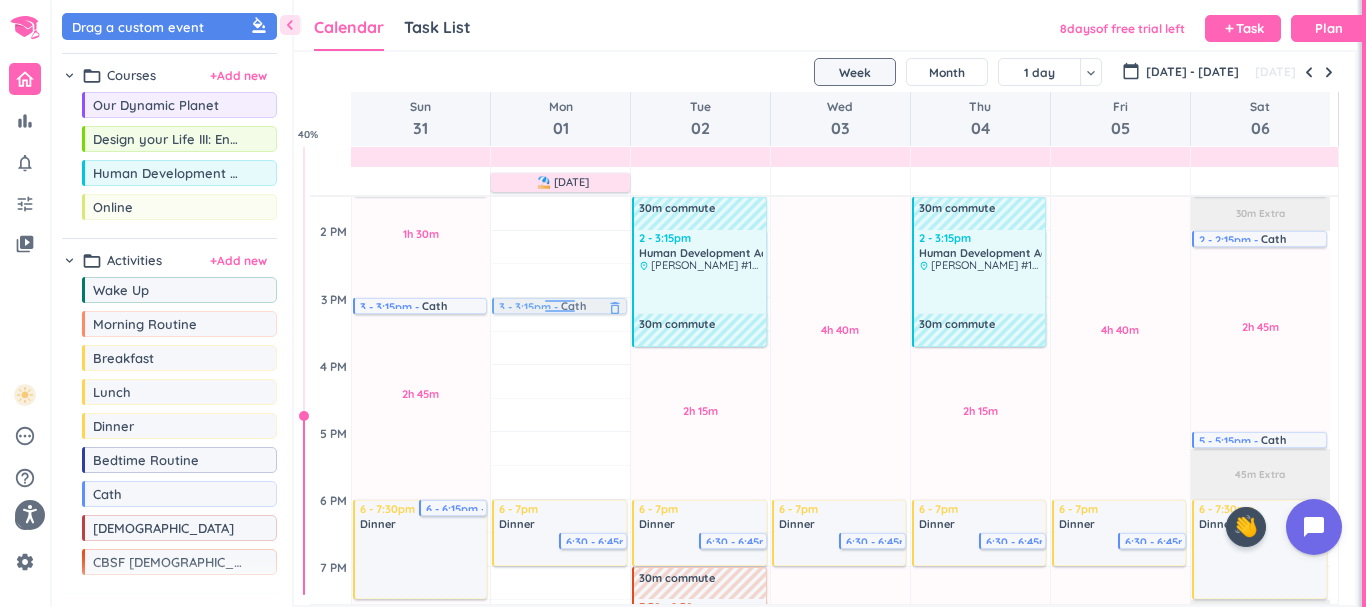 drag, startPoint x: 323, startPoint y: 428, endPoint x: 553, endPoint y: 299, distance: 263.70627 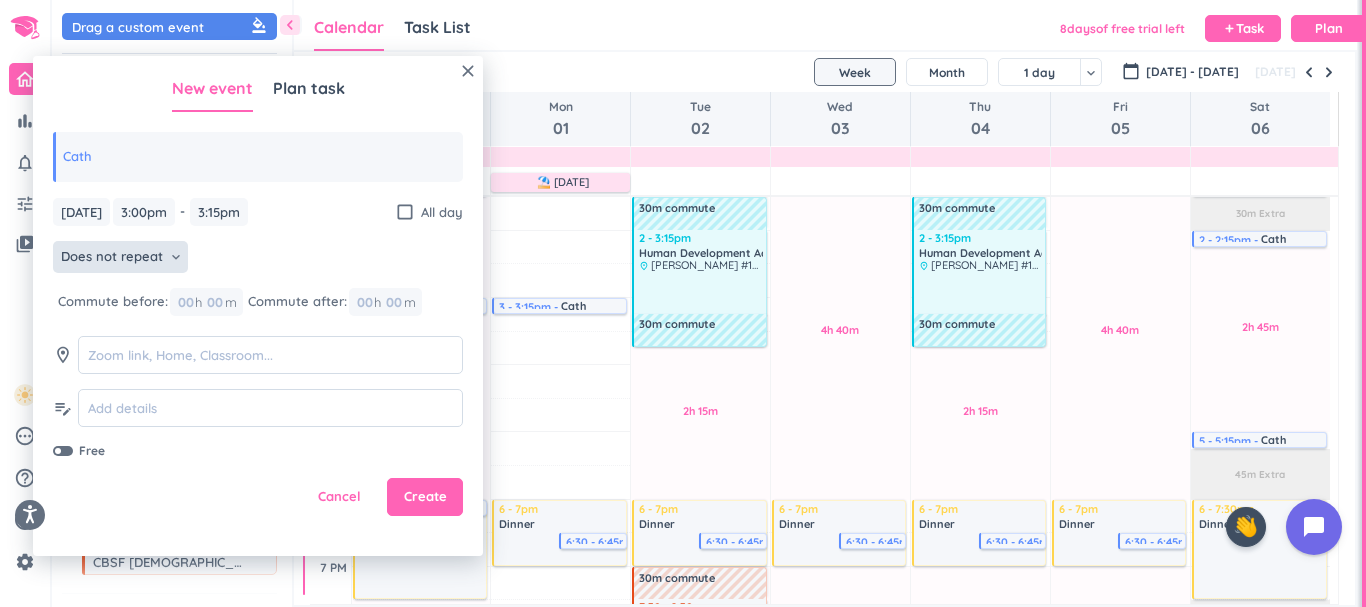 click on "Does not repeat" at bounding box center (112, 257) 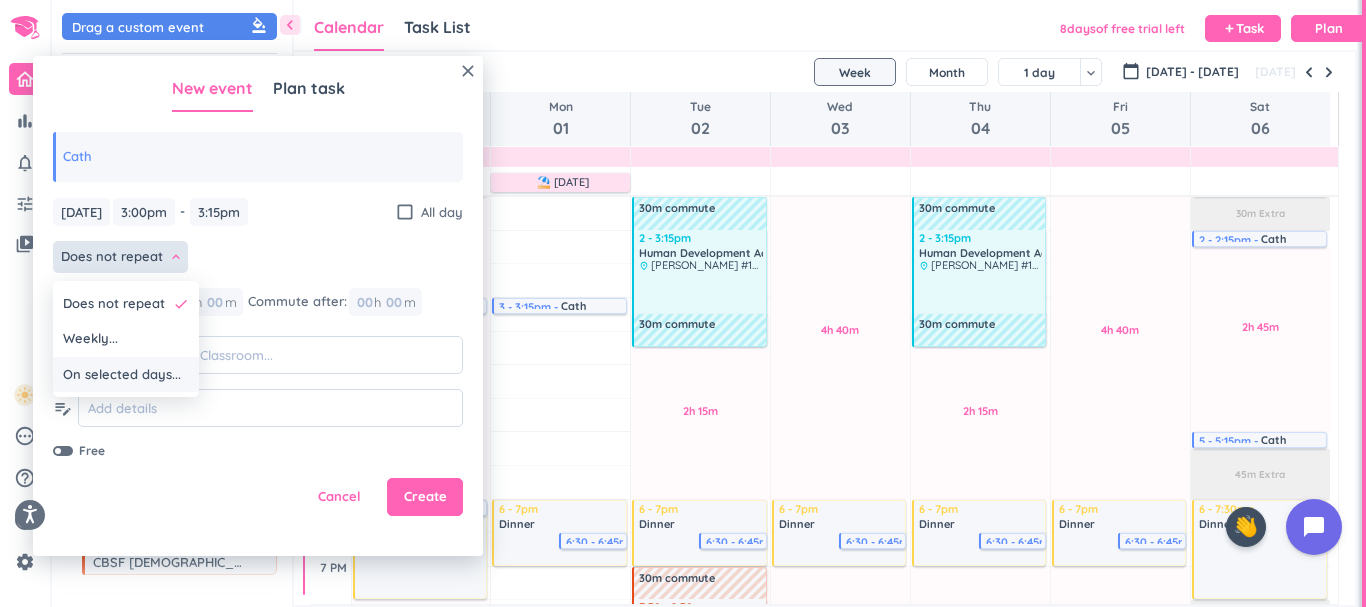 click on "On selected days..." at bounding box center [126, 375] 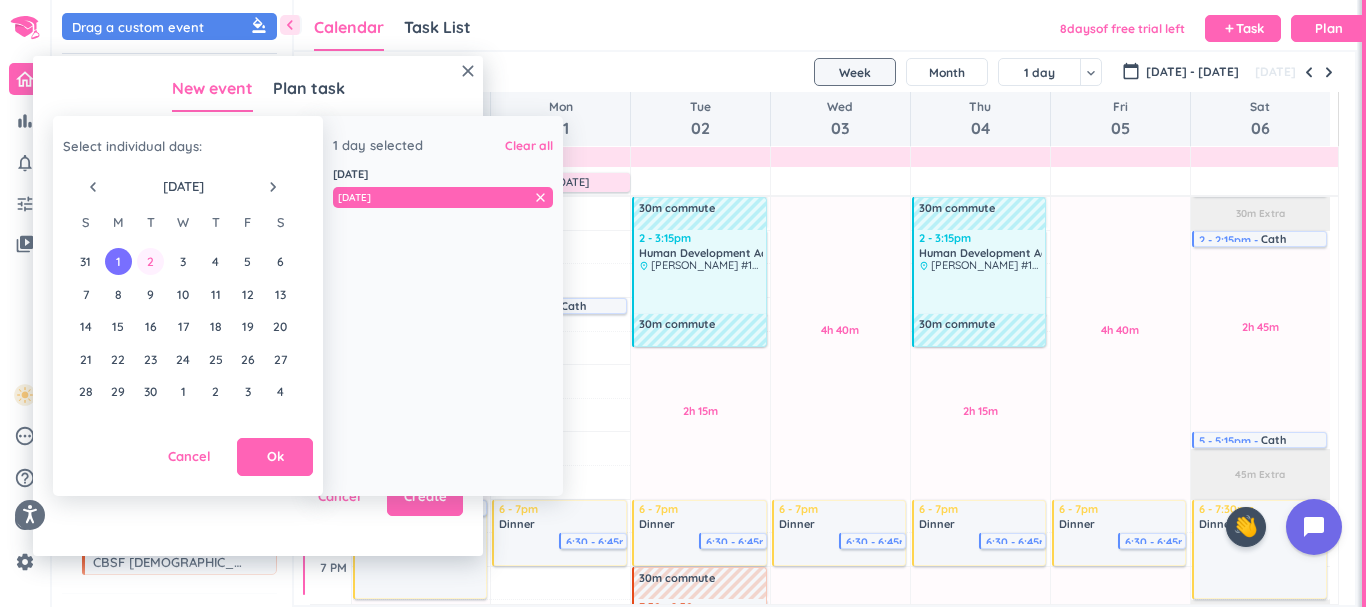 click on "2" at bounding box center [150, 261] 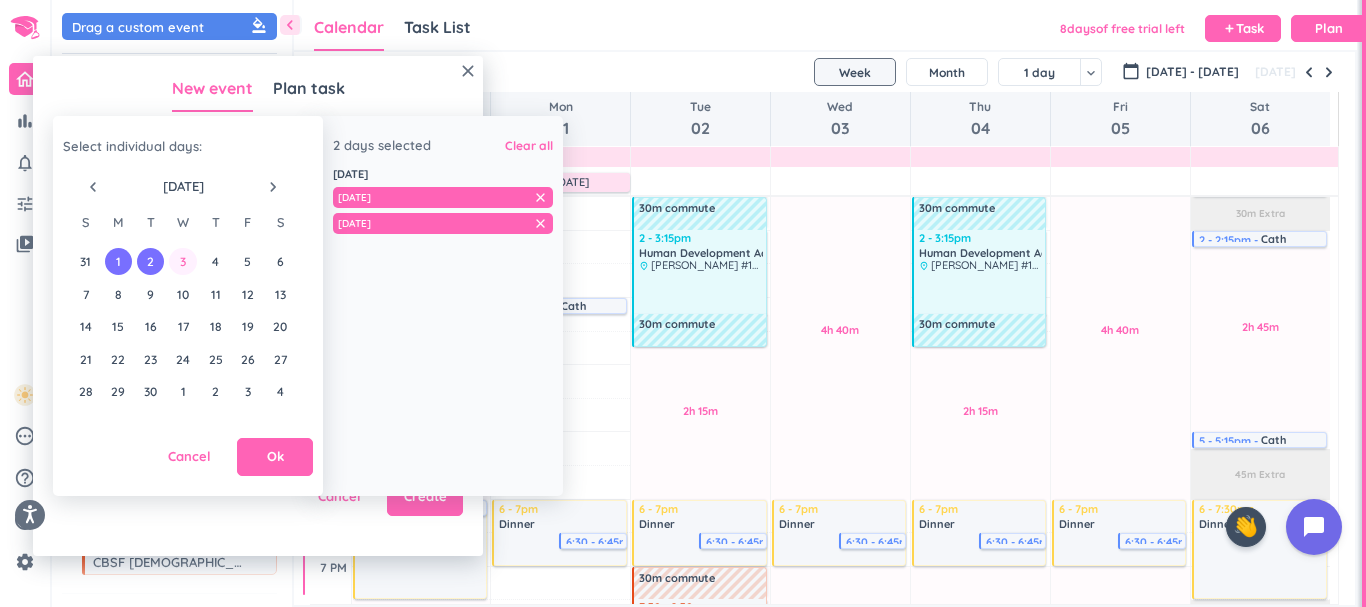 click on "3" at bounding box center [182, 261] 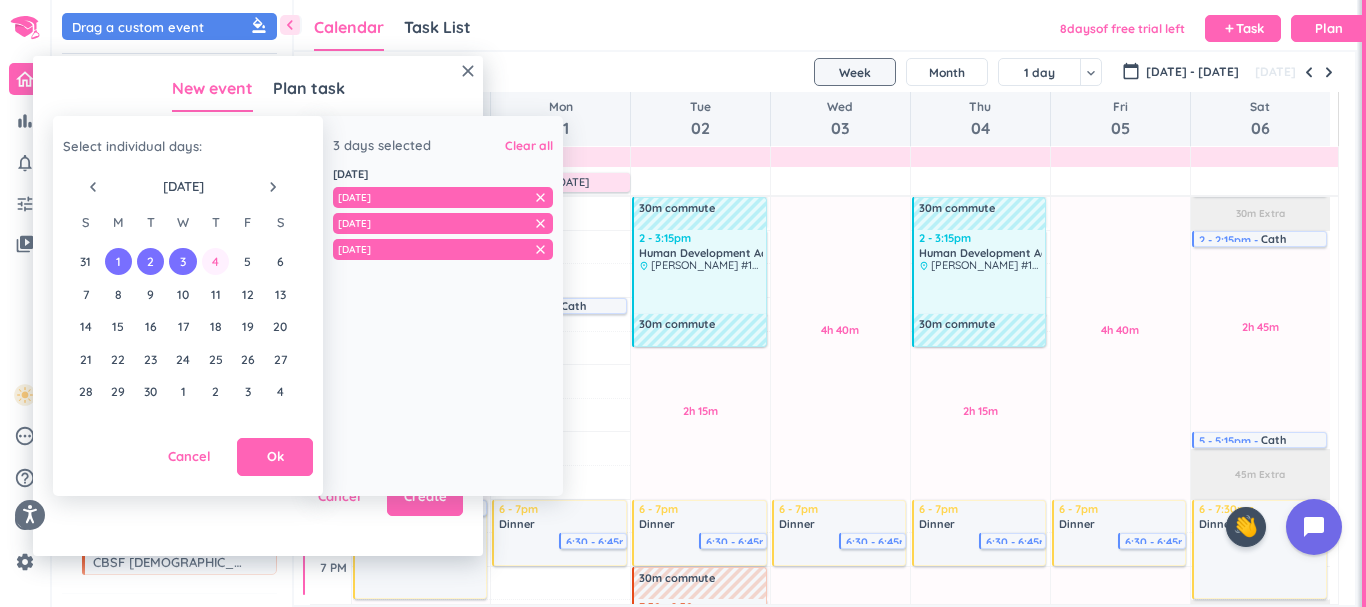 click on "4" at bounding box center (215, 261) 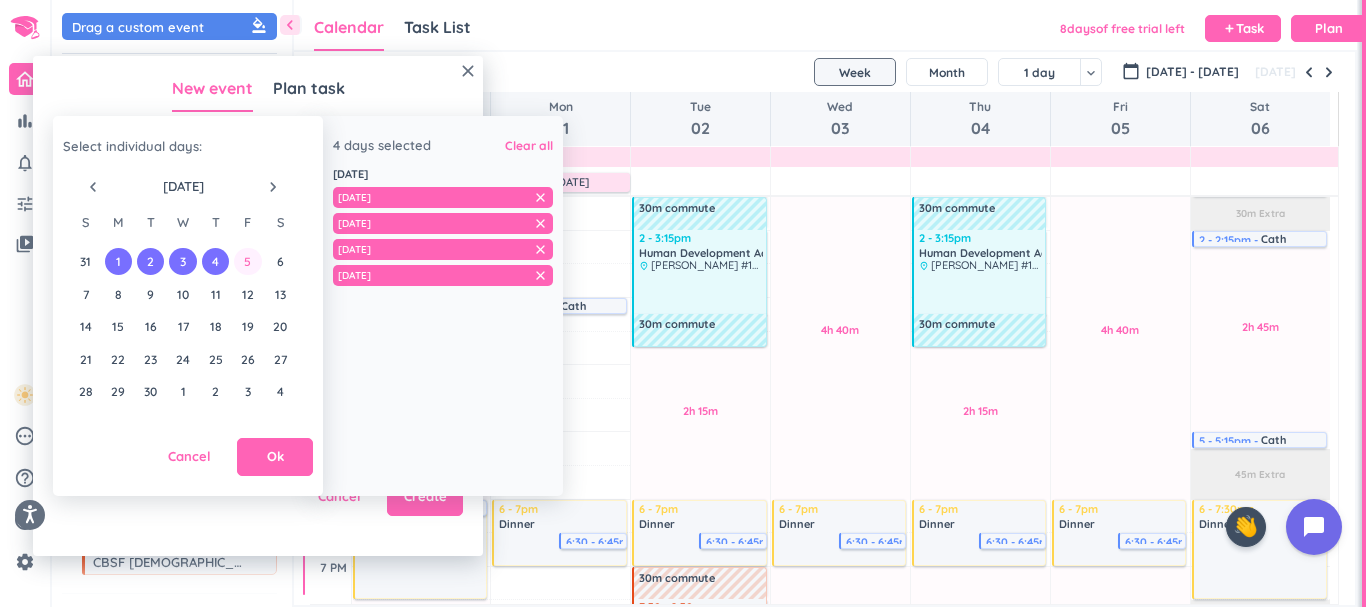 click on "5" at bounding box center (247, 261) 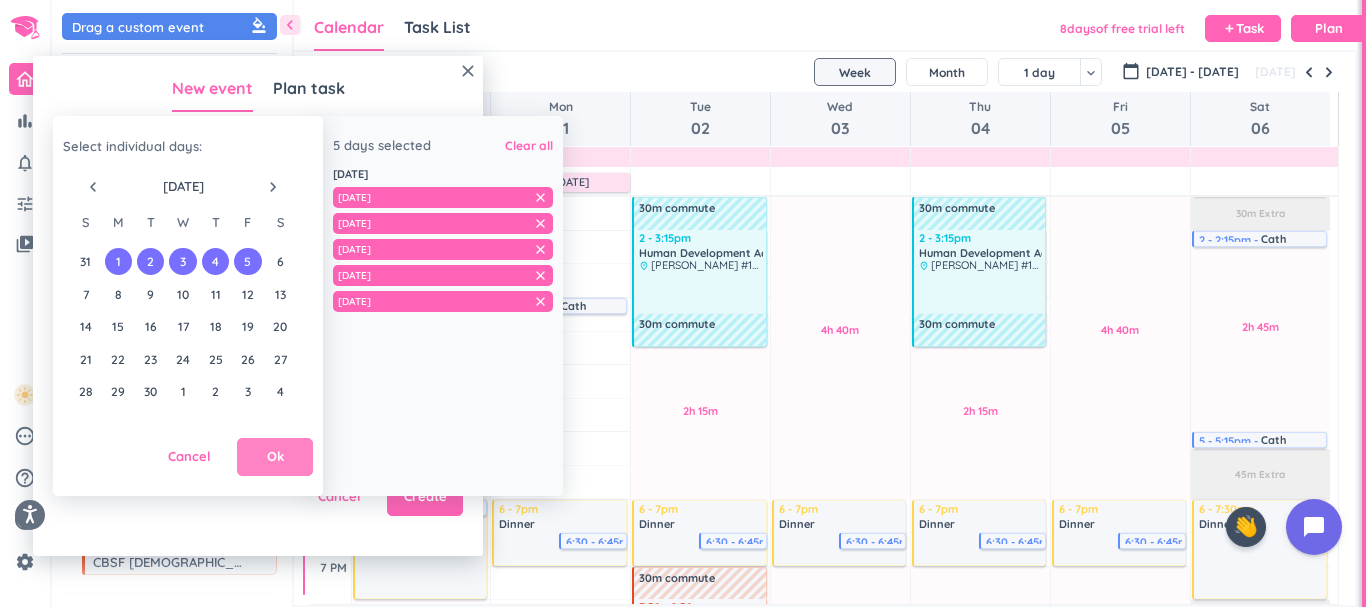 click on "Ok" at bounding box center [275, 457] 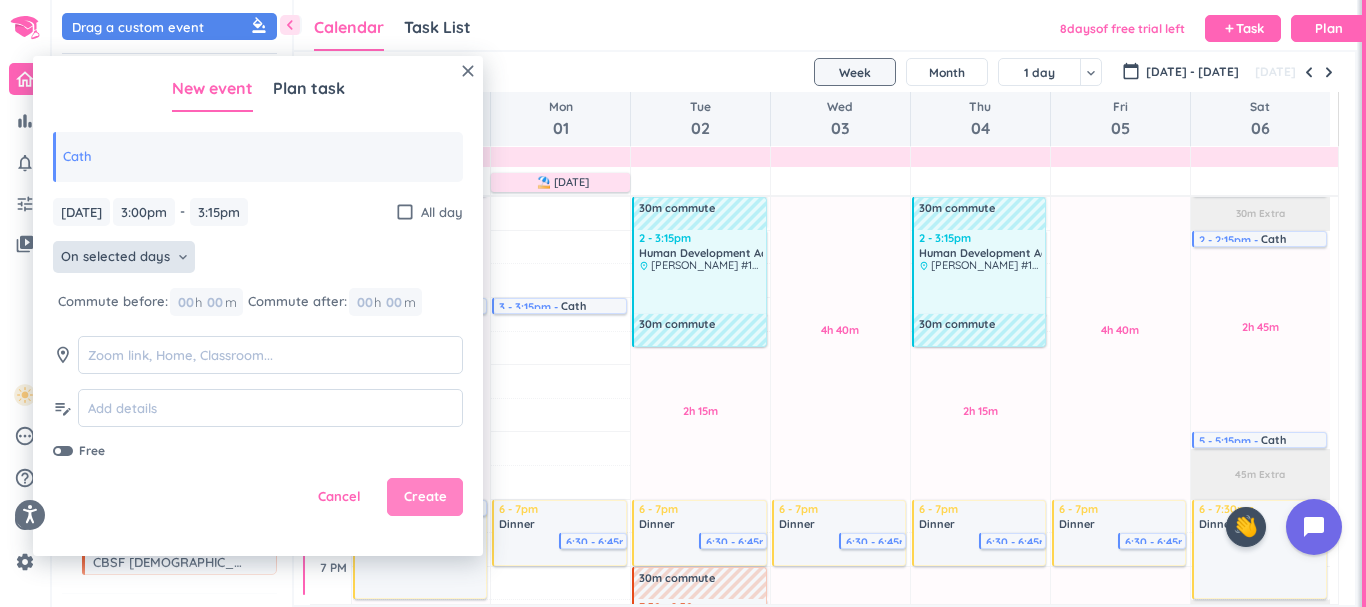 click on "Create" at bounding box center [425, 497] 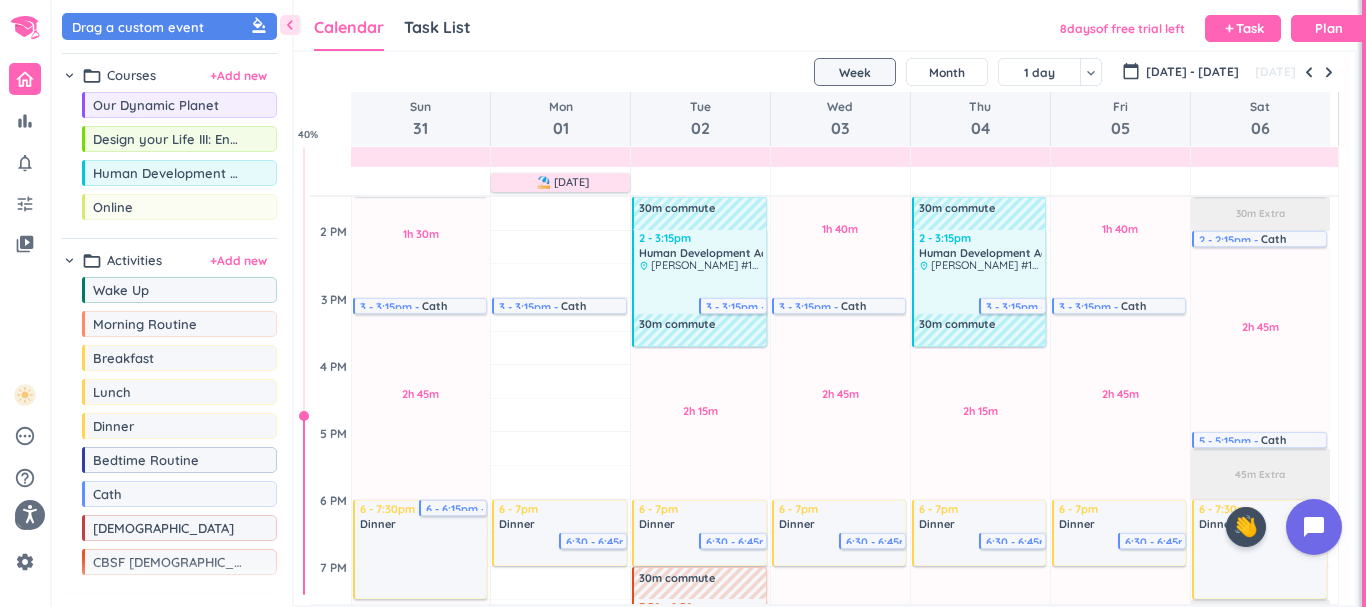 drag, startPoint x: 588, startPoint y: 315, endPoint x: 576, endPoint y: 336, distance: 24.186773 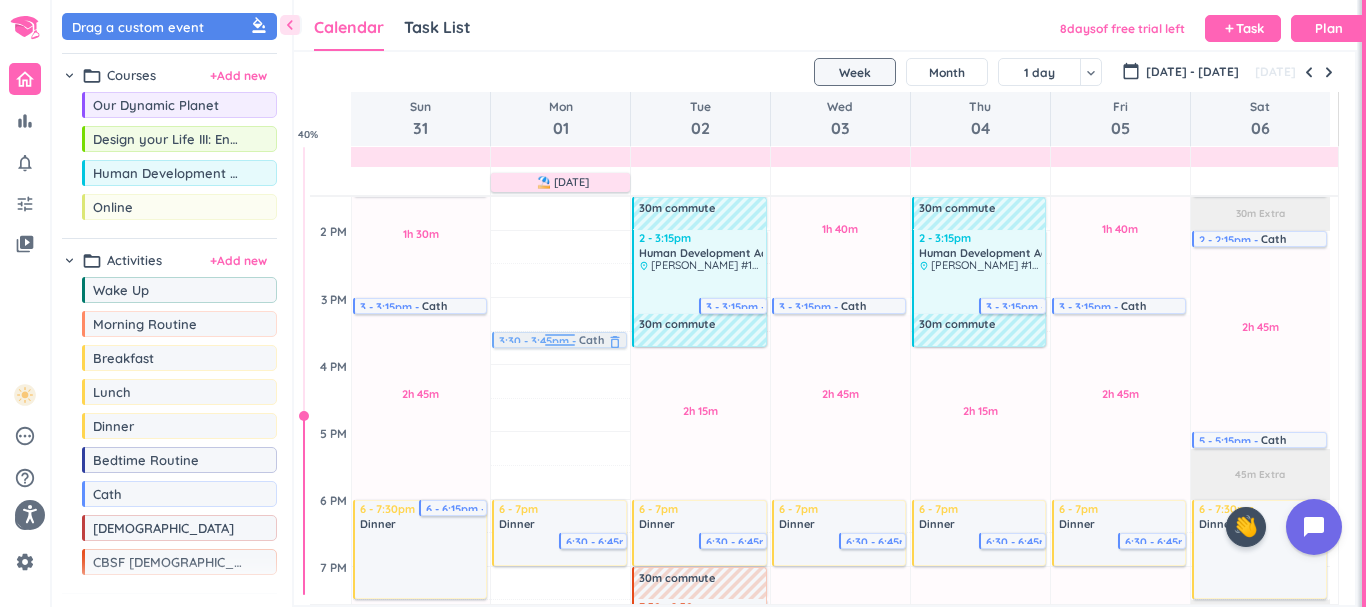 drag, startPoint x: 589, startPoint y: 308, endPoint x: 585, endPoint y: 342, distance: 34.234486 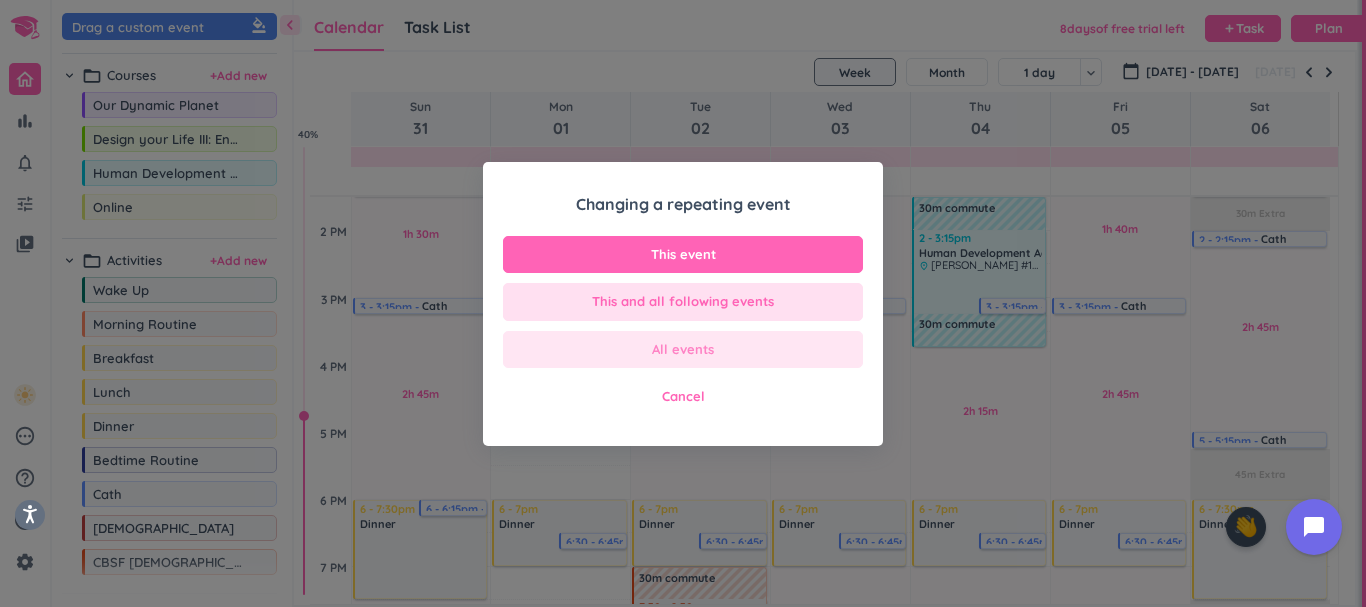 click on "All events" at bounding box center [683, 350] 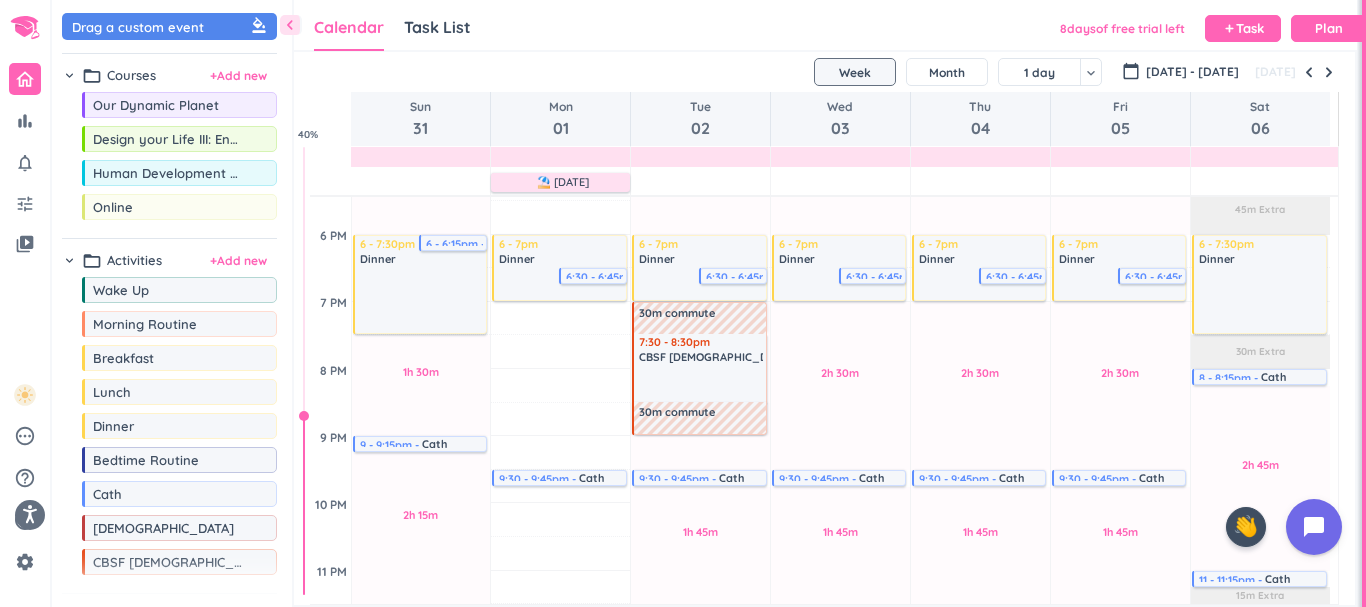 scroll, scrollTop: 939, scrollLeft: 0, axis: vertical 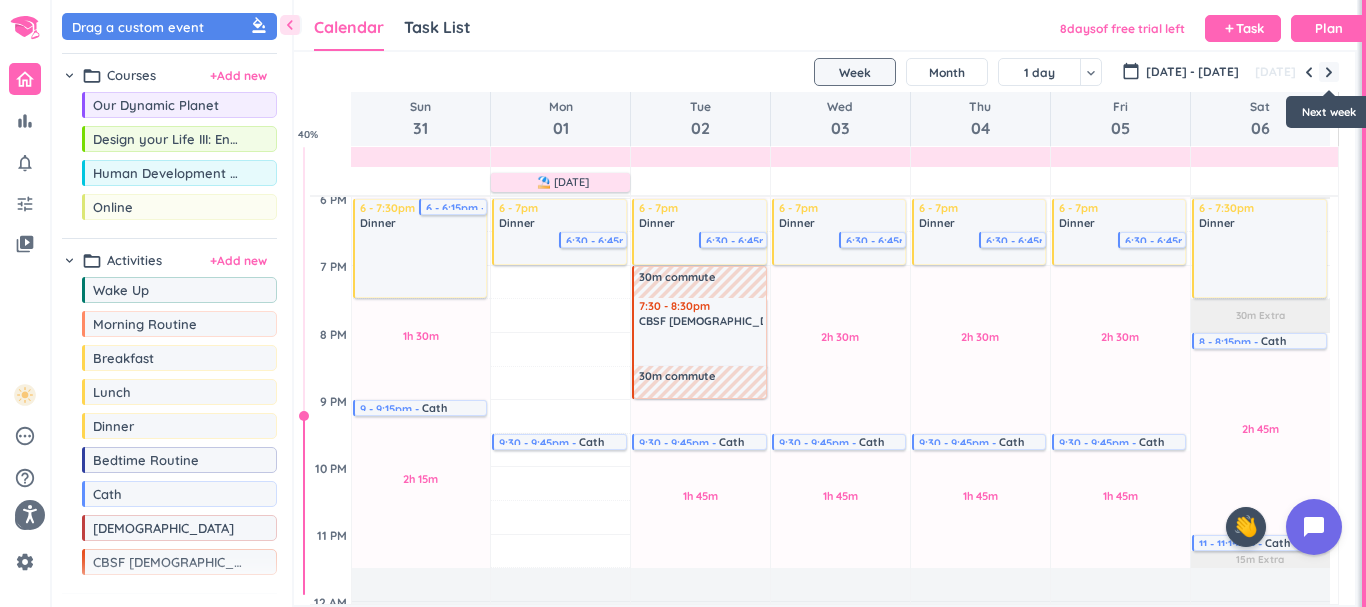 click at bounding box center (1329, 72) 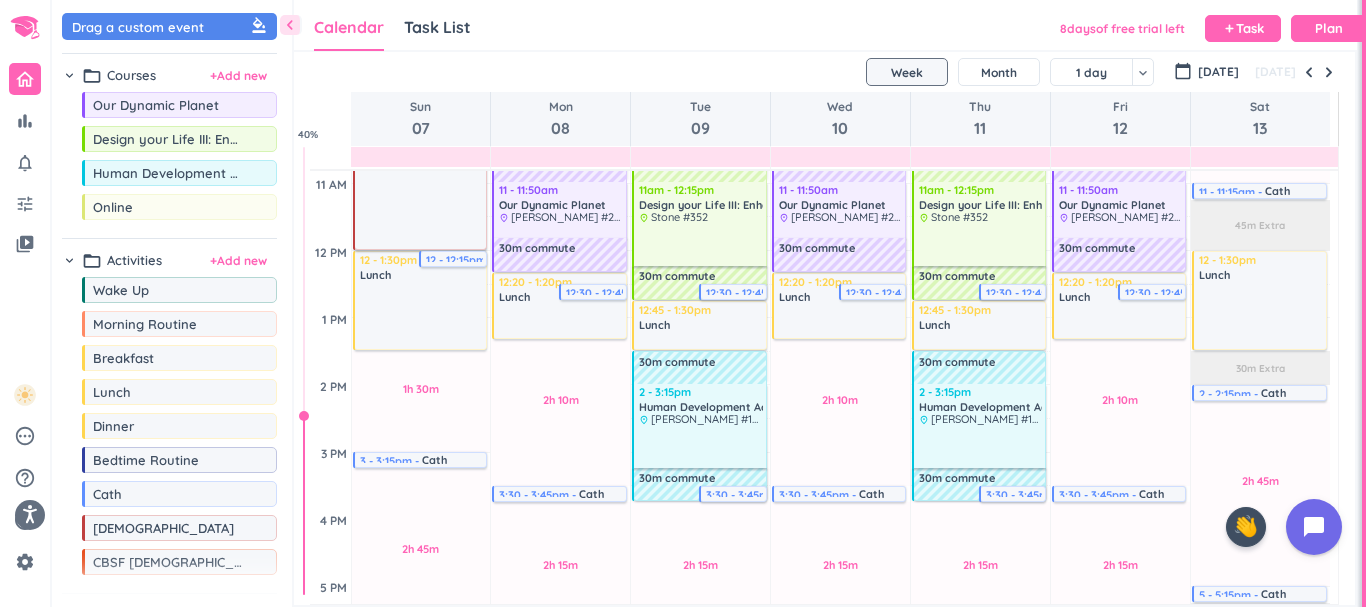 scroll, scrollTop: 406, scrollLeft: 0, axis: vertical 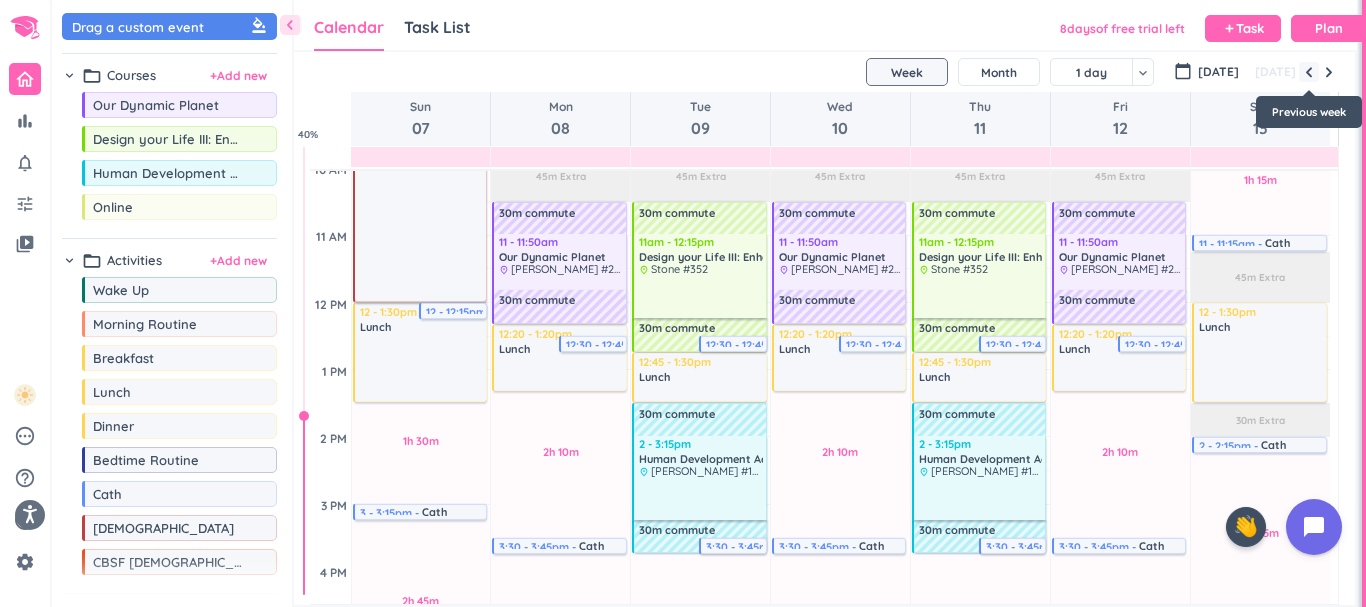 click at bounding box center (1309, 72) 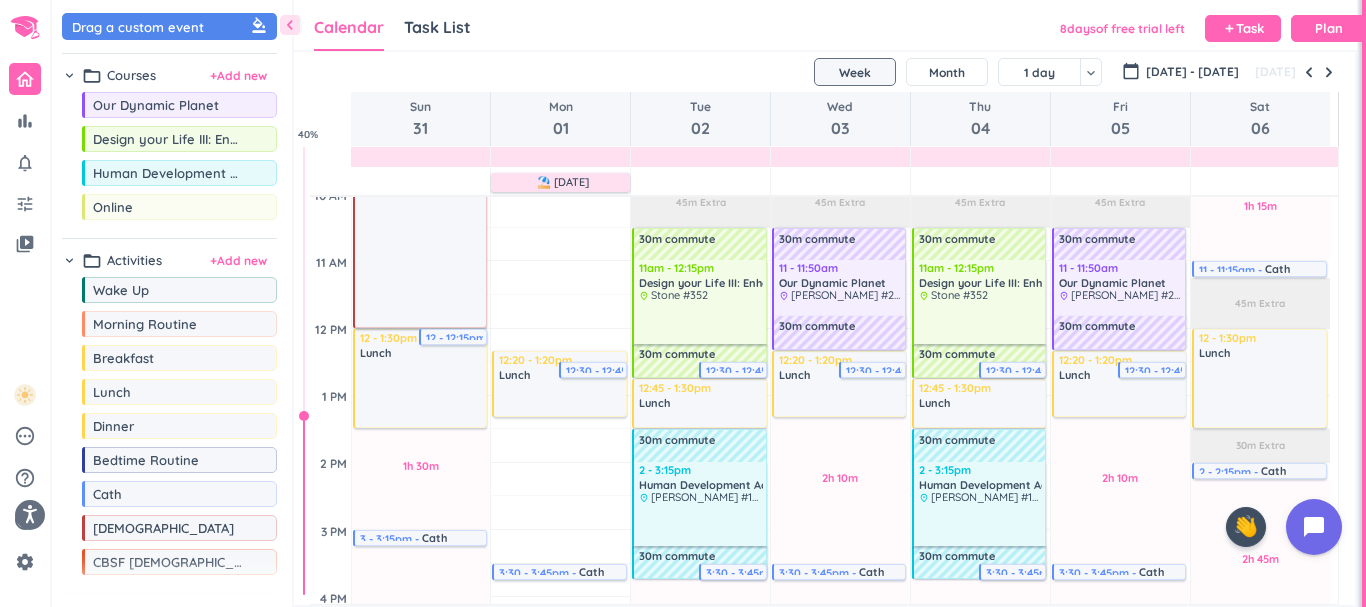 scroll, scrollTop: 169, scrollLeft: 0, axis: vertical 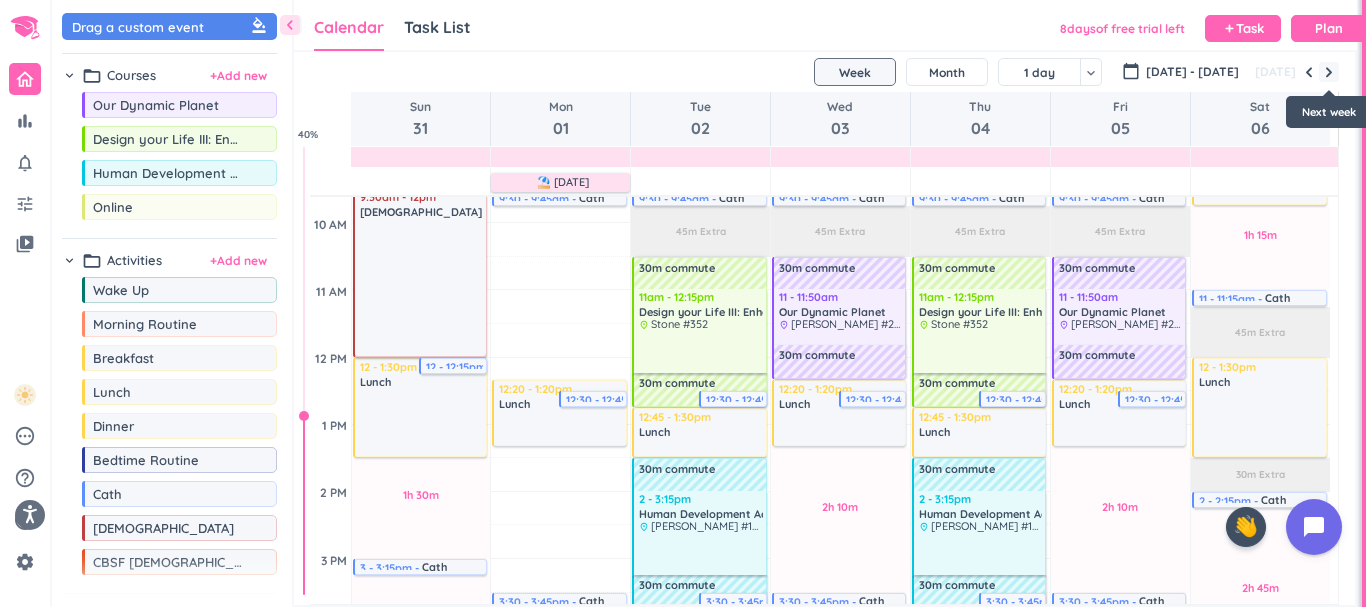 click at bounding box center (1329, 72) 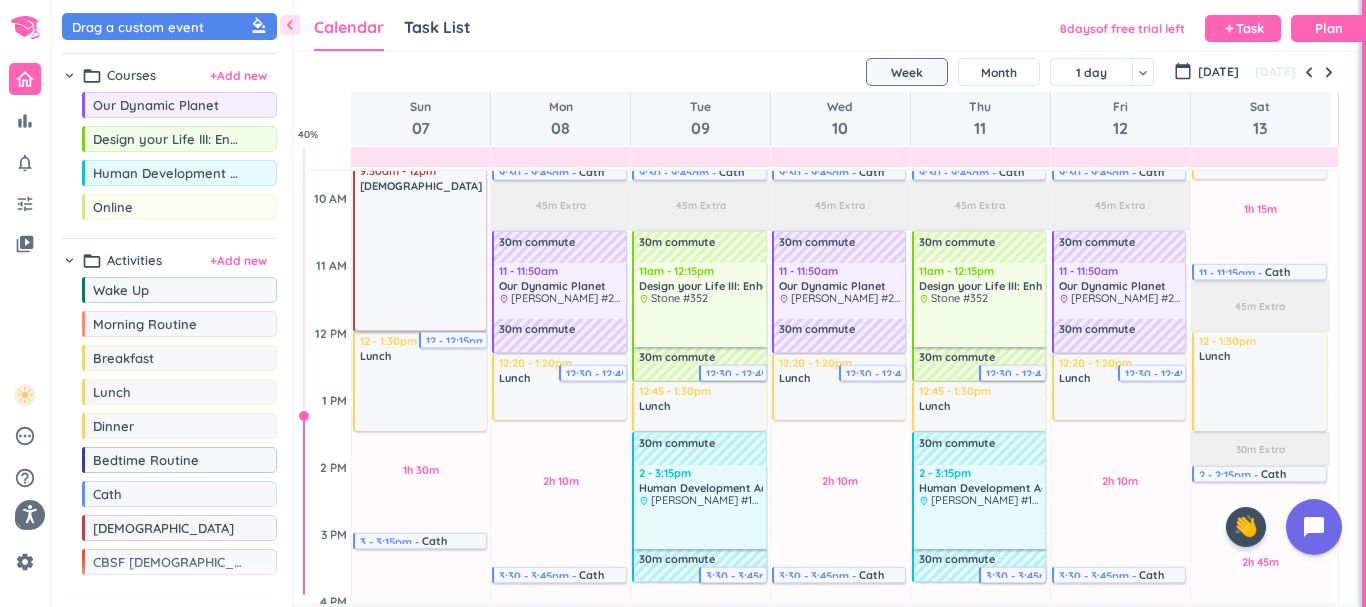 scroll, scrollTop: 169, scrollLeft: 0, axis: vertical 